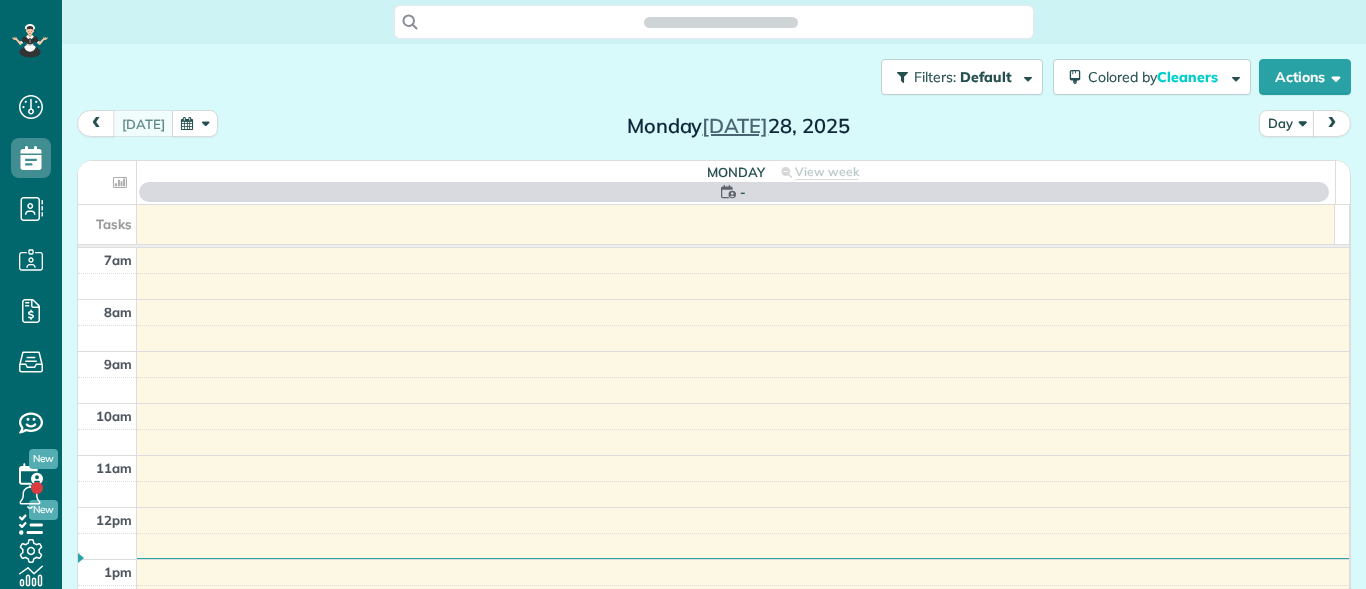 scroll, scrollTop: 0, scrollLeft: 0, axis: both 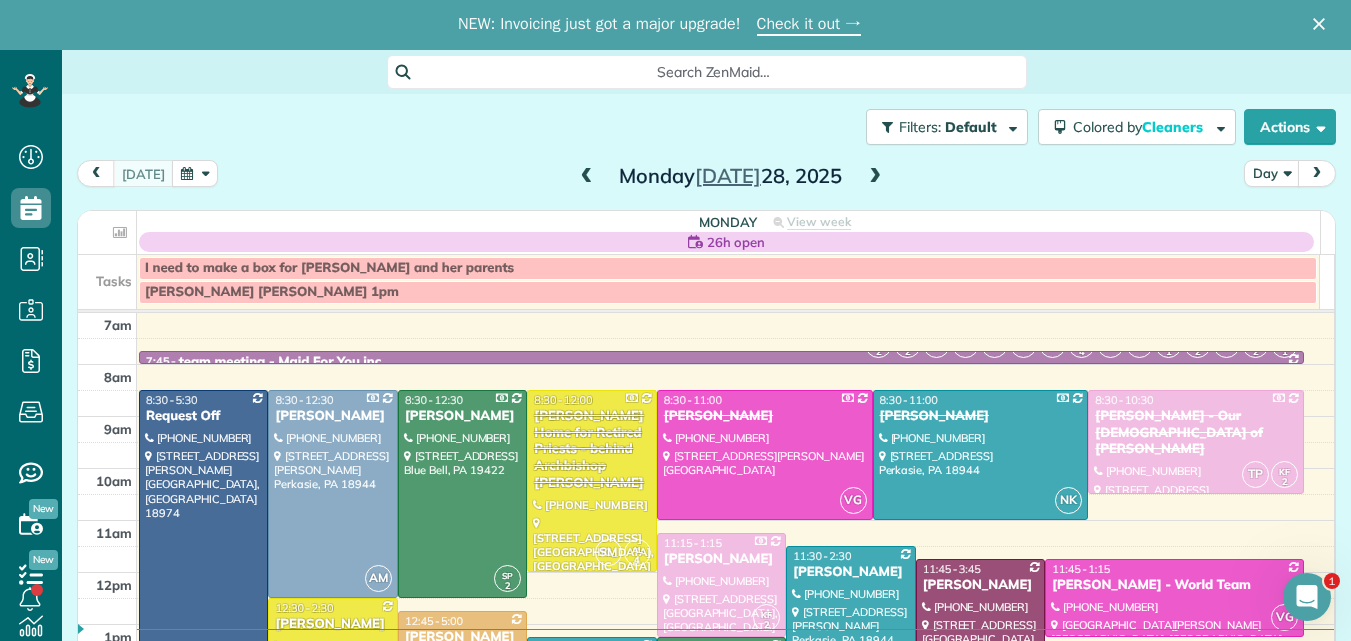 click at bounding box center [875, 177] 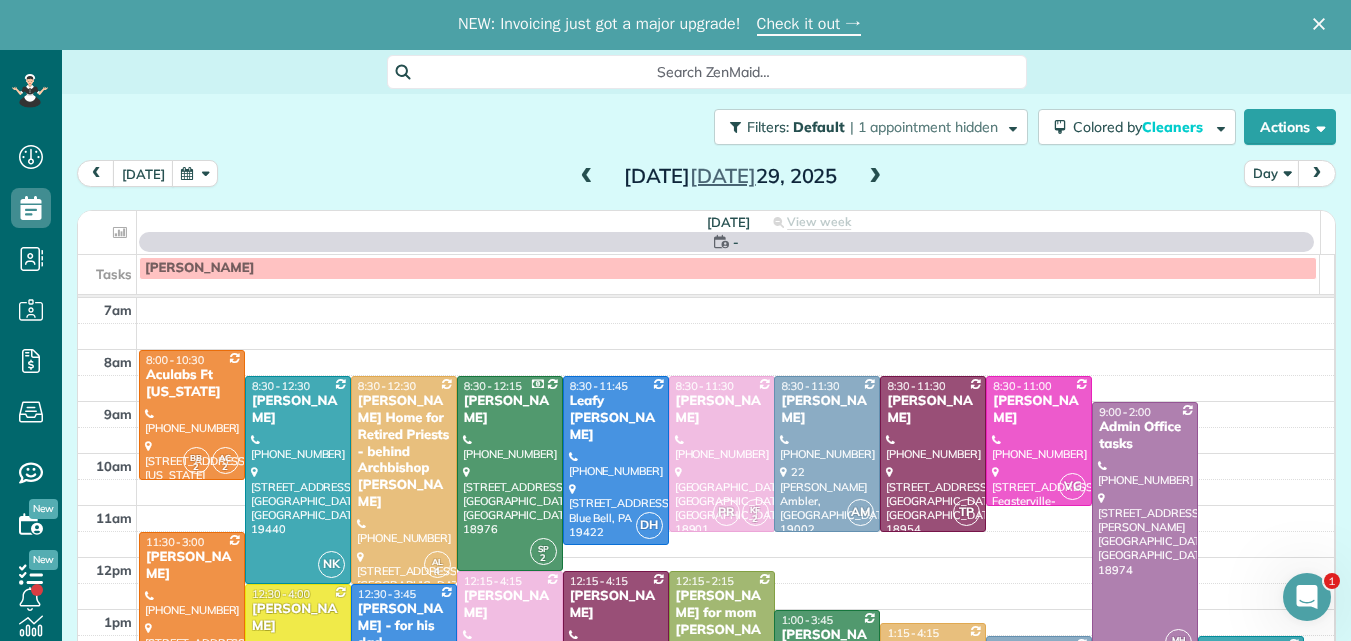 click at bounding box center (875, 177) 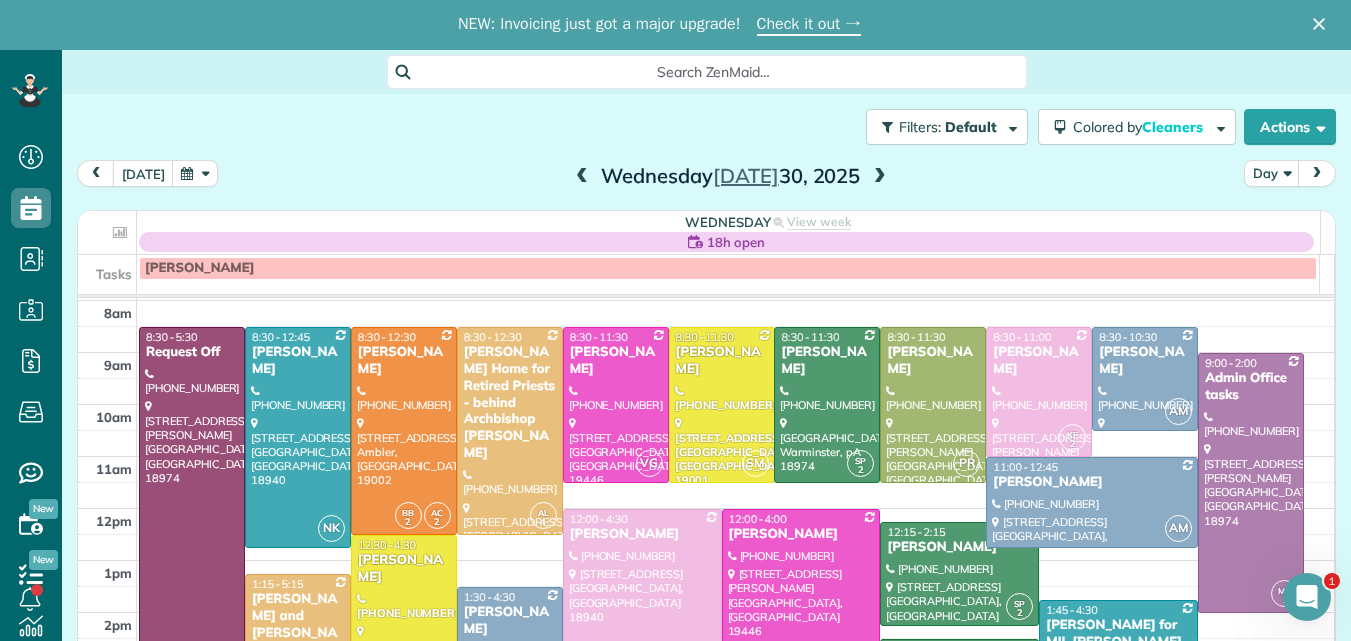 scroll, scrollTop: 72, scrollLeft: 0, axis: vertical 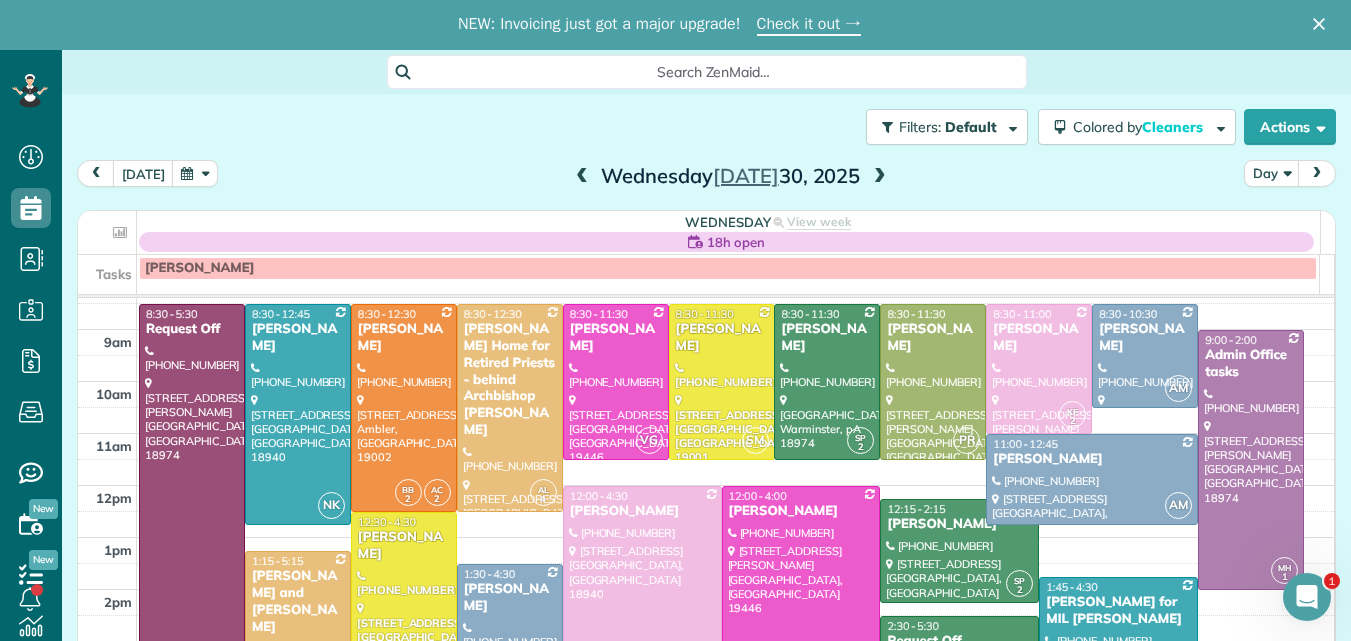 click at bounding box center [880, 177] 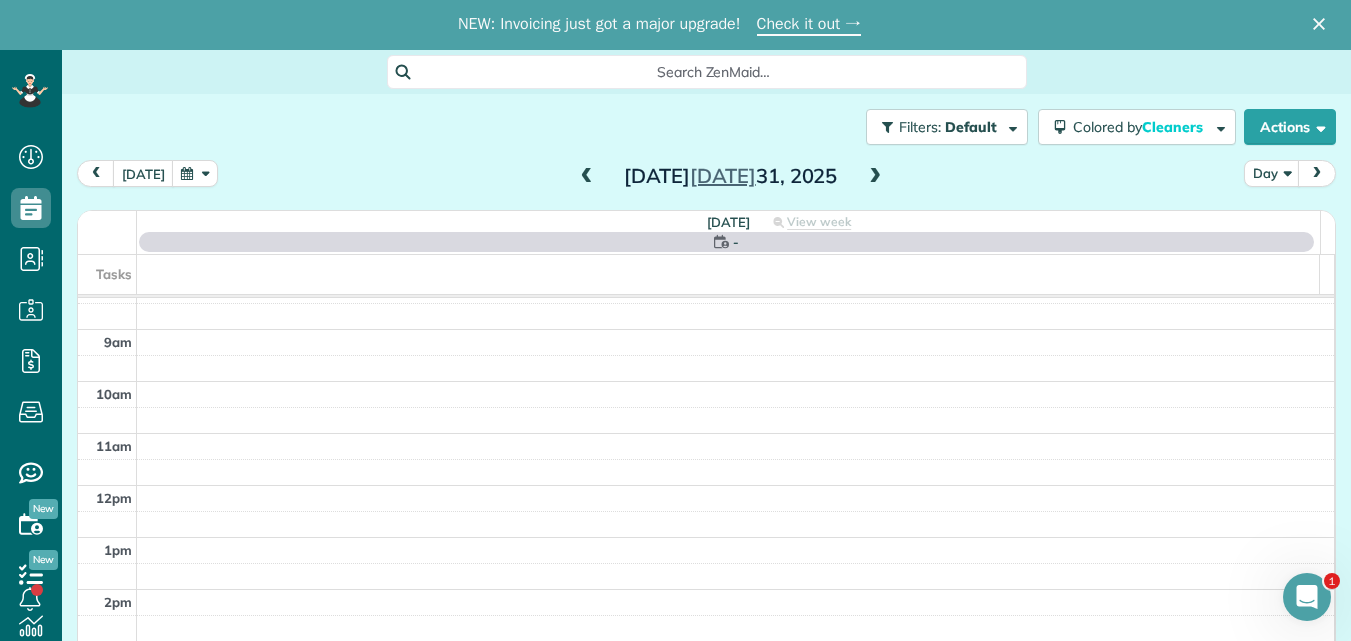 scroll, scrollTop: 0, scrollLeft: 0, axis: both 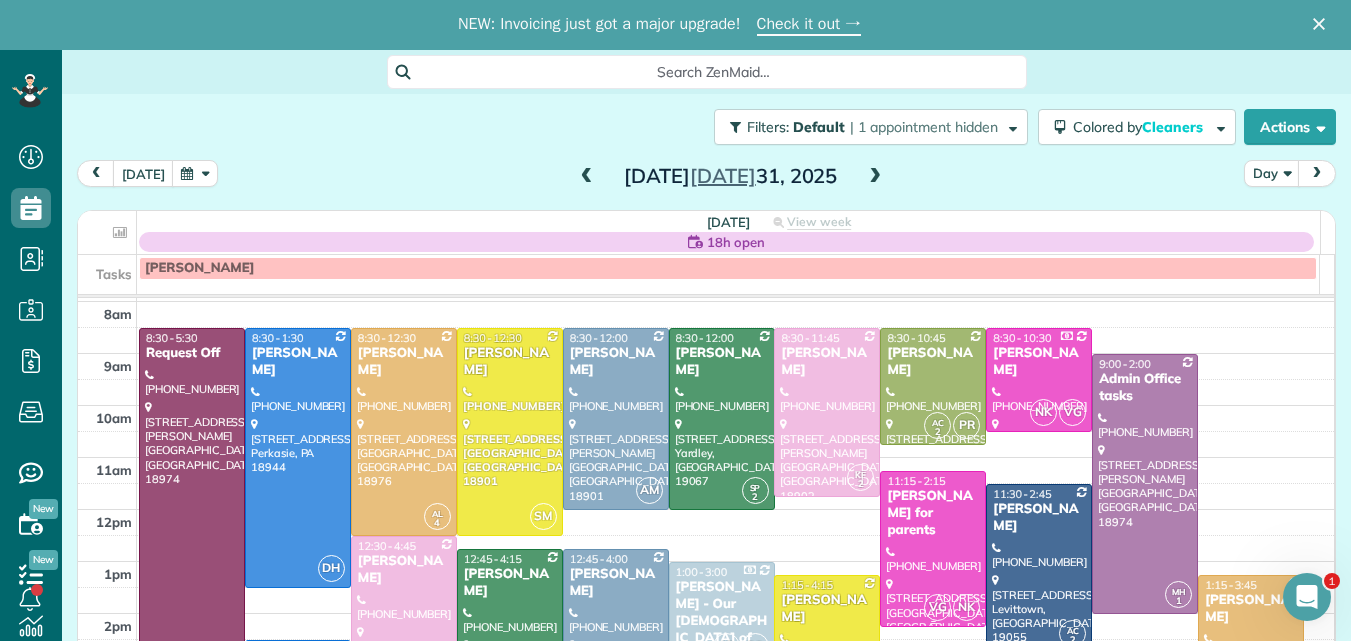 click on "Stacey Morgan for parents" at bounding box center [933, 513] 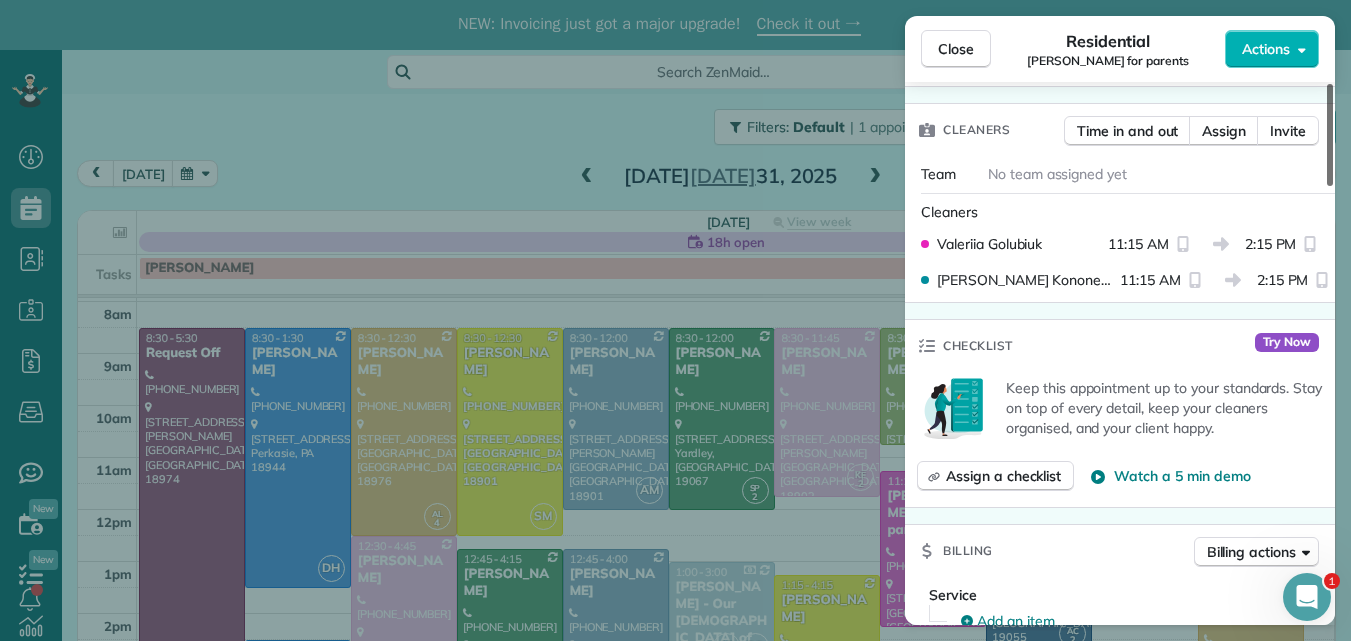 scroll, scrollTop: 511, scrollLeft: 0, axis: vertical 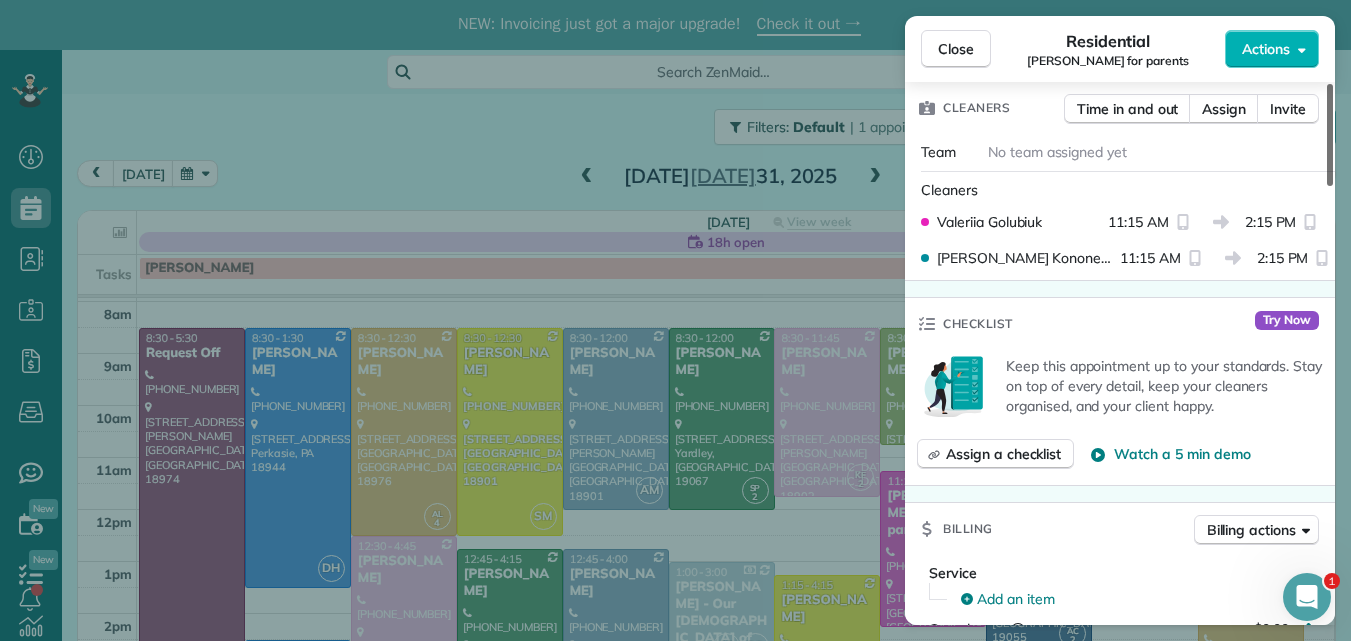drag, startPoint x: 1327, startPoint y: 153, endPoint x: 1310, endPoint y: 249, distance: 97.49359 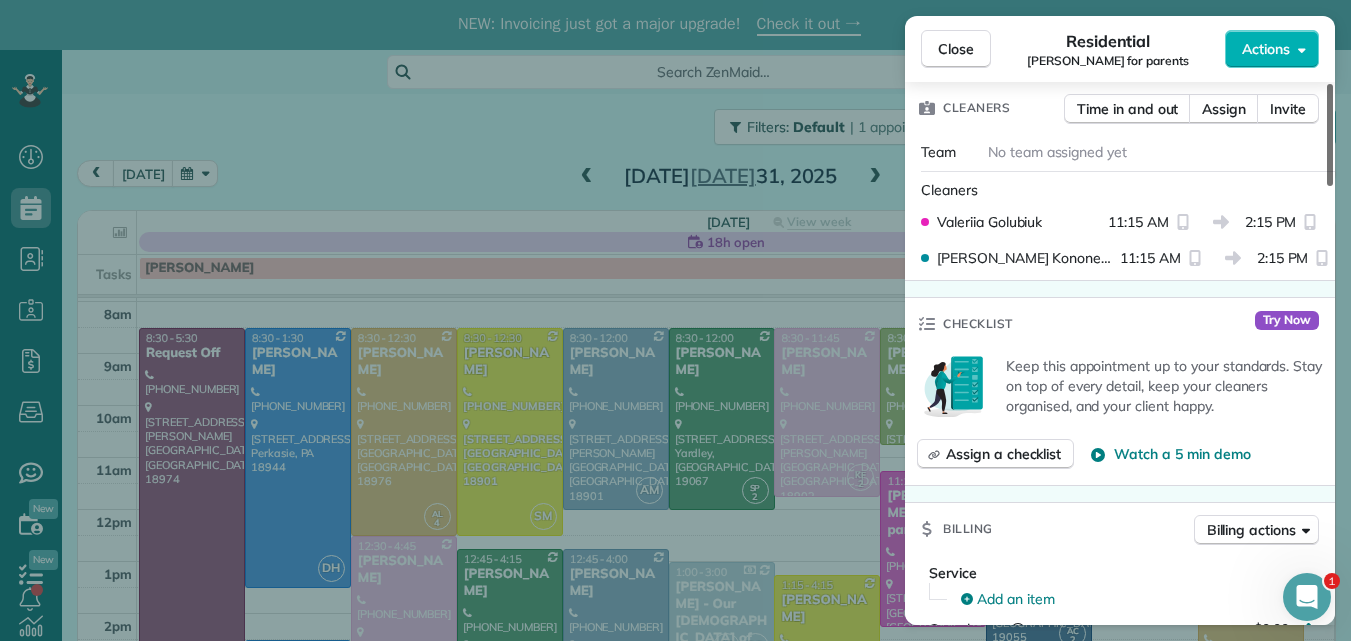 click at bounding box center [1330, 135] 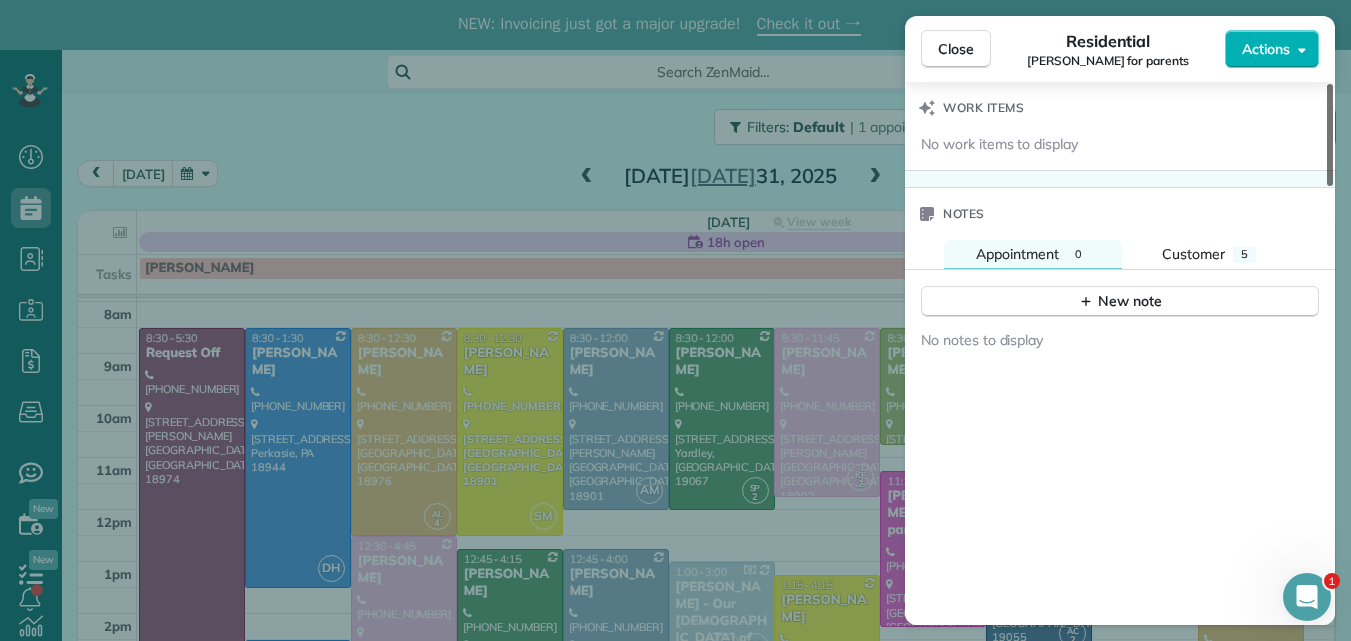 scroll, scrollTop: 1989, scrollLeft: 0, axis: vertical 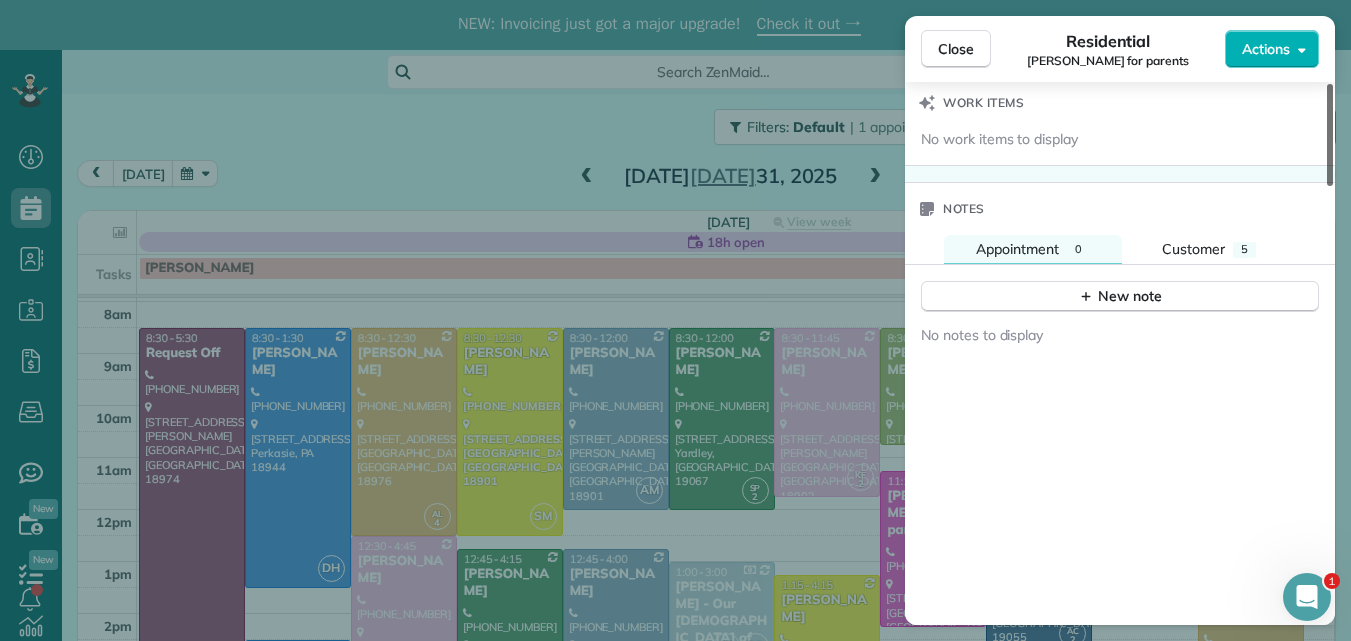 drag, startPoint x: 1329, startPoint y: 184, endPoint x: 1286, endPoint y: 462, distance: 281.30588 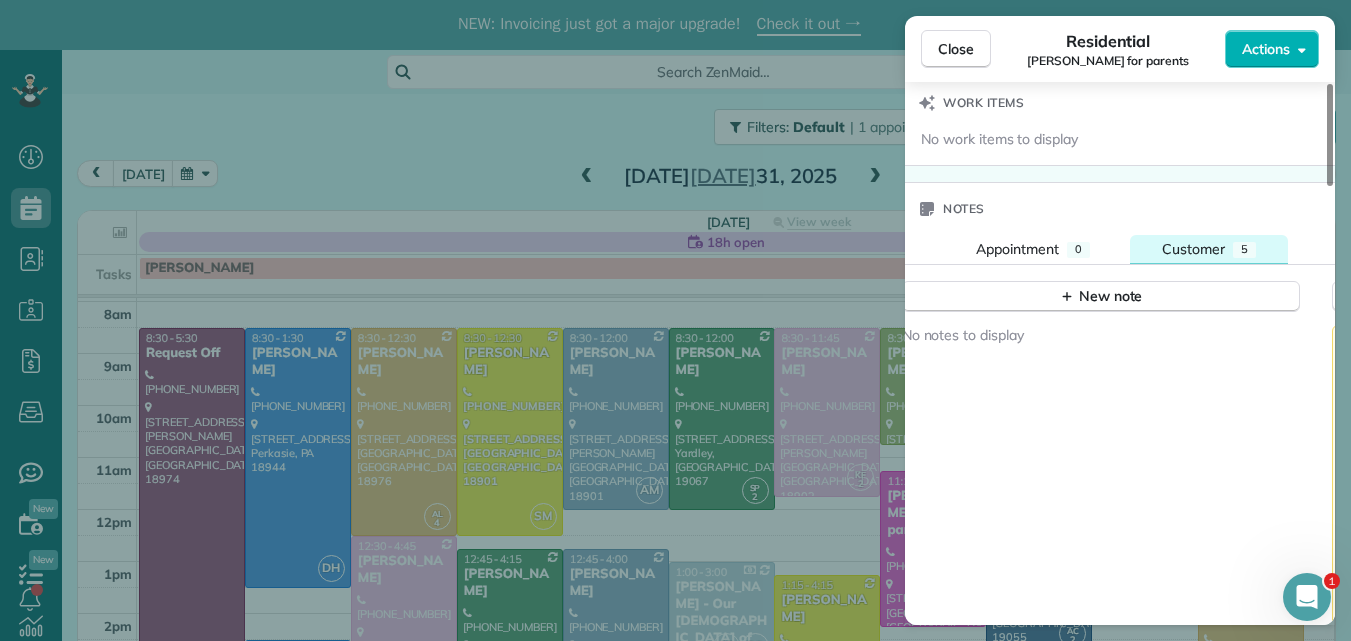 click on "Customer" at bounding box center [1193, 249] 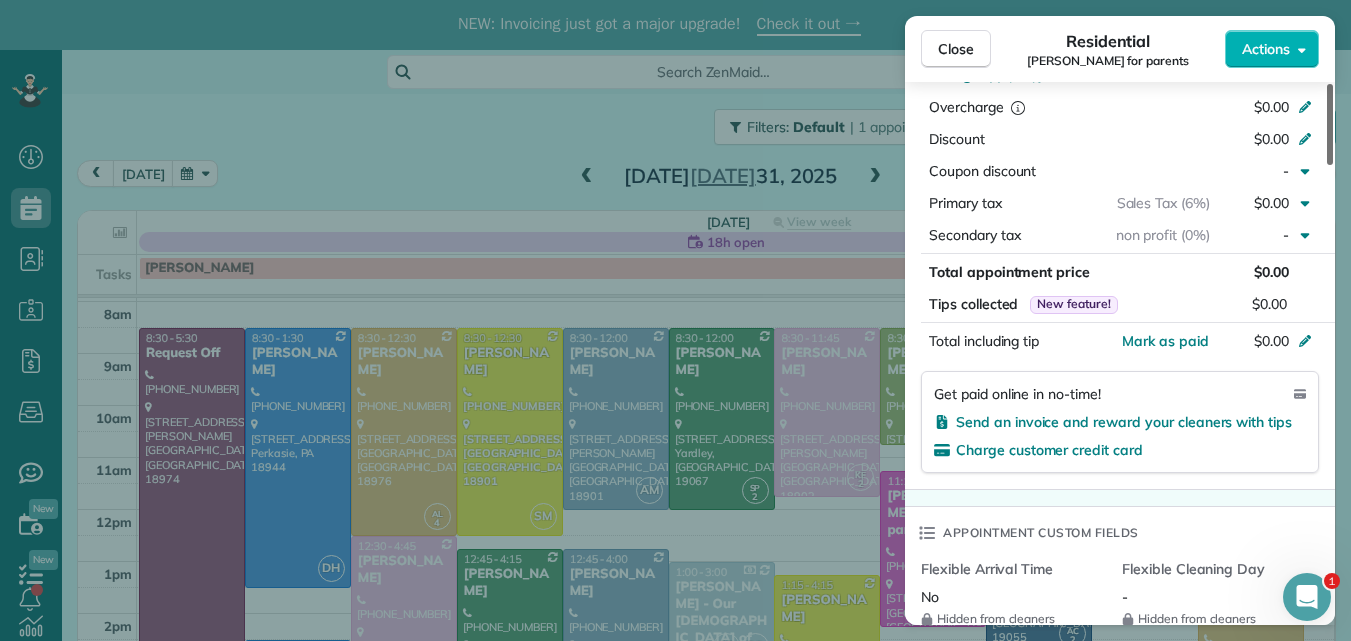 scroll, scrollTop: 0, scrollLeft: 0, axis: both 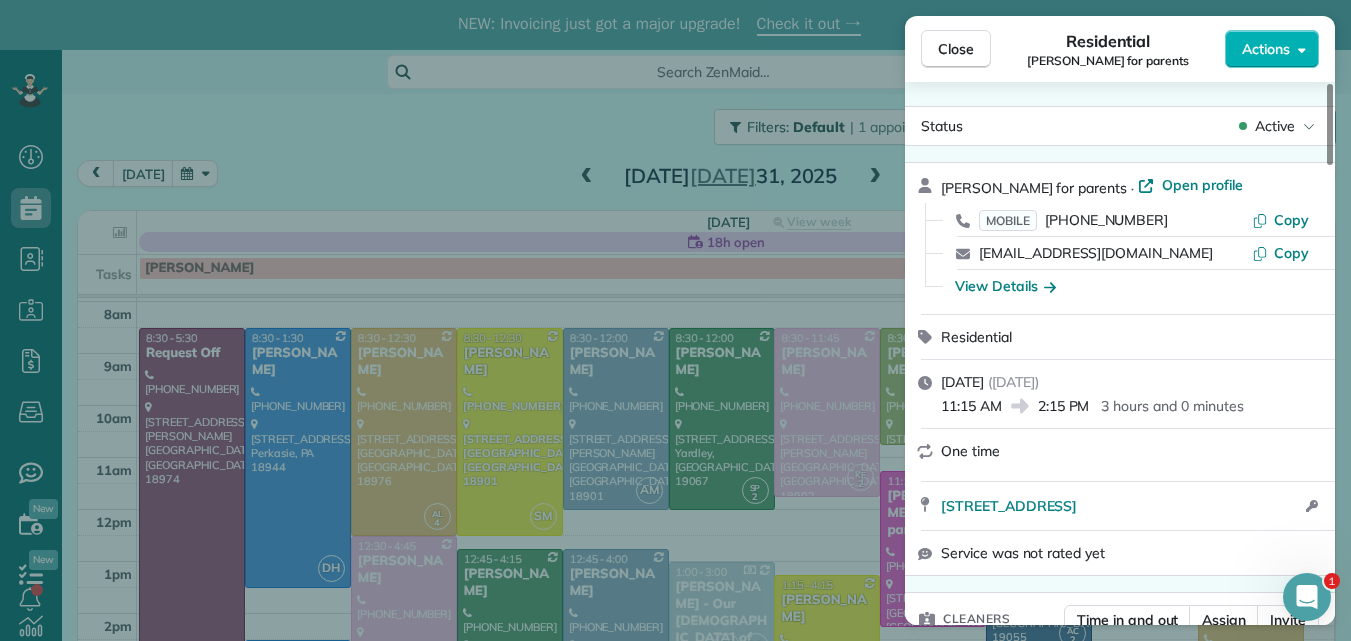 drag, startPoint x: 1328, startPoint y: 394, endPoint x: 1341, endPoint y: 62, distance: 332.25443 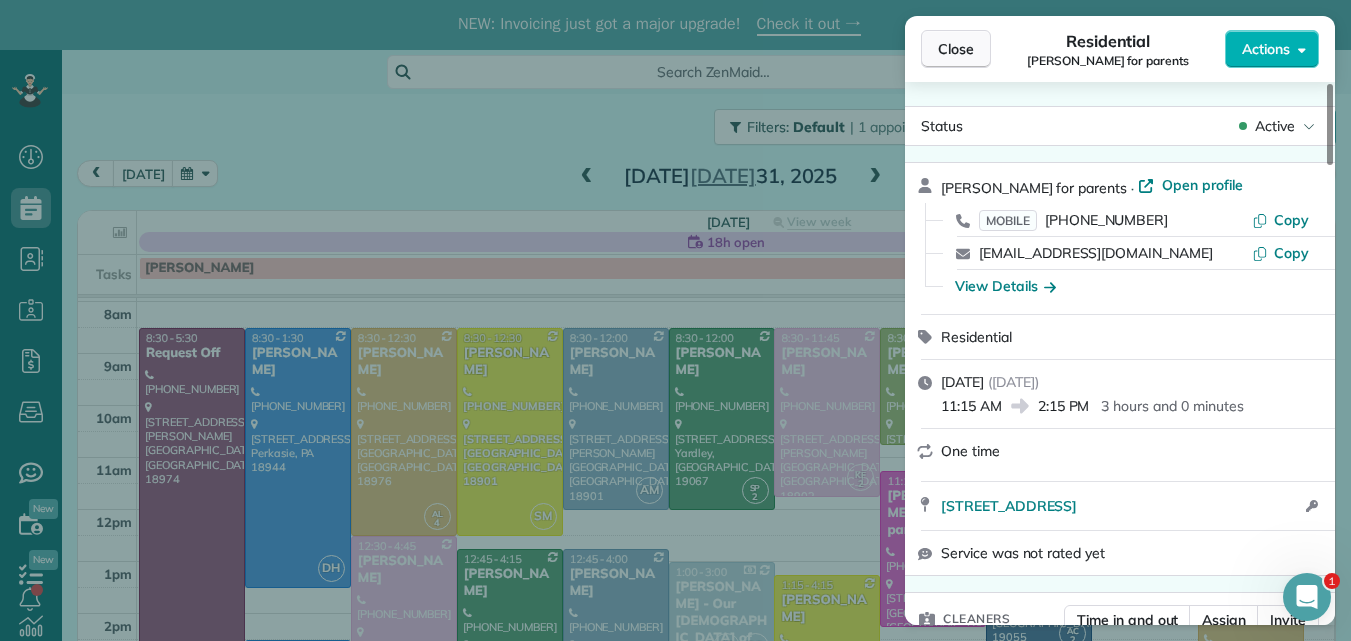 click on "Close" at bounding box center (956, 49) 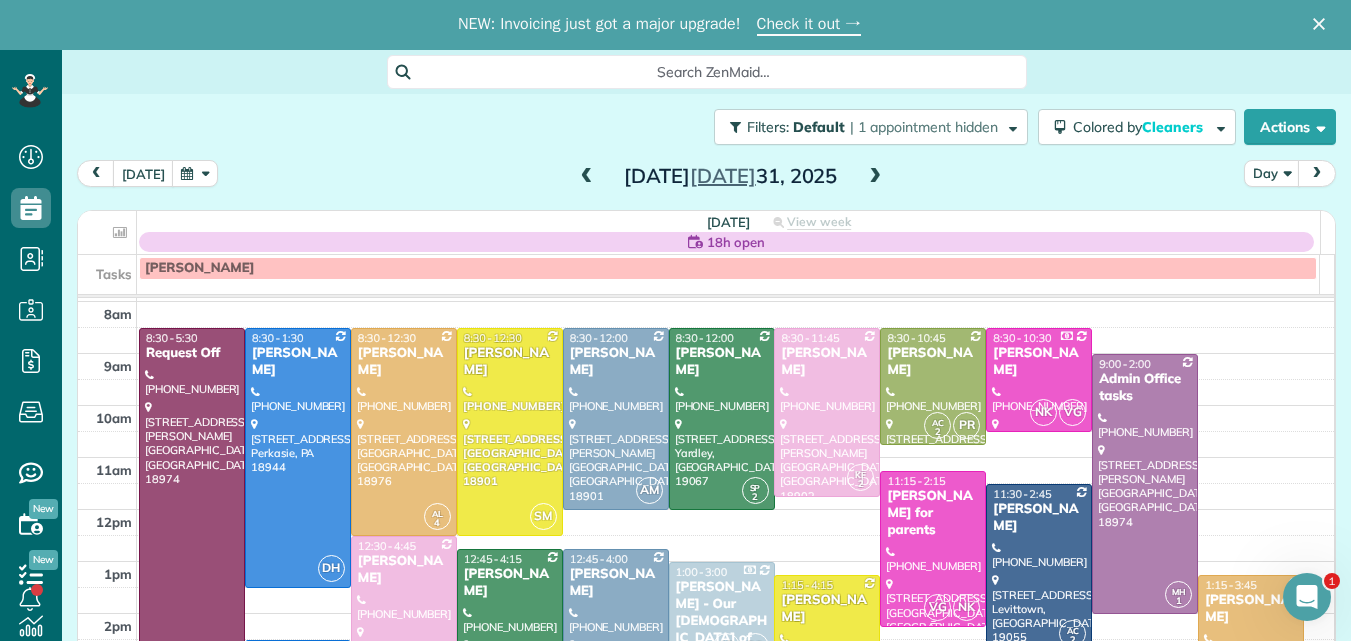 click on "Stacey Morgan for parents" at bounding box center [933, 513] 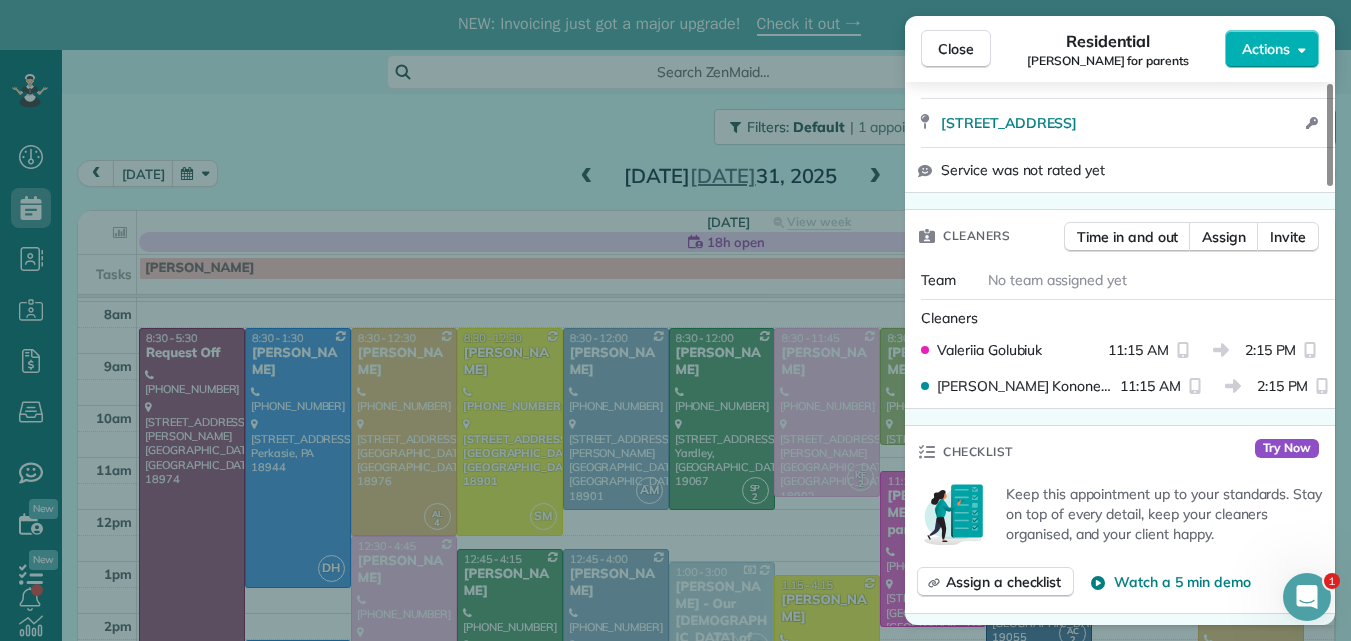 scroll, scrollTop: 250, scrollLeft: 0, axis: vertical 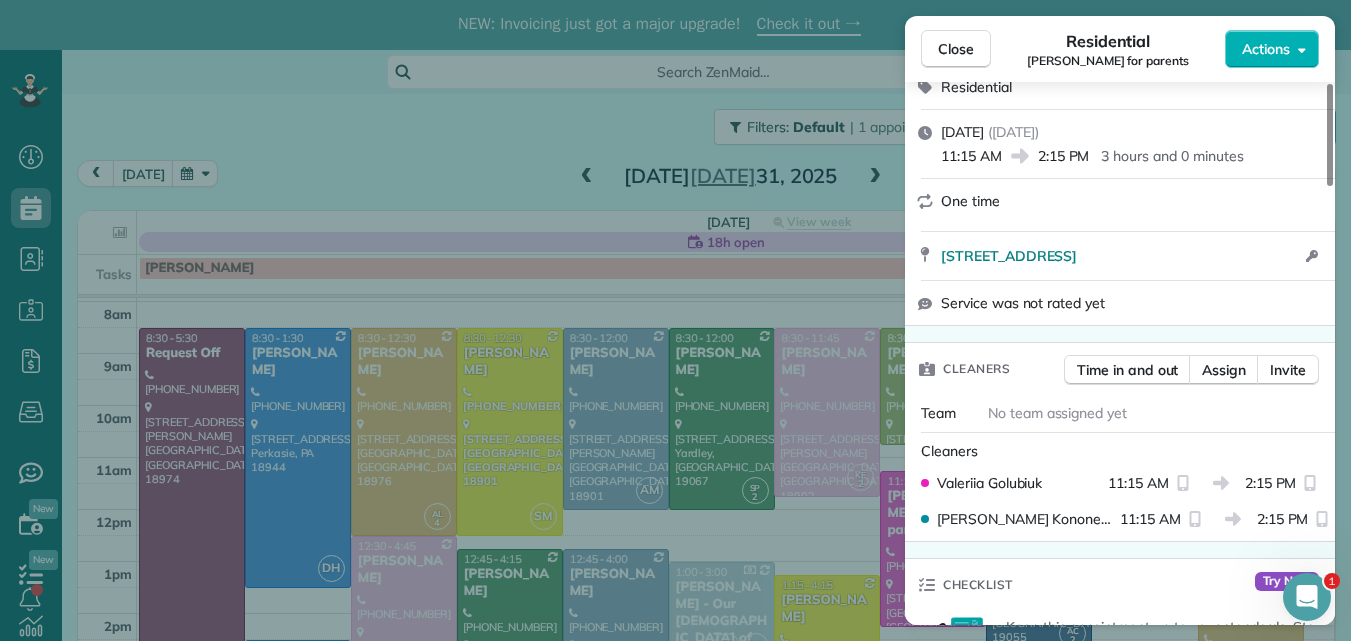 drag, startPoint x: 1329, startPoint y: 171, endPoint x: 1311, endPoint y: 218, distance: 50.32892 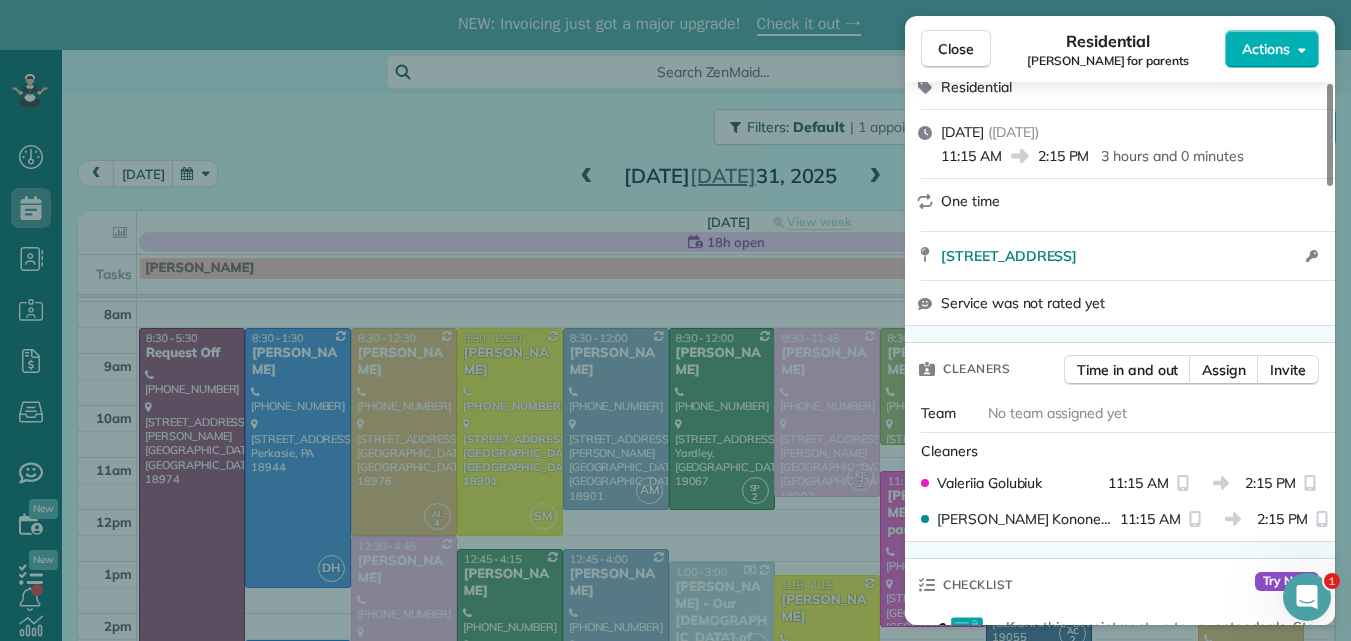 click at bounding box center [1330, 135] 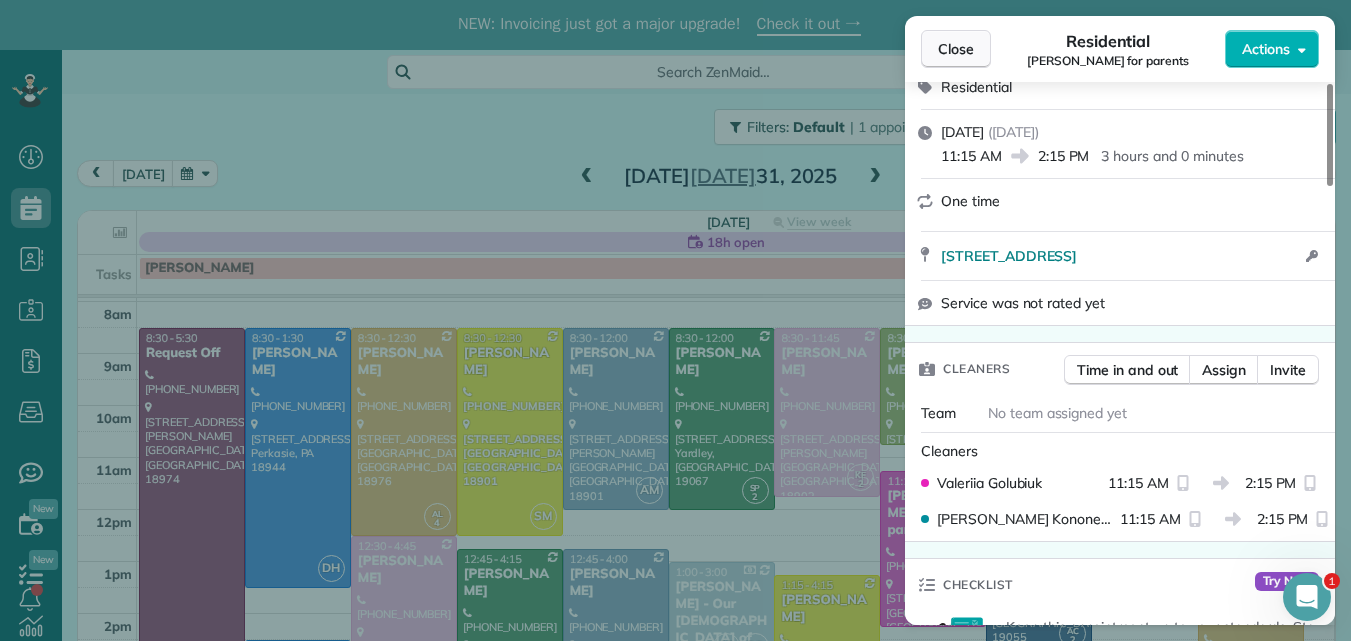 click on "Close" at bounding box center (956, 49) 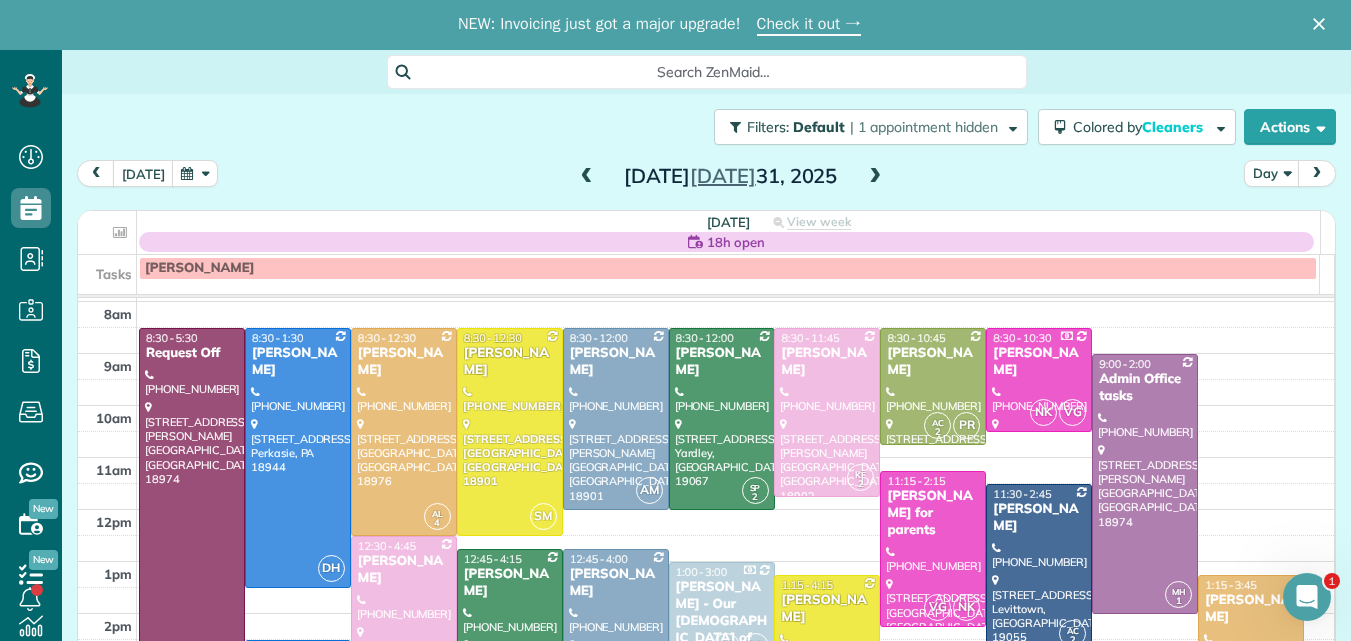 click at bounding box center (587, 177) 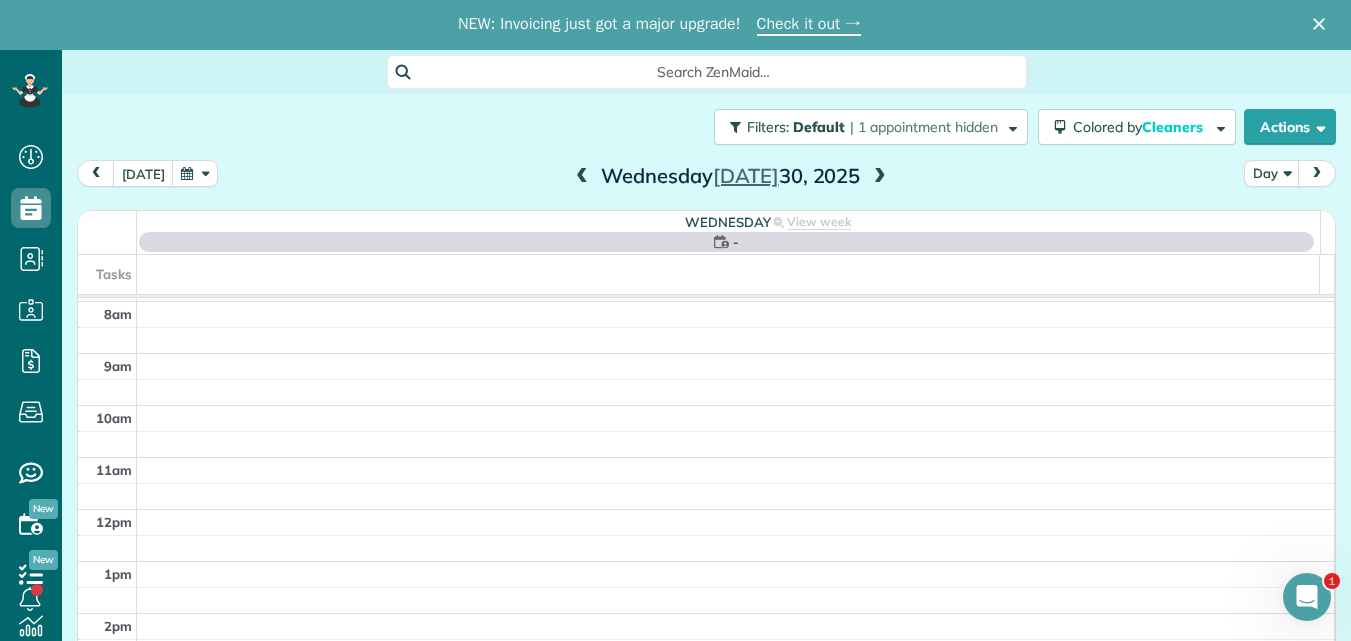 scroll, scrollTop: 0, scrollLeft: 0, axis: both 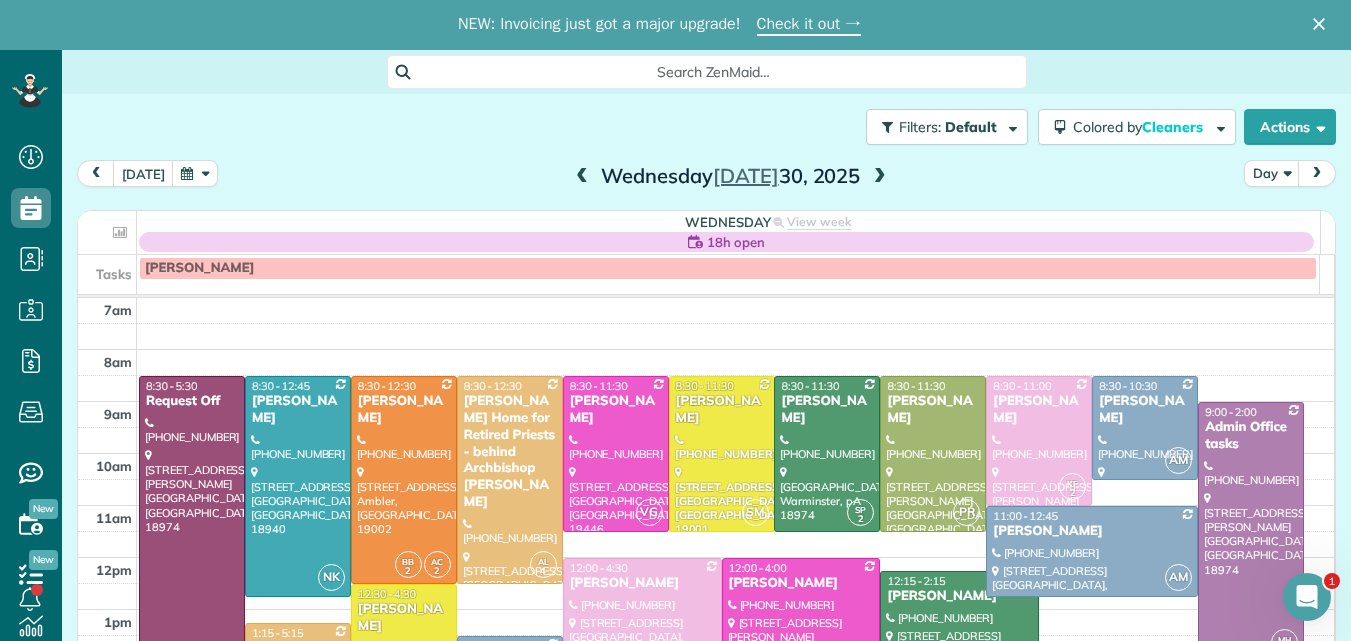click at bounding box center [582, 177] 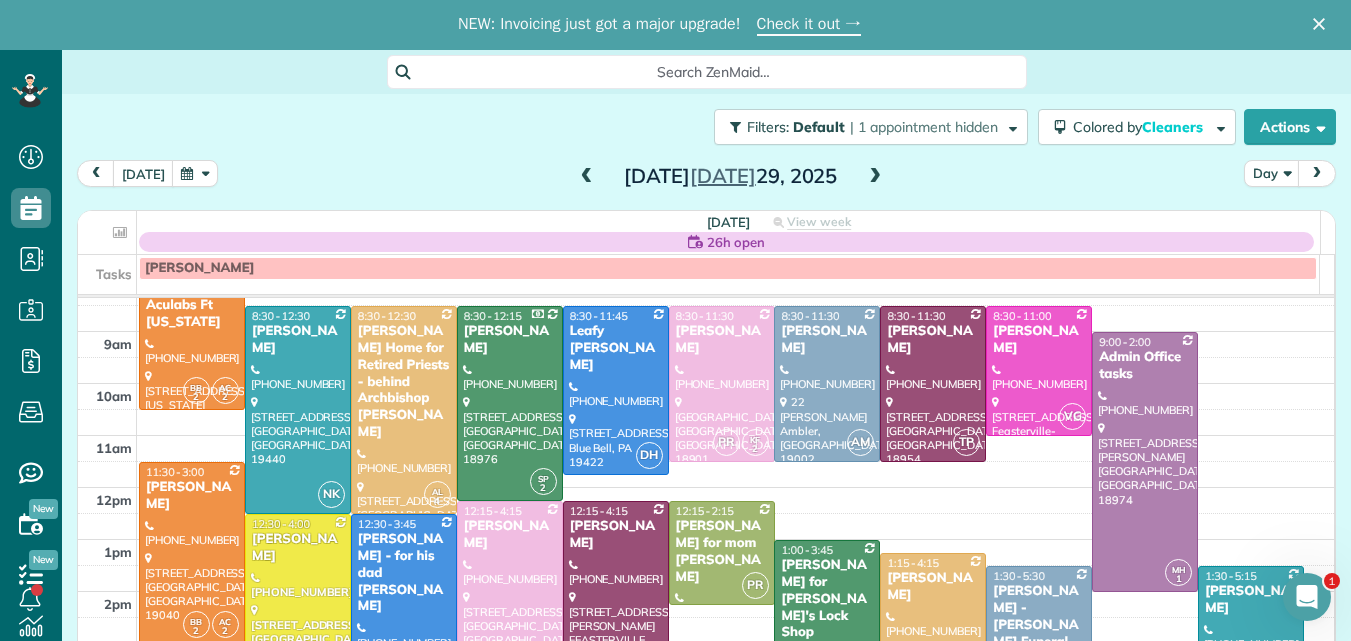 scroll, scrollTop: 64, scrollLeft: 0, axis: vertical 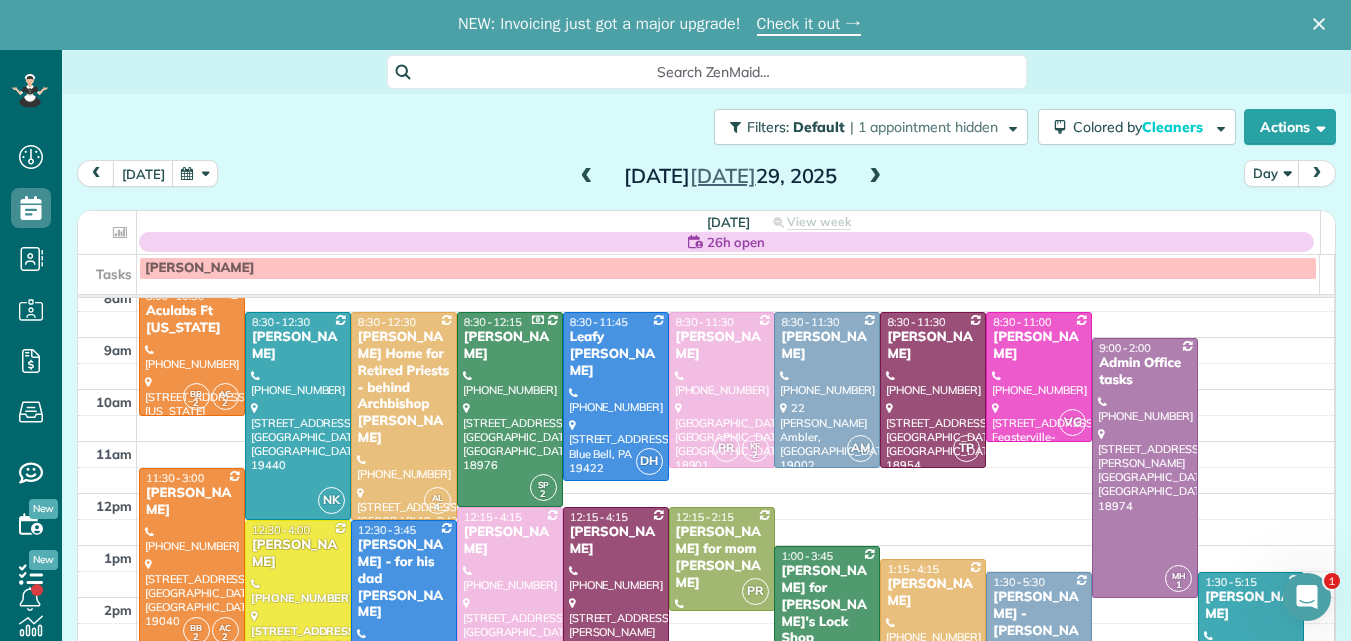 click at bounding box center [736, 377] 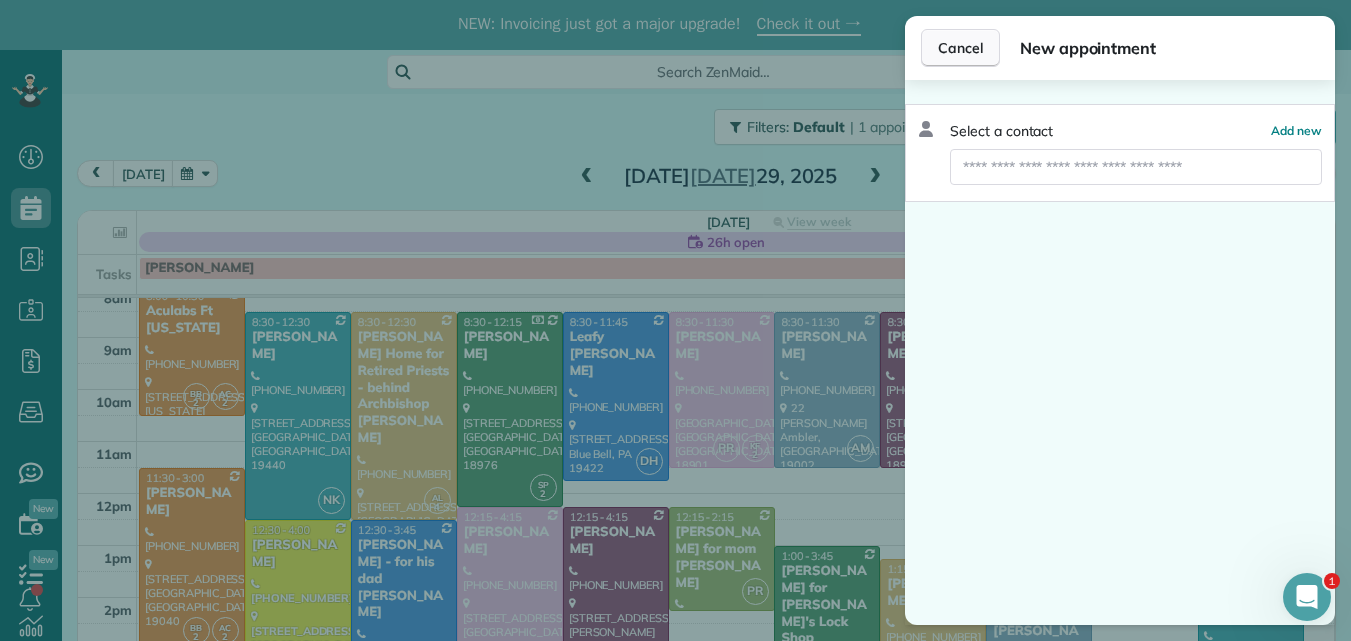 click on "Cancel" at bounding box center [960, 48] 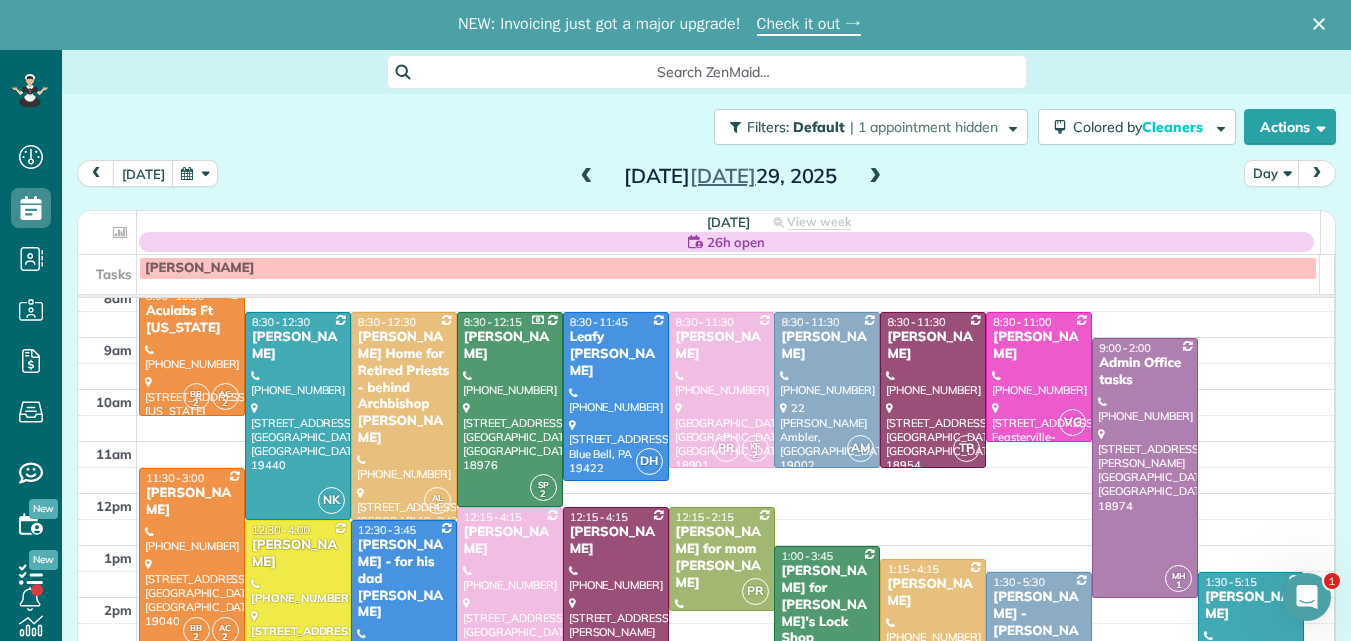 click at bounding box center (875, 177) 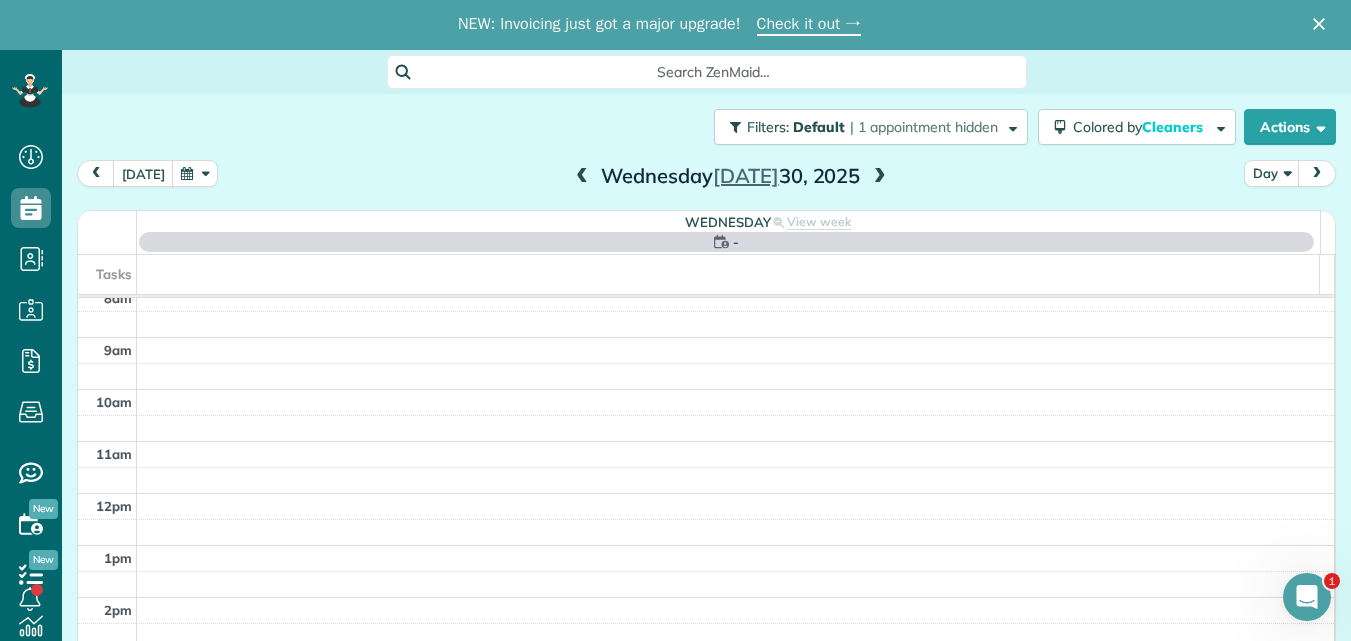 scroll, scrollTop: 0, scrollLeft: 0, axis: both 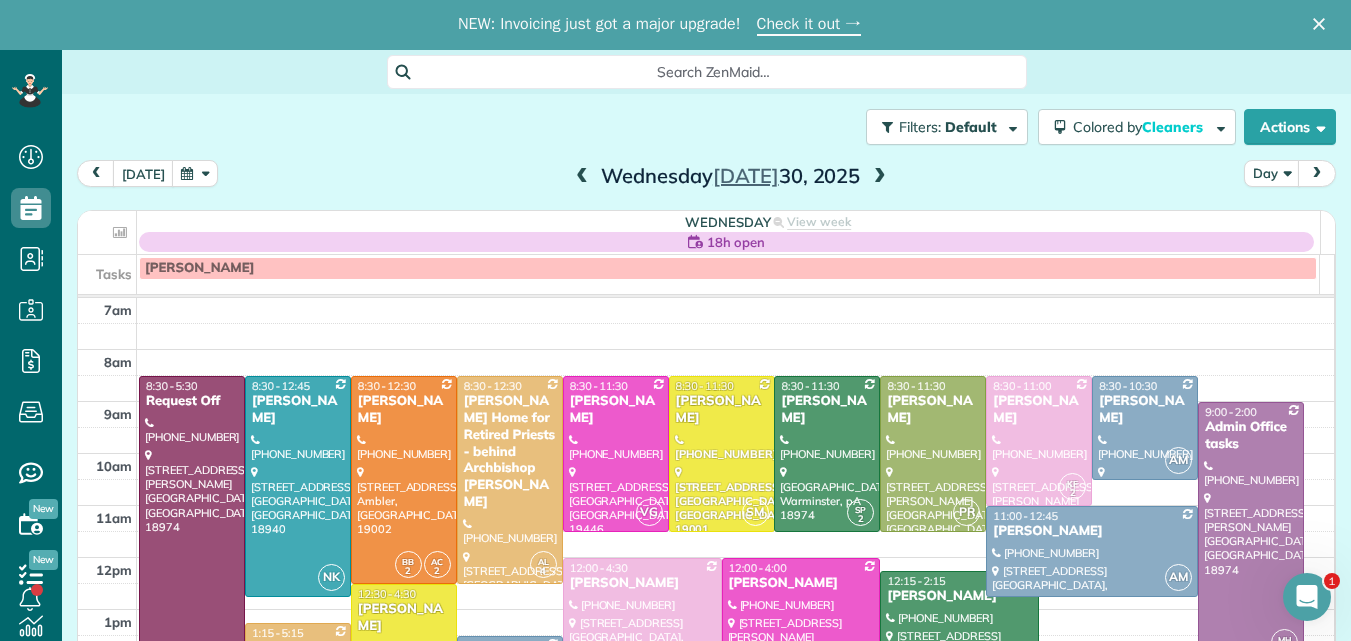 click at bounding box center [880, 177] 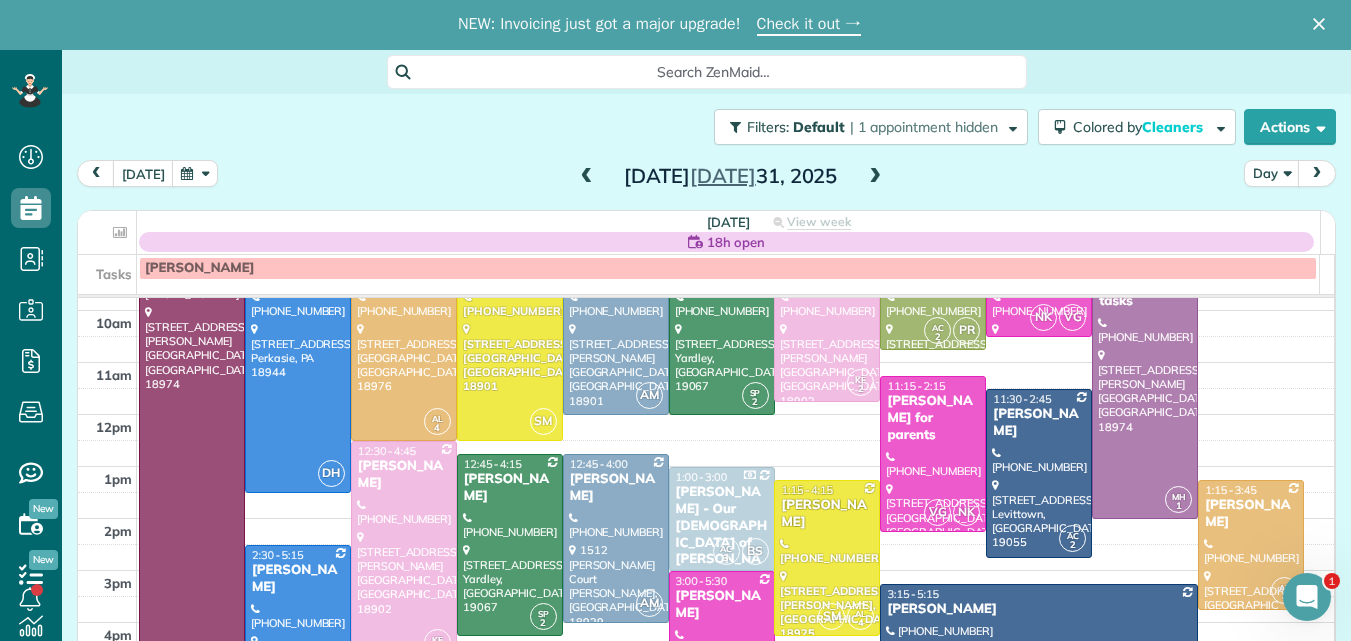 scroll, scrollTop: 202, scrollLeft: 0, axis: vertical 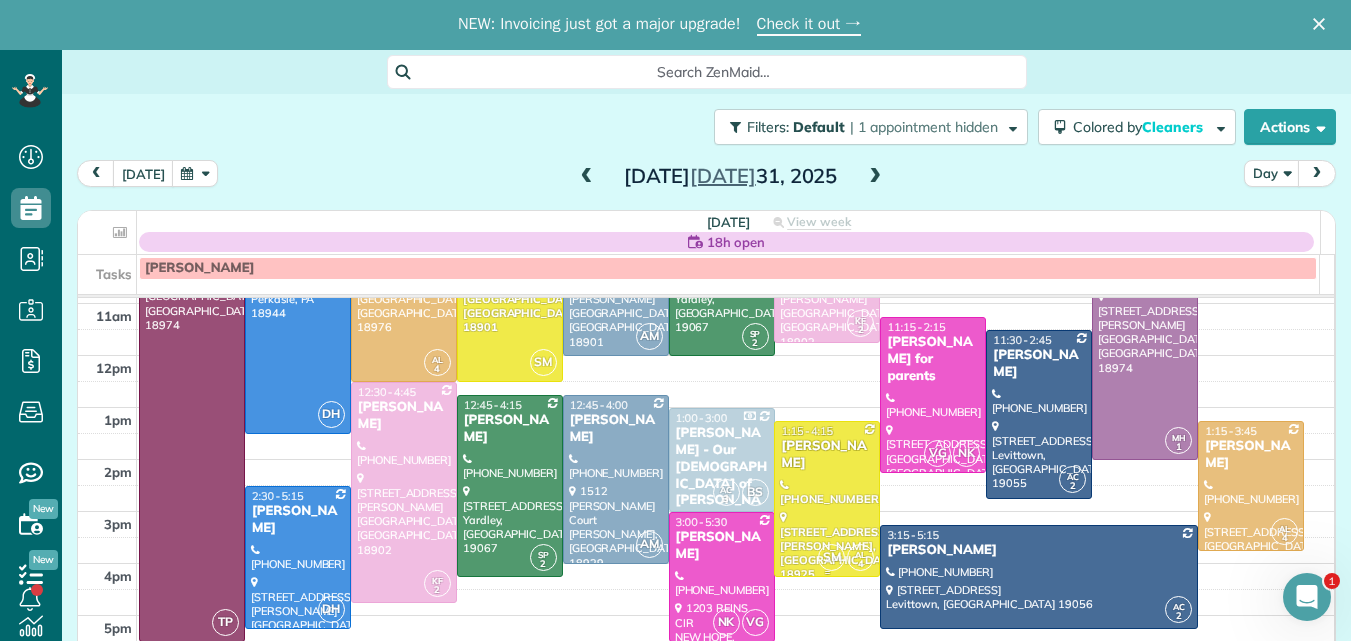 click at bounding box center (827, 499) 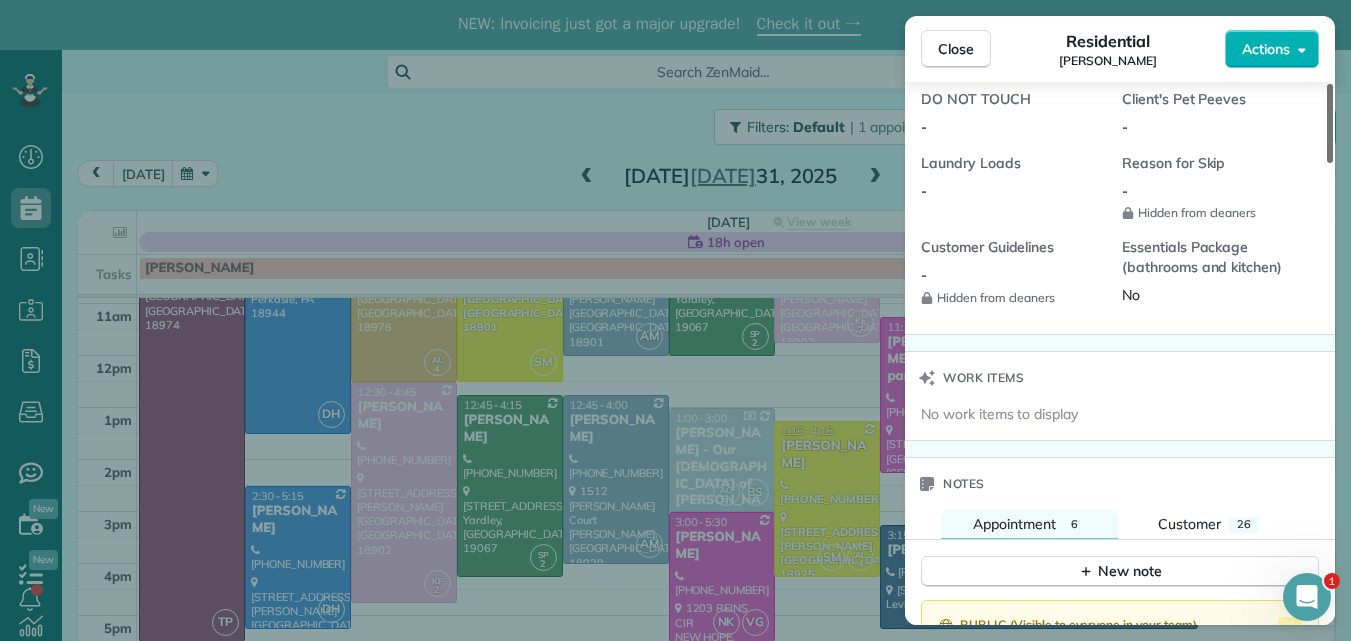 scroll, scrollTop: 1834, scrollLeft: 0, axis: vertical 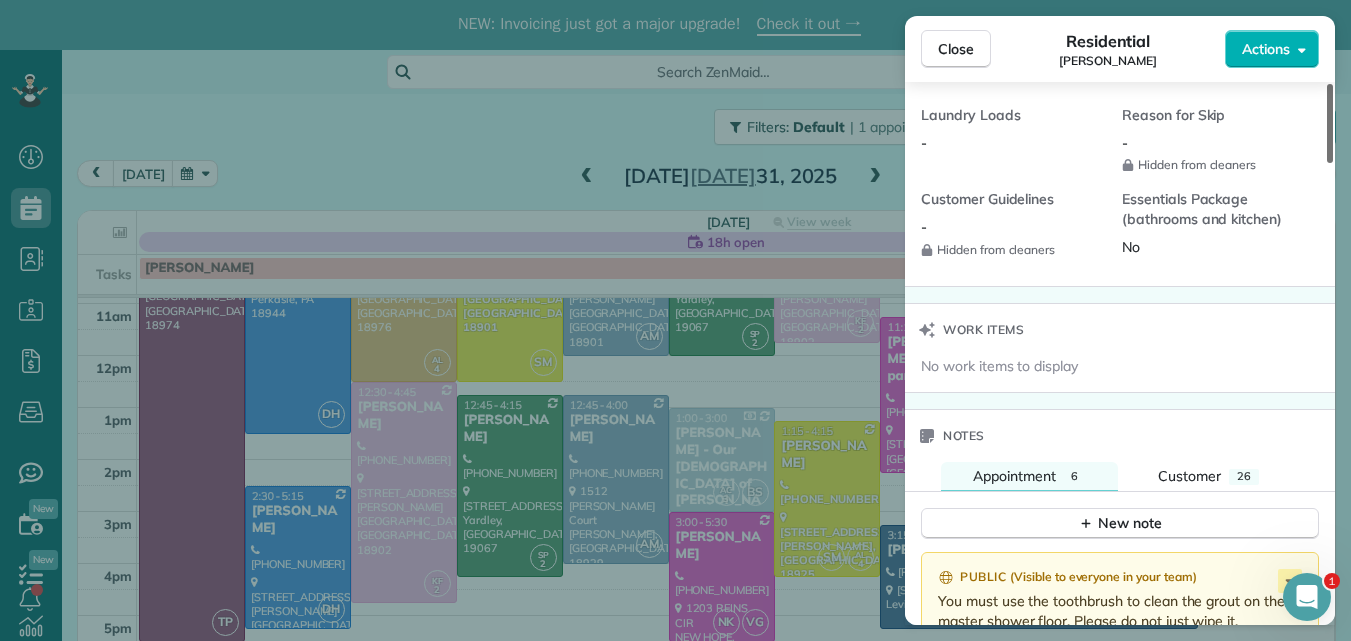 drag, startPoint x: 1327, startPoint y: 147, endPoint x: 1305, endPoint y: 414, distance: 267.90485 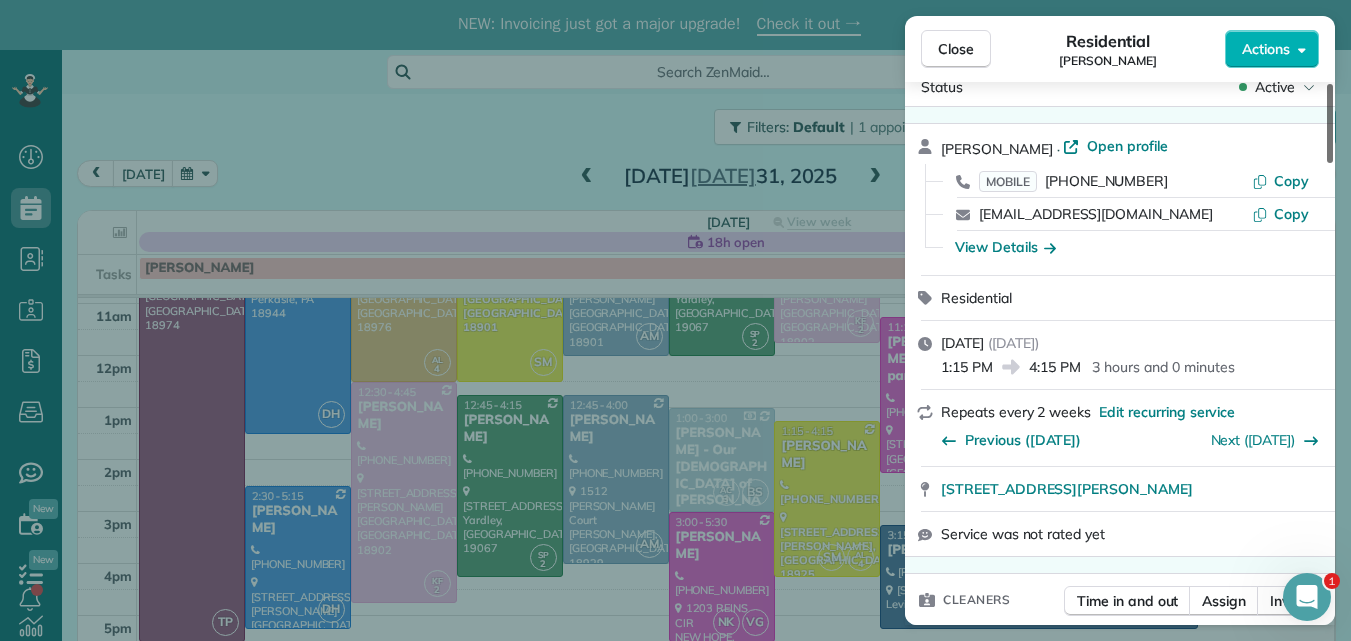 scroll, scrollTop: 19, scrollLeft: 0, axis: vertical 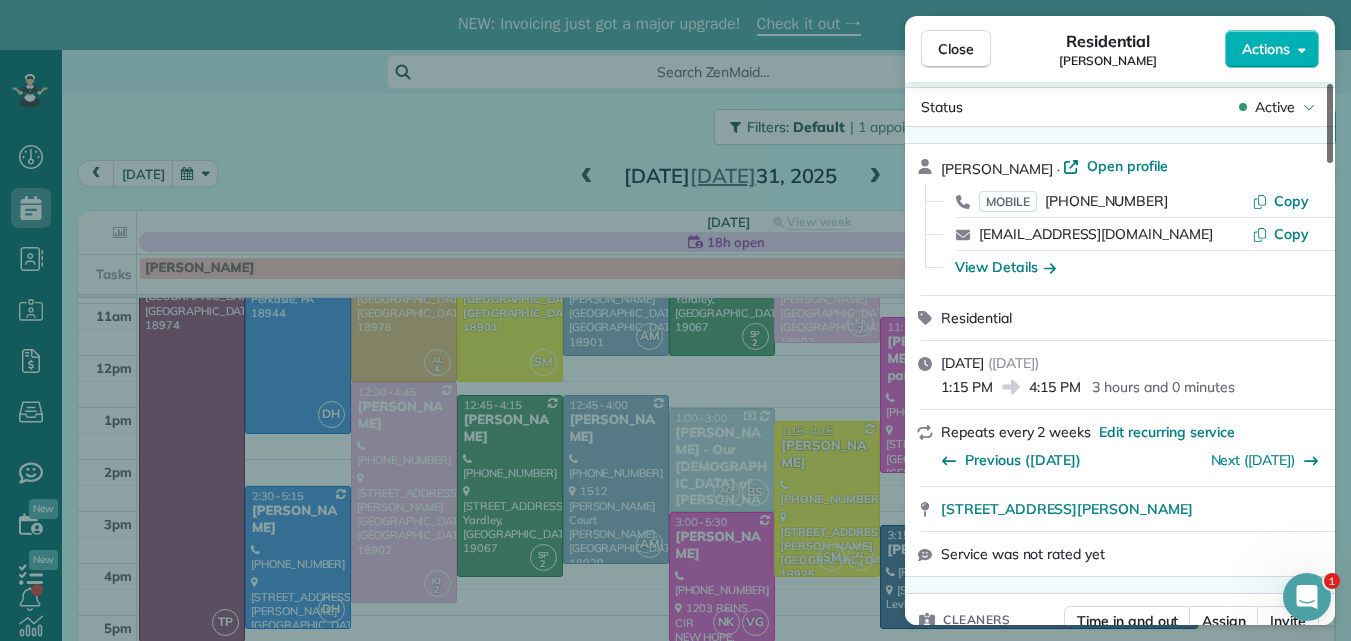 drag, startPoint x: 1327, startPoint y: 390, endPoint x: 1328, endPoint y: 127, distance: 263.0019 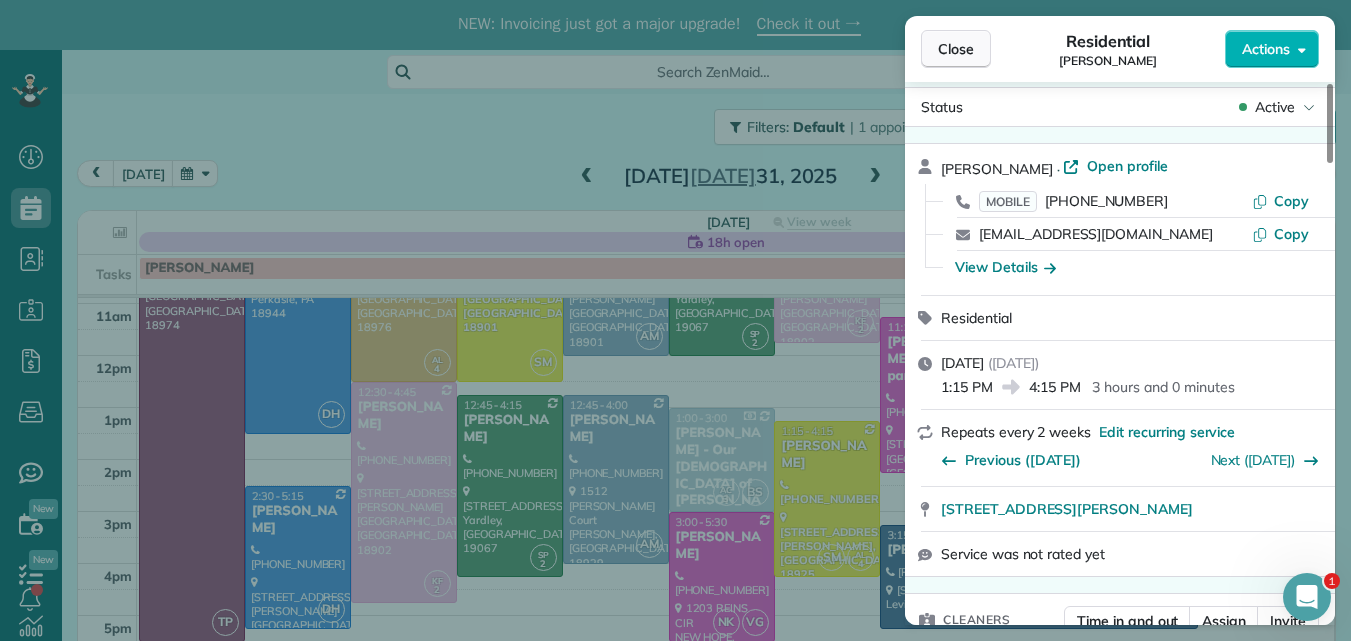 click on "Close" at bounding box center (956, 49) 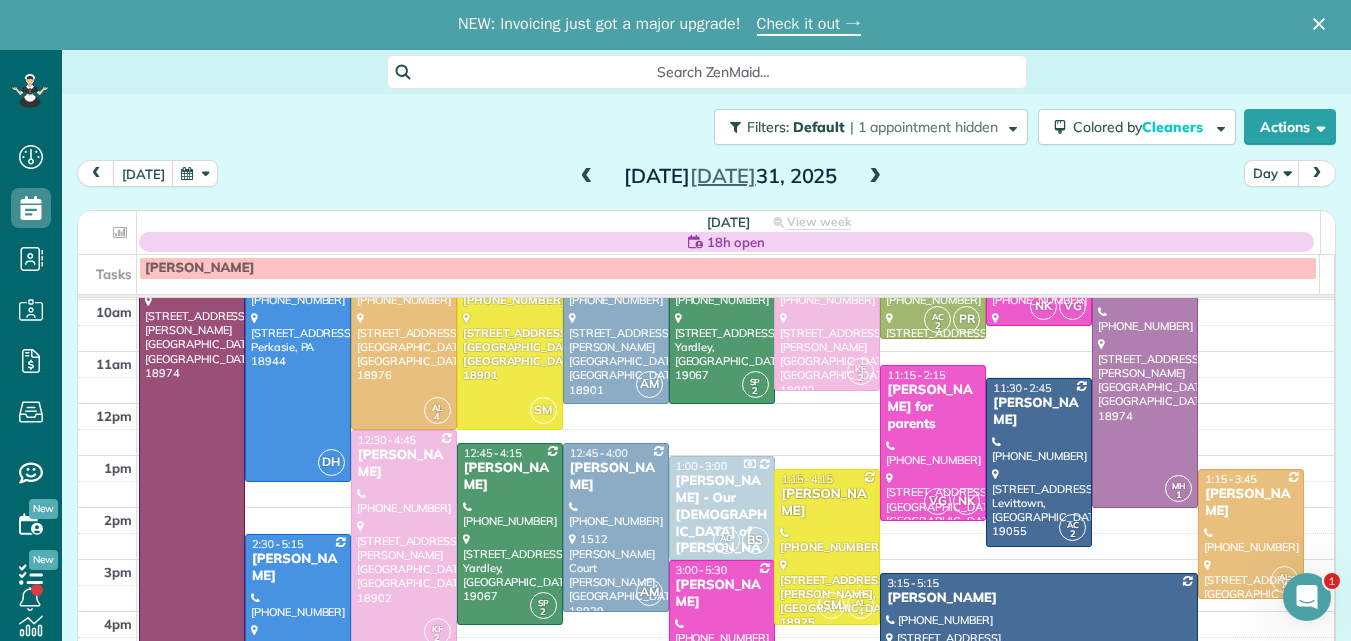 scroll, scrollTop: 143, scrollLeft: 0, axis: vertical 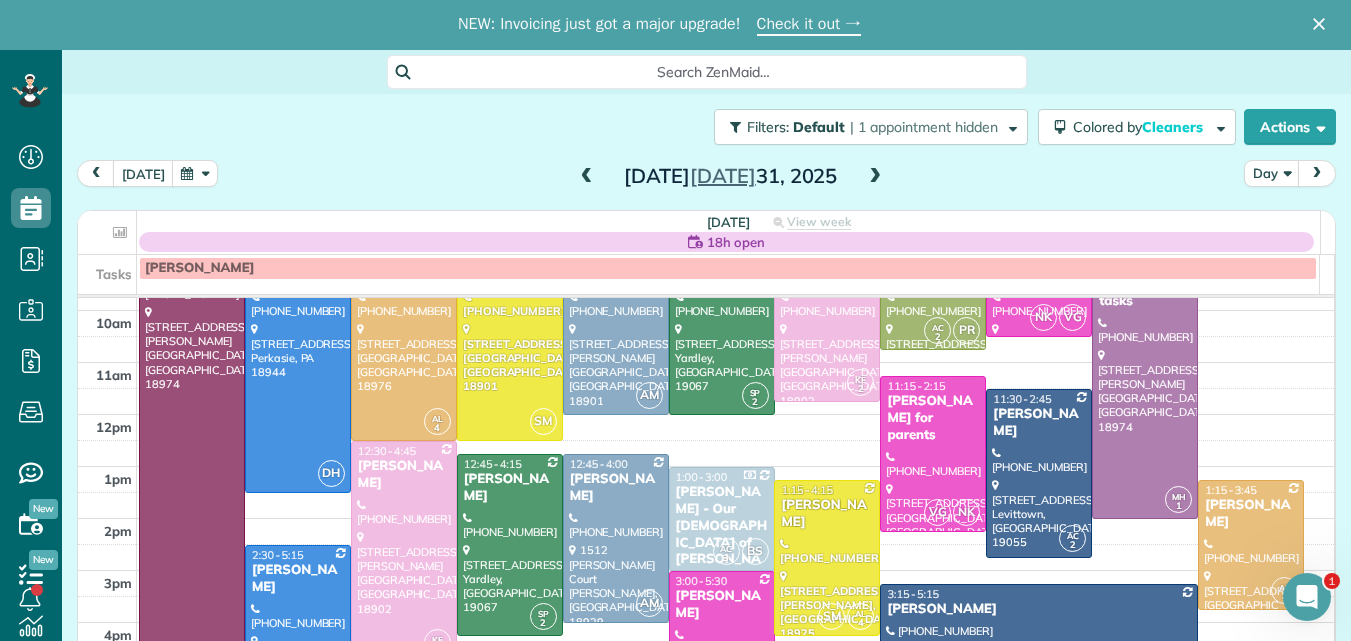 click at bounding box center (587, 177) 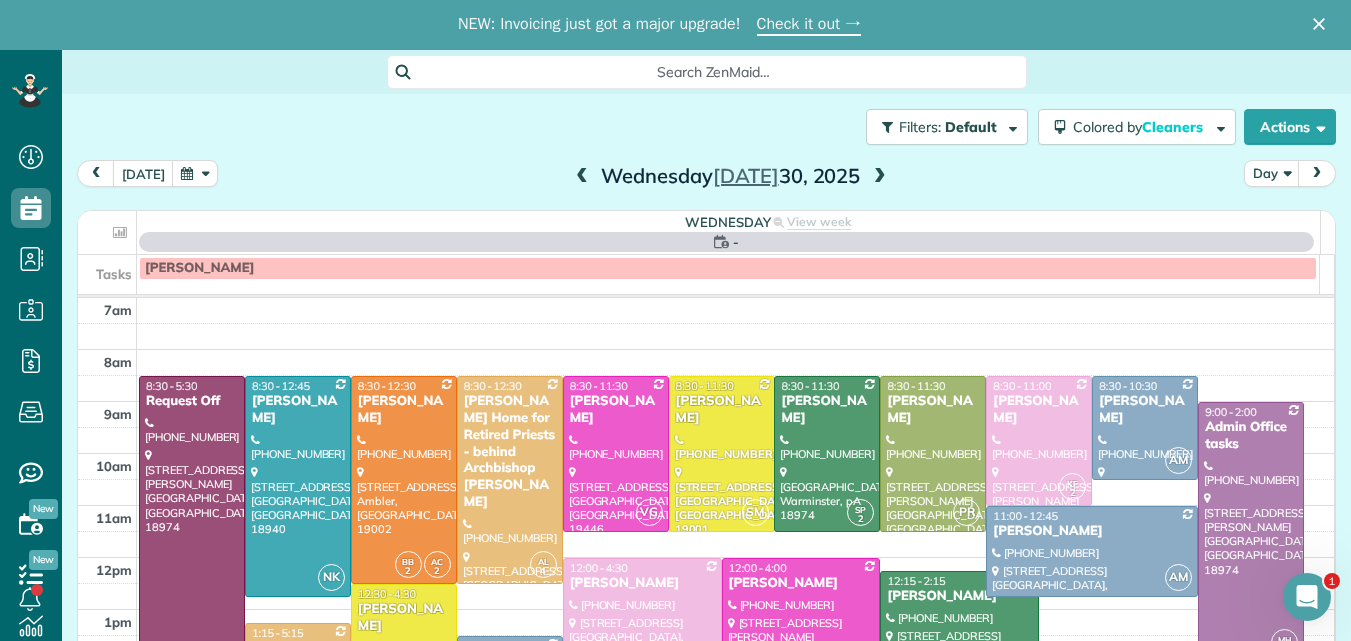 click at bounding box center [582, 177] 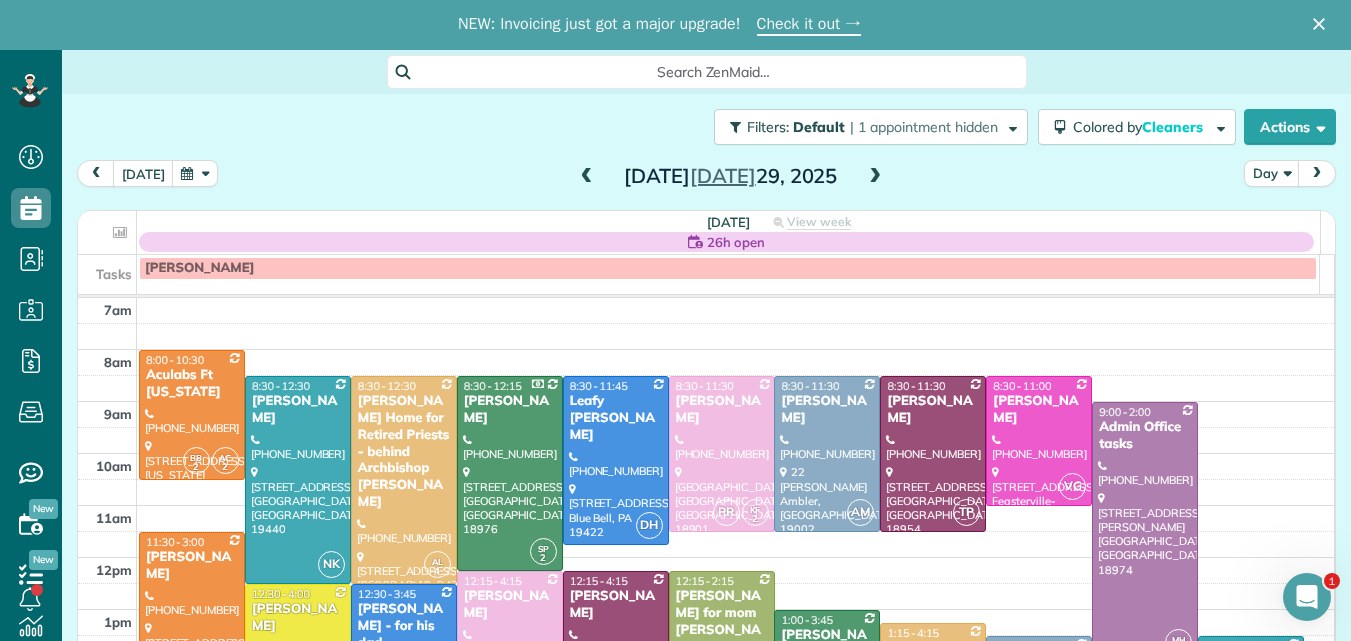 click on "Julie Shuck" at bounding box center (298, 618) 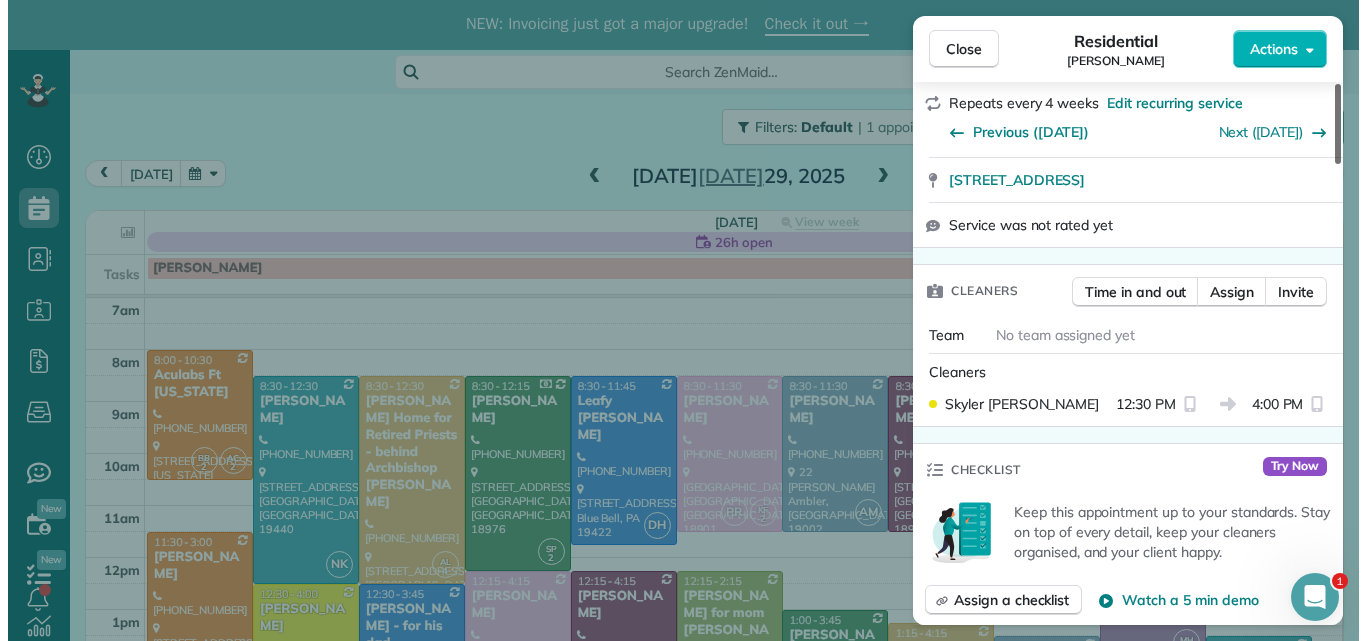 scroll, scrollTop: 509, scrollLeft: 0, axis: vertical 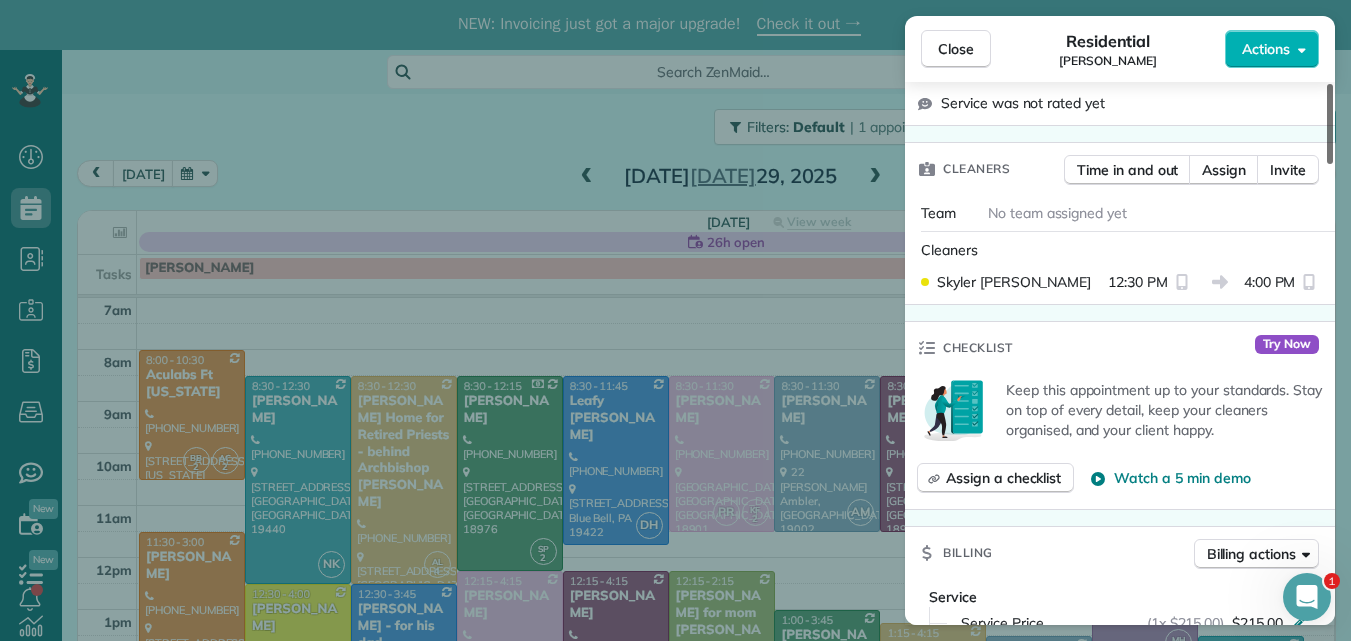 drag, startPoint x: 1328, startPoint y: 132, endPoint x: 1315, endPoint y: 207, distance: 76.11833 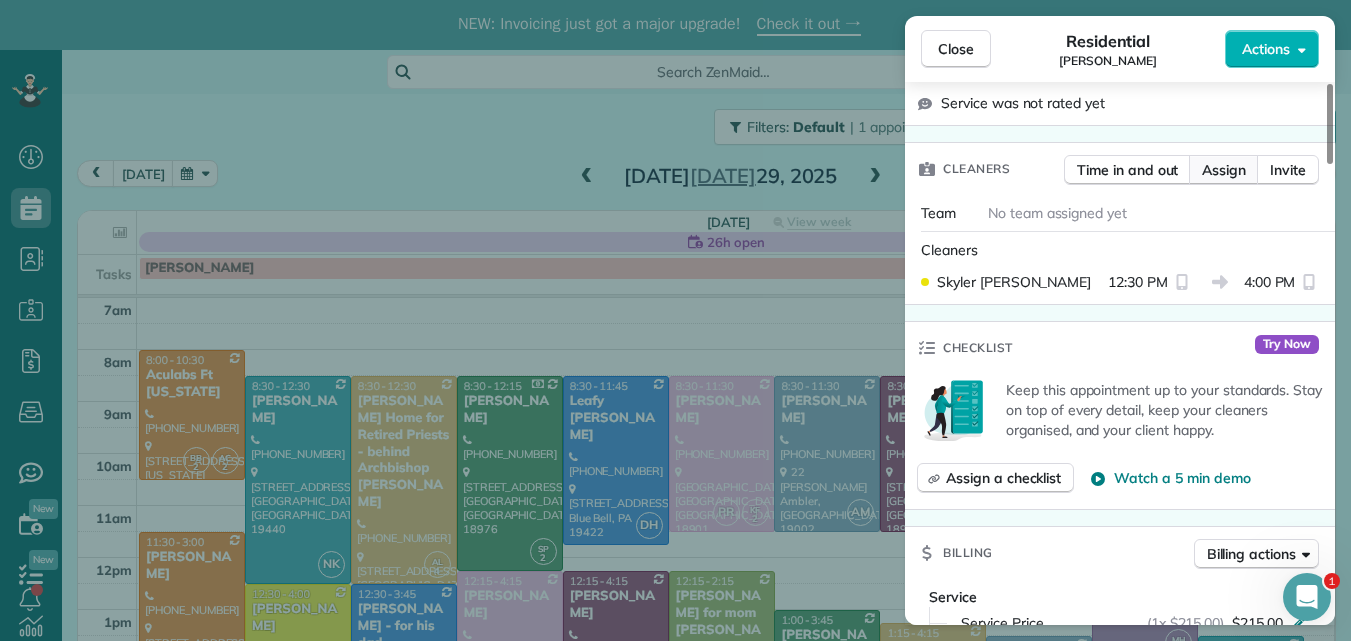 click on "Assign" at bounding box center (1224, 170) 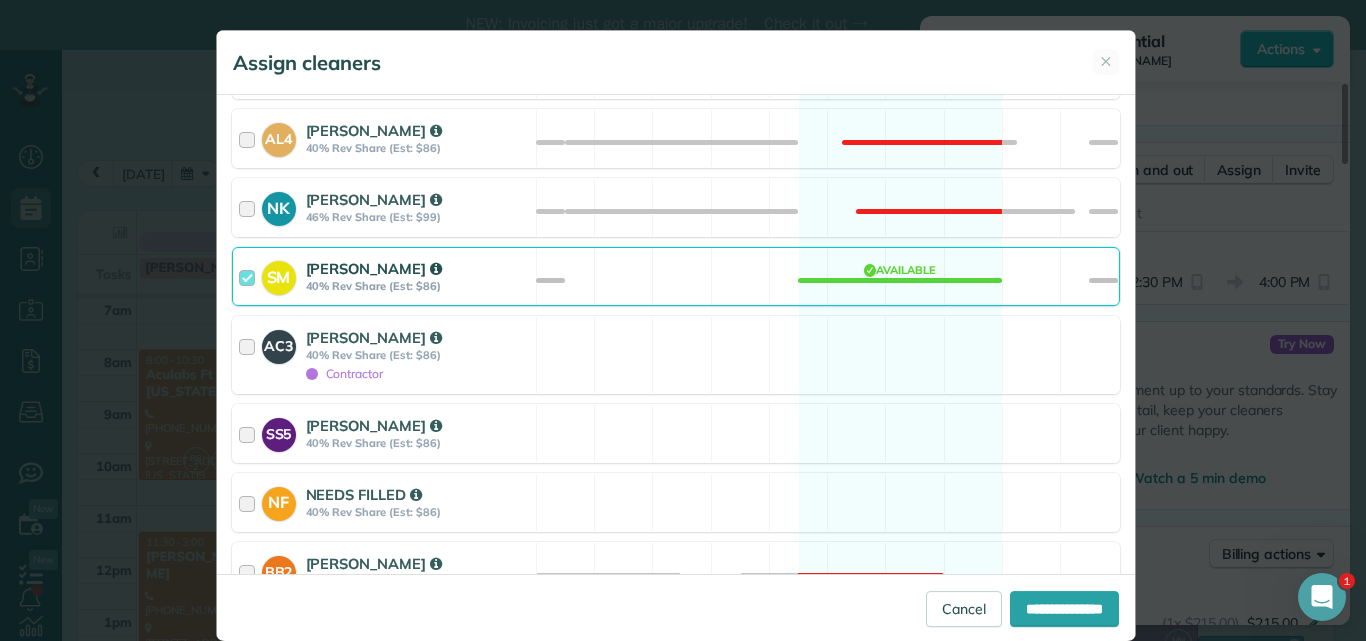 scroll, scrollTop: 1525, scrollLeft: 0, axis: vertical 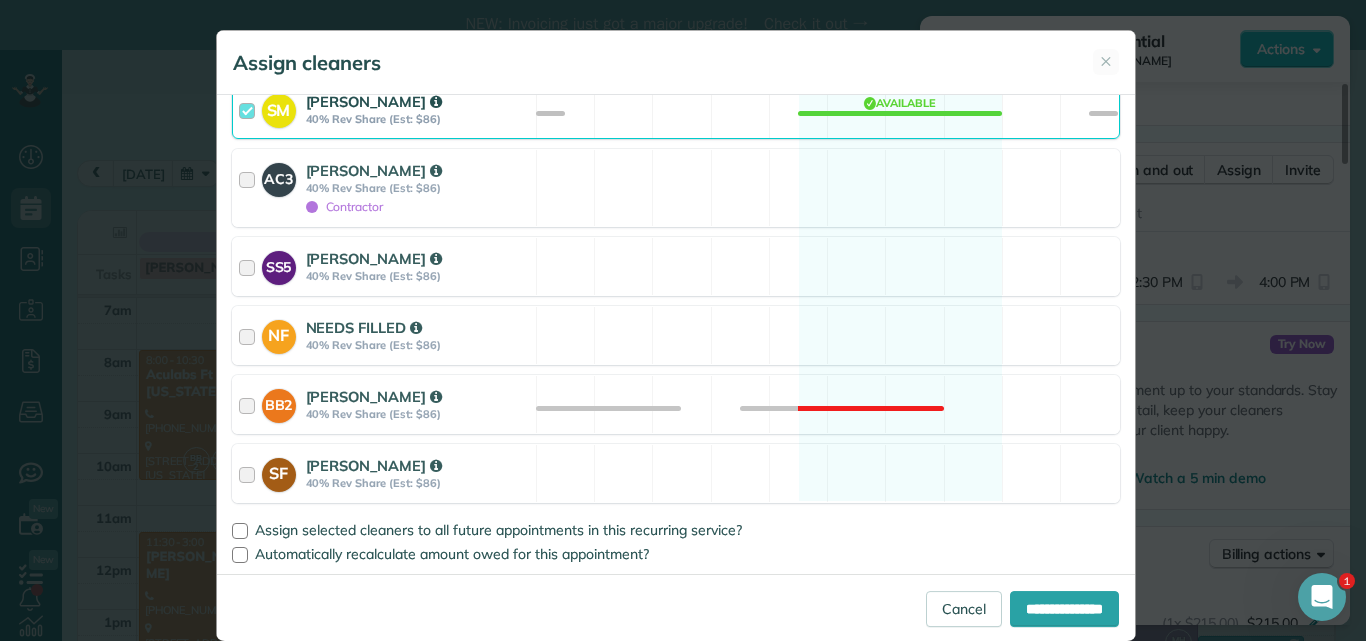 click at bounding box center [250, 109] 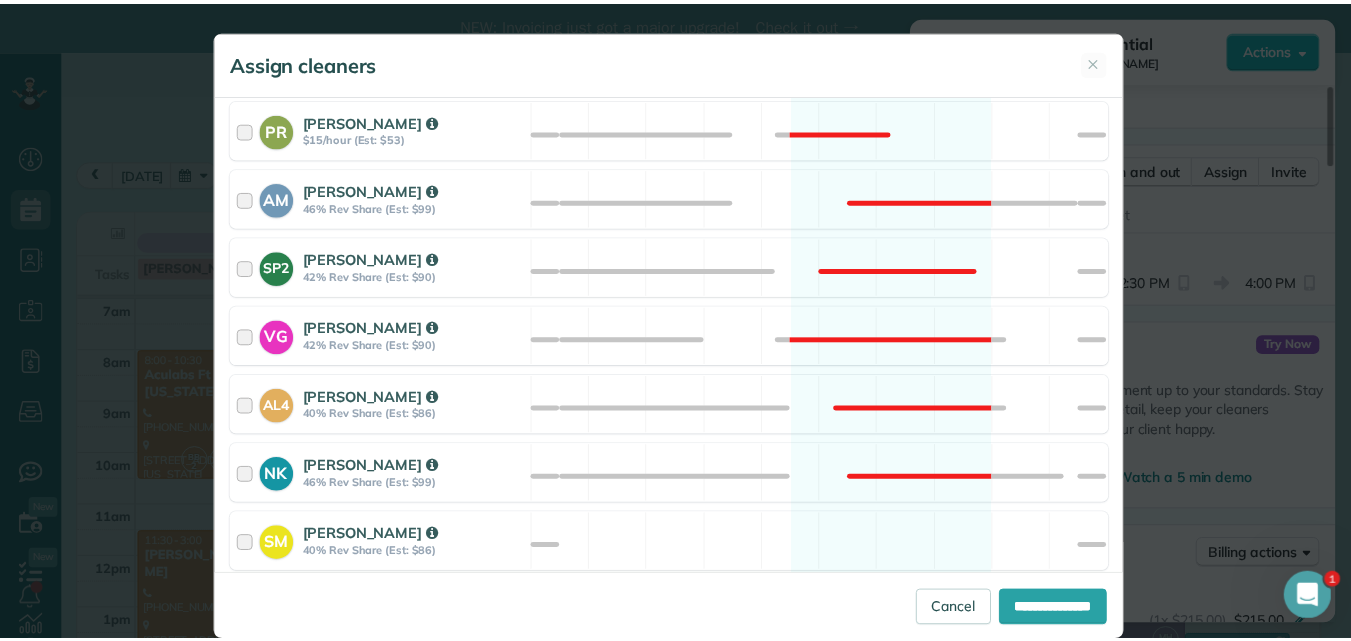 scroll, scrollTop: 929, scrollLeft: 0, axis: vertical 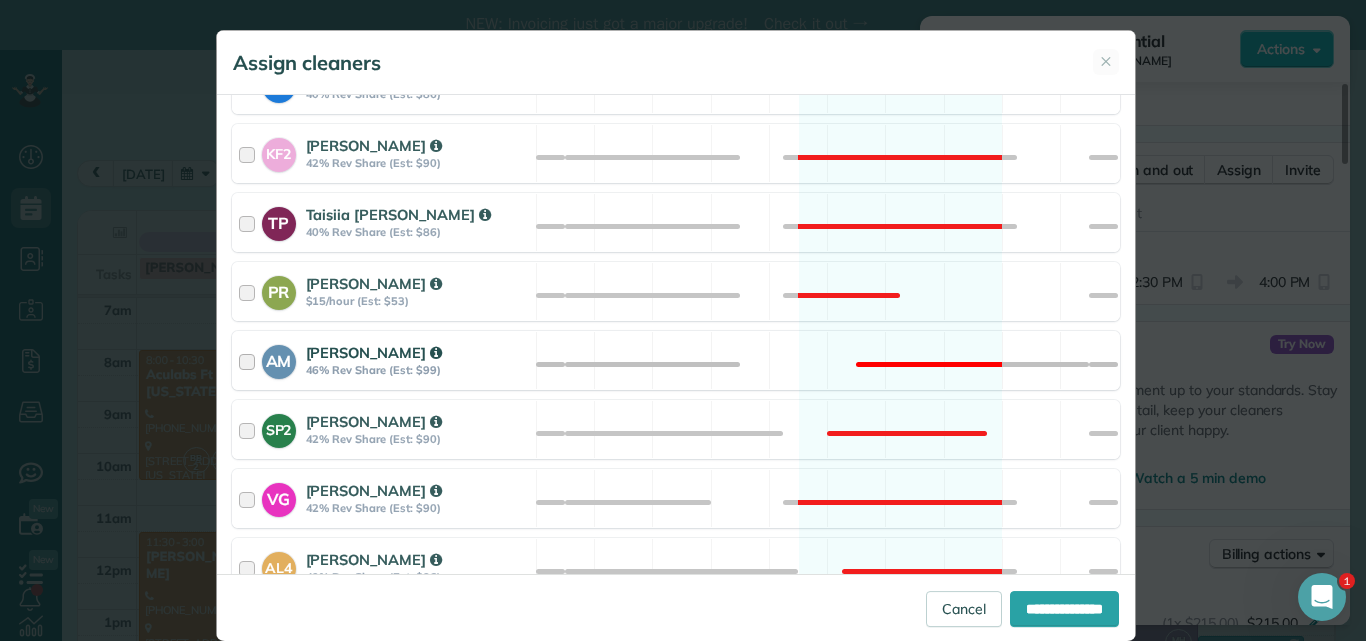 click at bounding box center (250, 360) 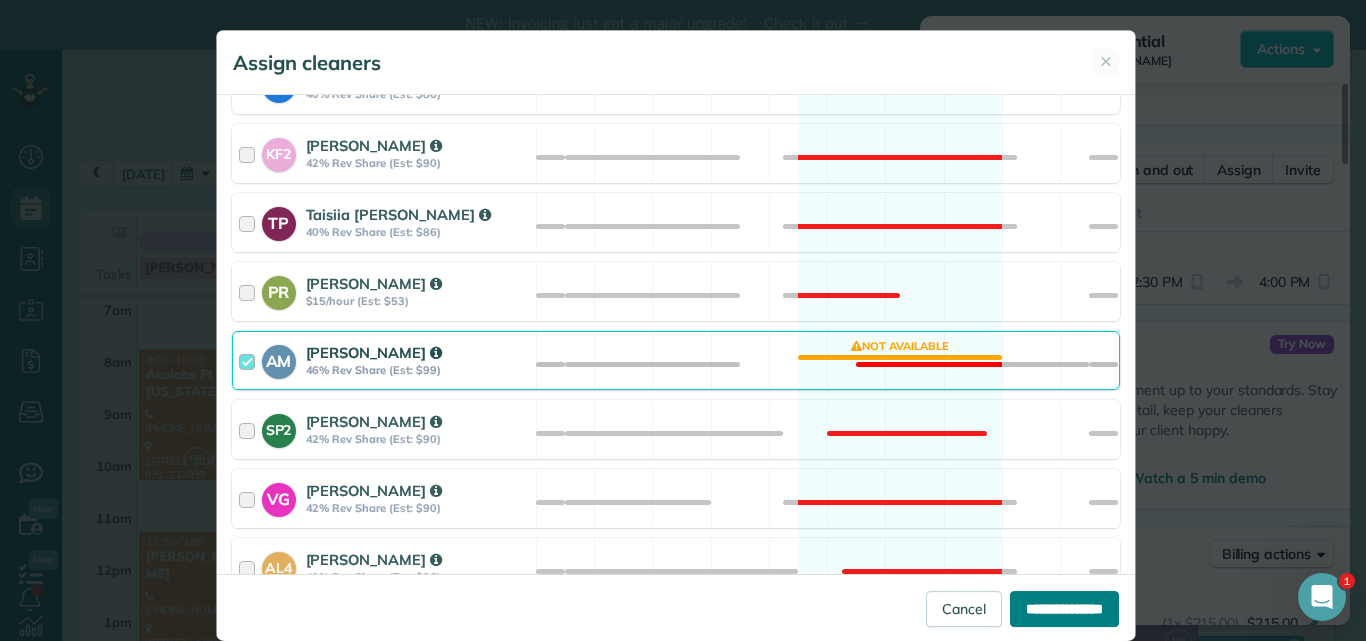 click on "**********" at bounding box center [1064, 609] 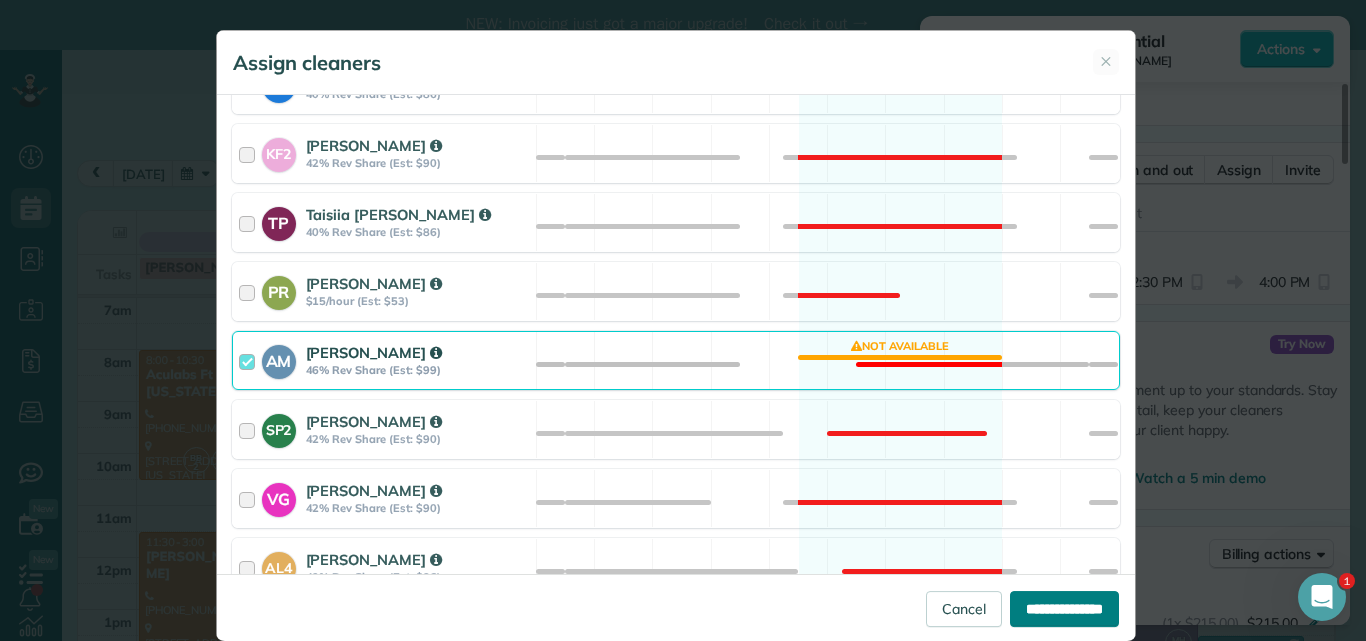type on "**********" 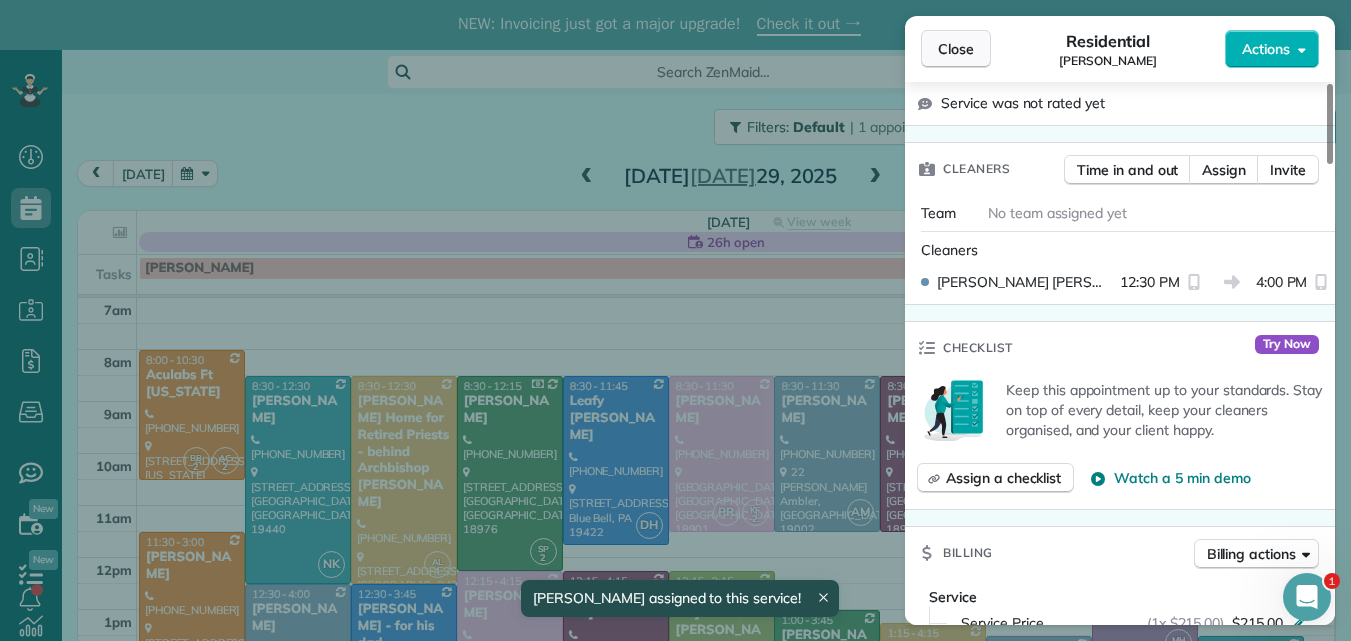 click on "Close" at bounding box center [956, 49] 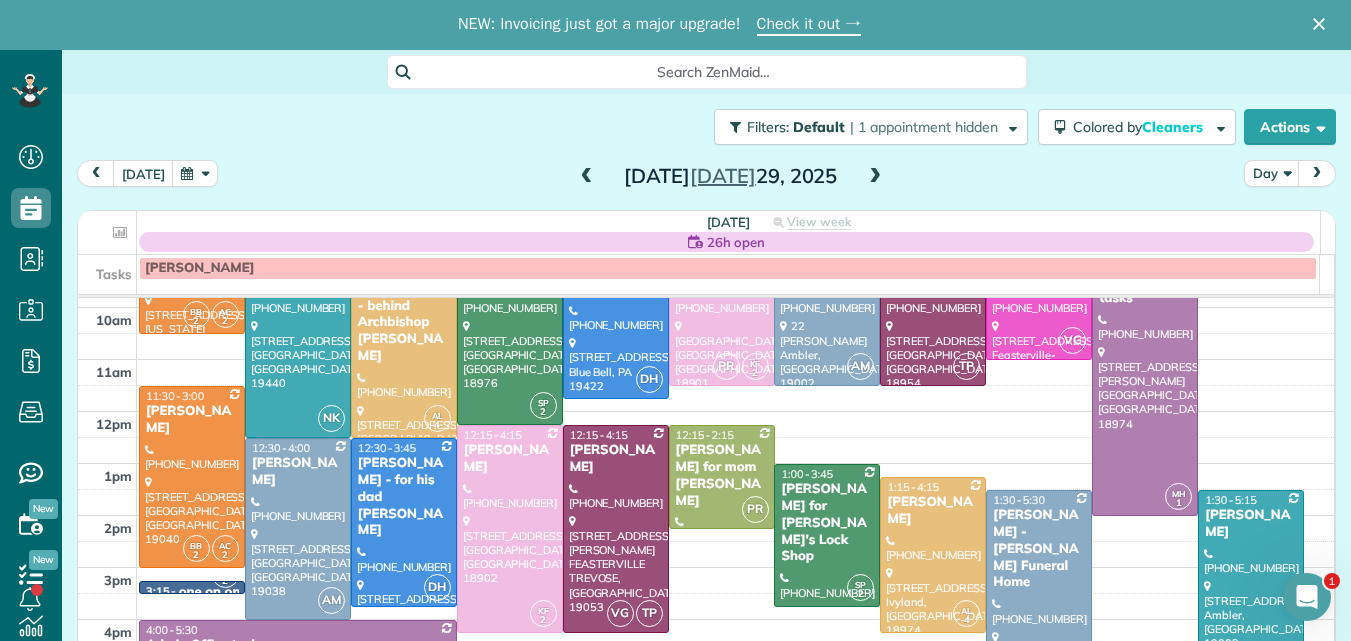 scroll, scrollTop: 152, scrollLeft: 0, axis: vertical 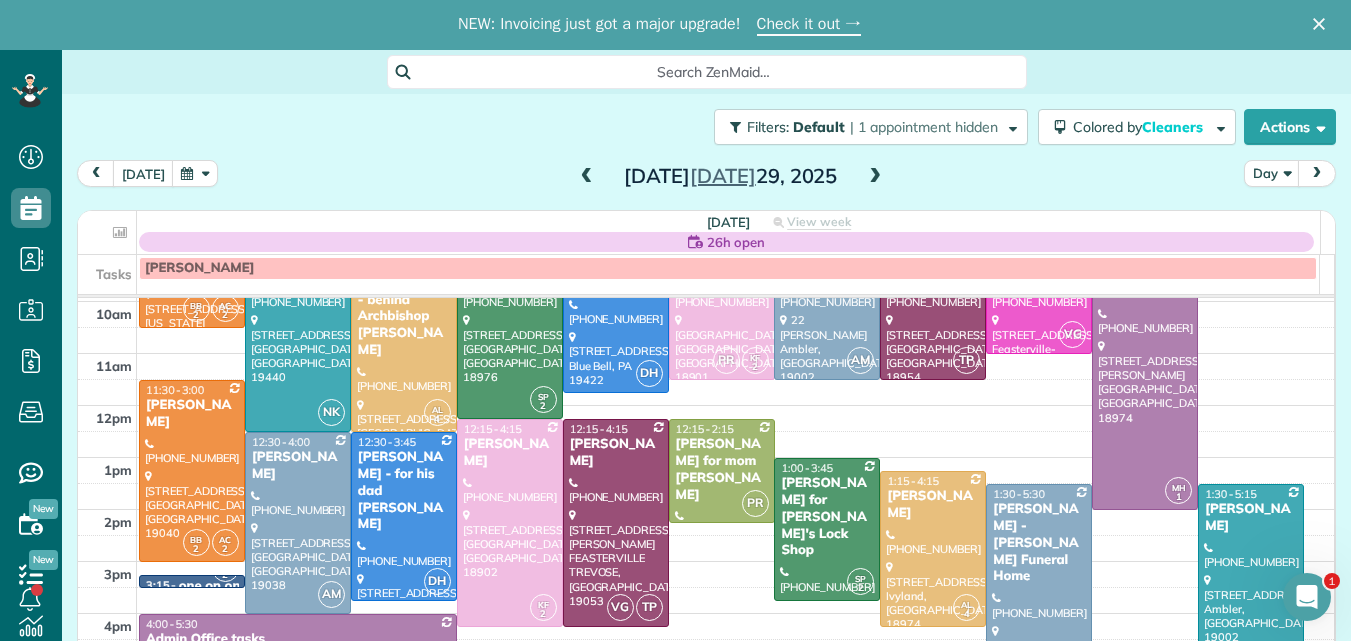 click at bounding box center [736, 445] 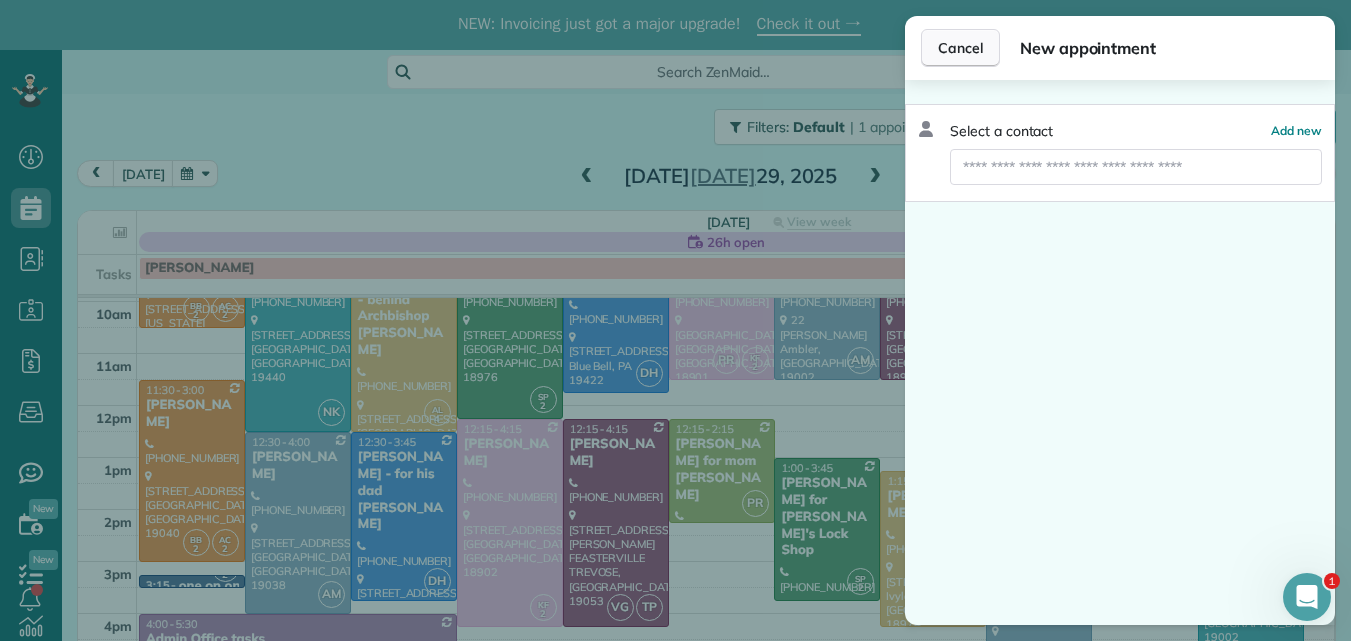 click on "Cancel" at bounding box center (960, 48) 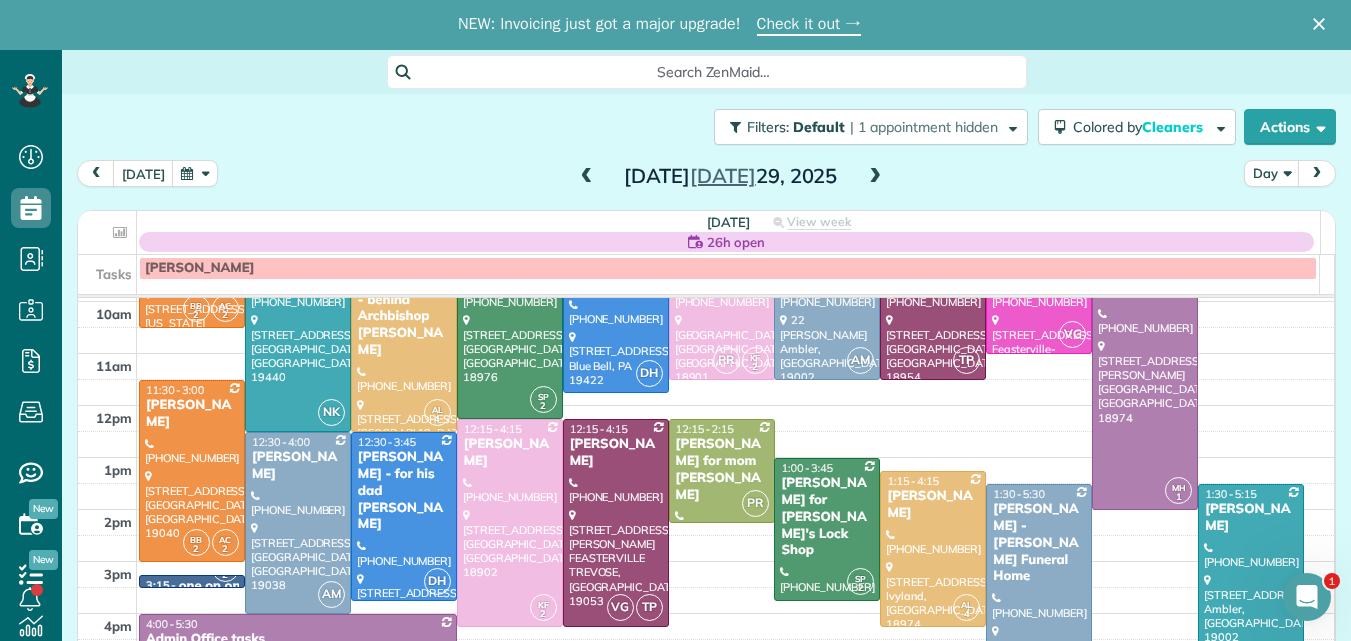 click on "Jason Oszczakiewicz - Varcoe-Thomas Funeral Home" at bounding box center [1039, 543] 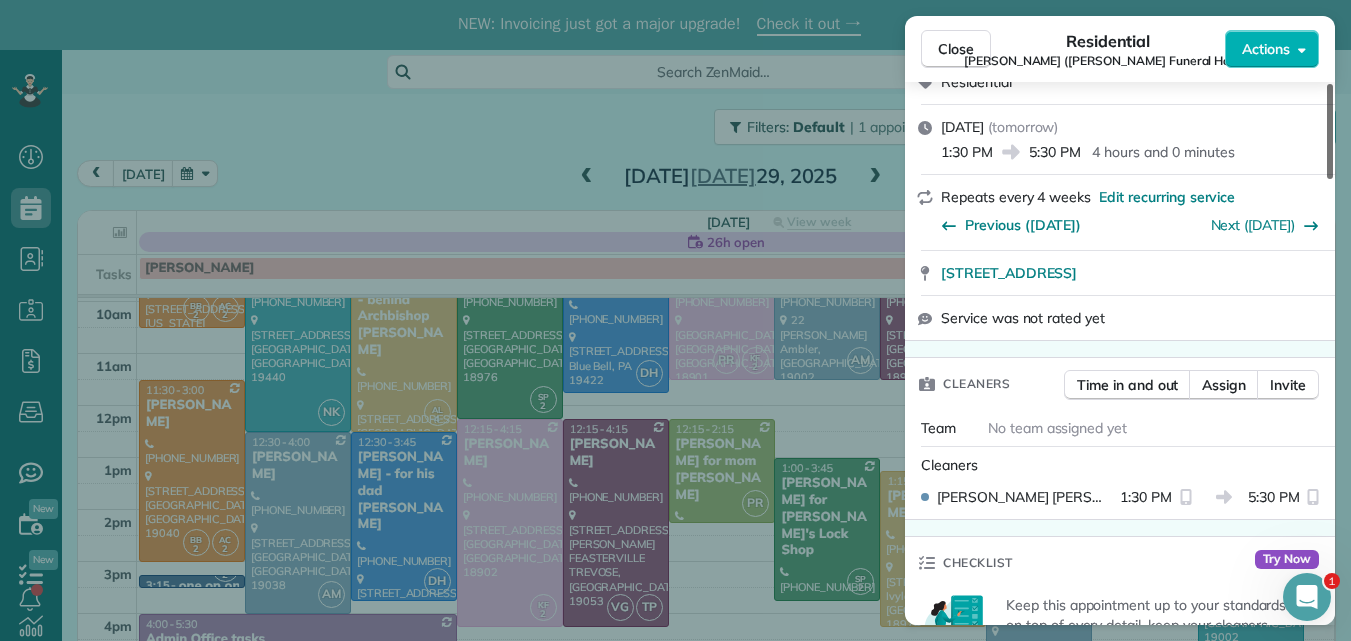 scroll, scrollTop: 332, scrollLeft: 0, axis: vertical 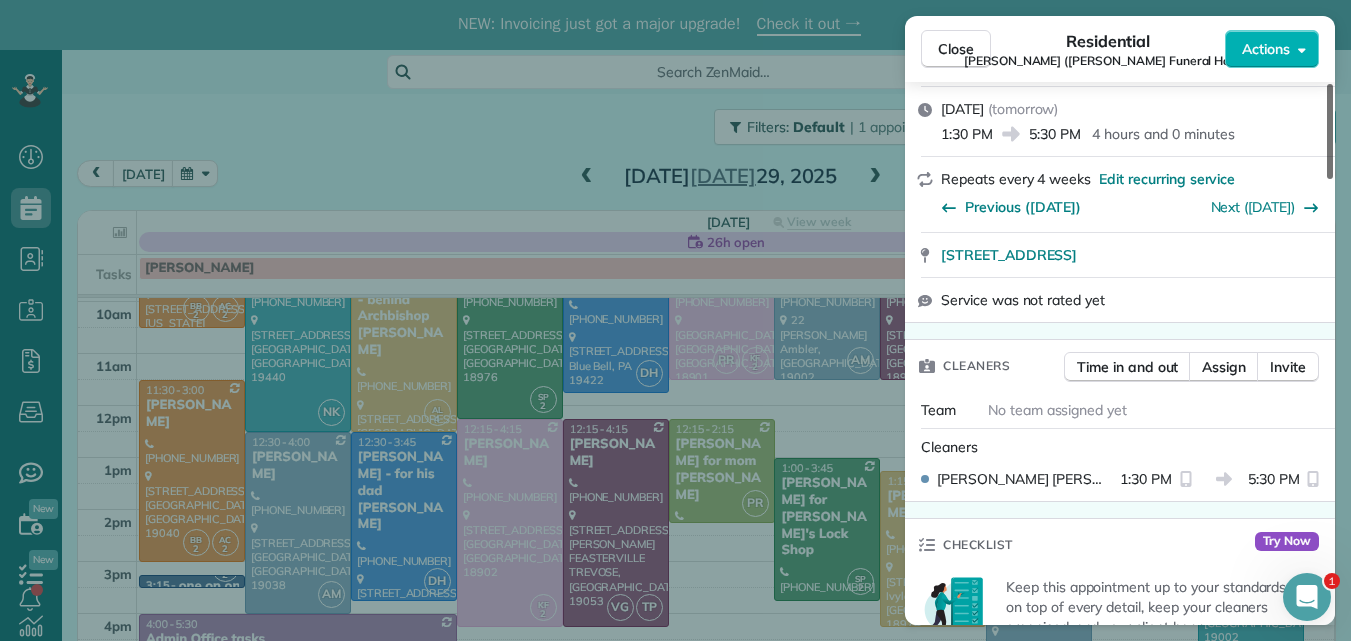 drag, startPoint x: 1328, startPoint y: 159, endPoint x: 1313, endPoint y: 217, distance: 59.908264 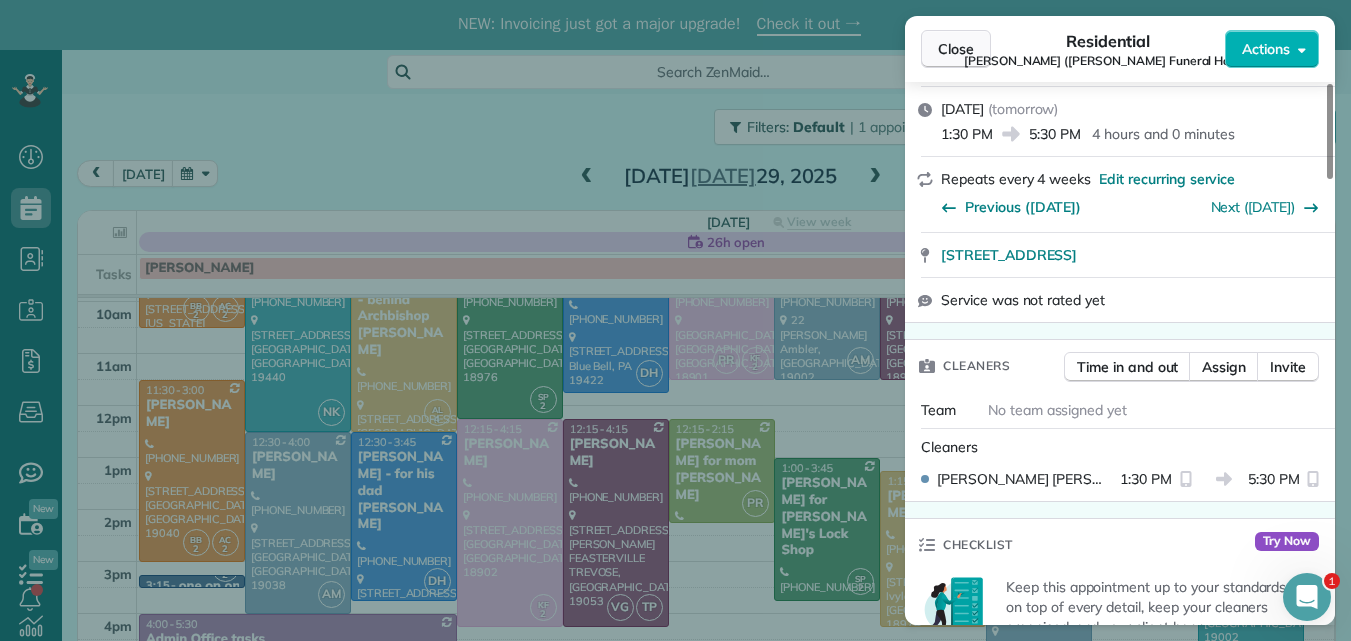 click on "Close" at bounding box center (956, 49) 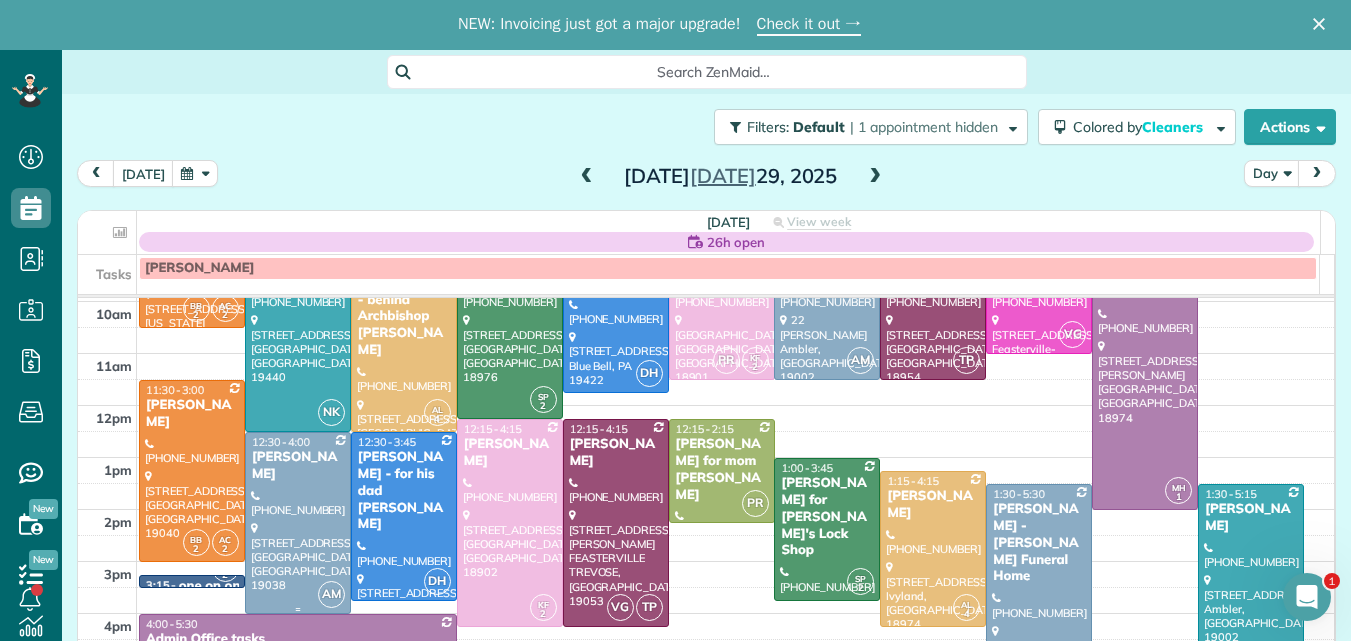 click at bounding box center (298, 523) 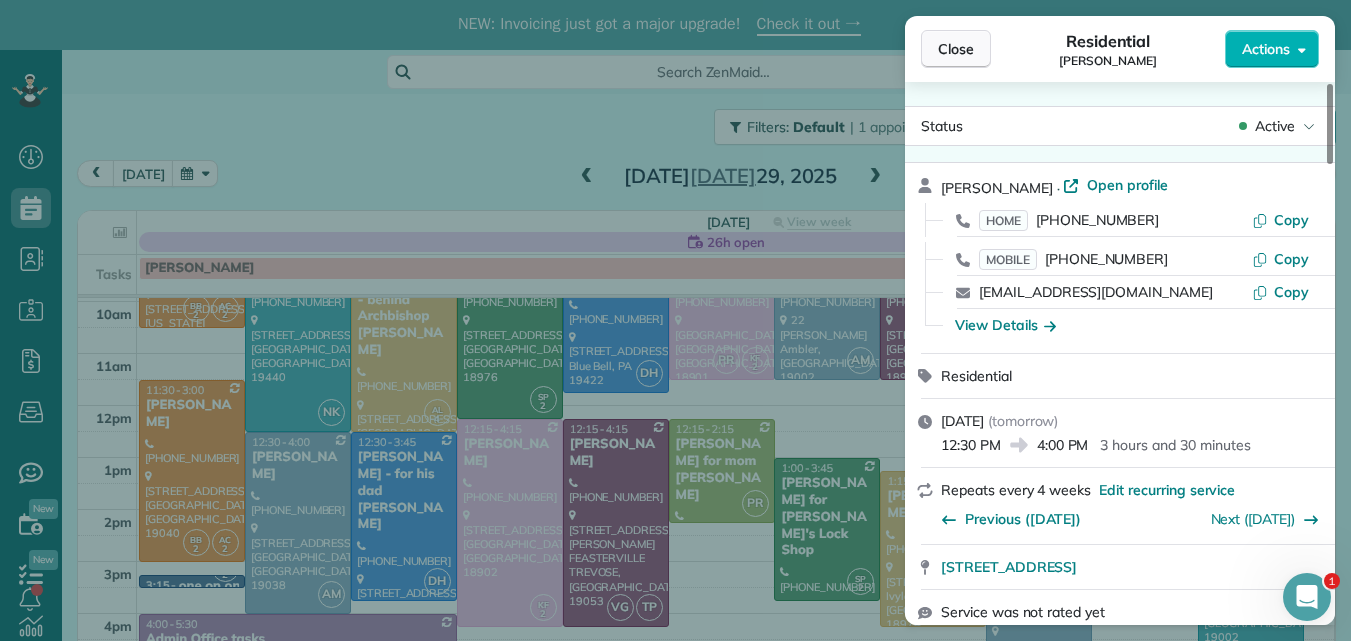 click on "Close" at bounding box center (956, 49) 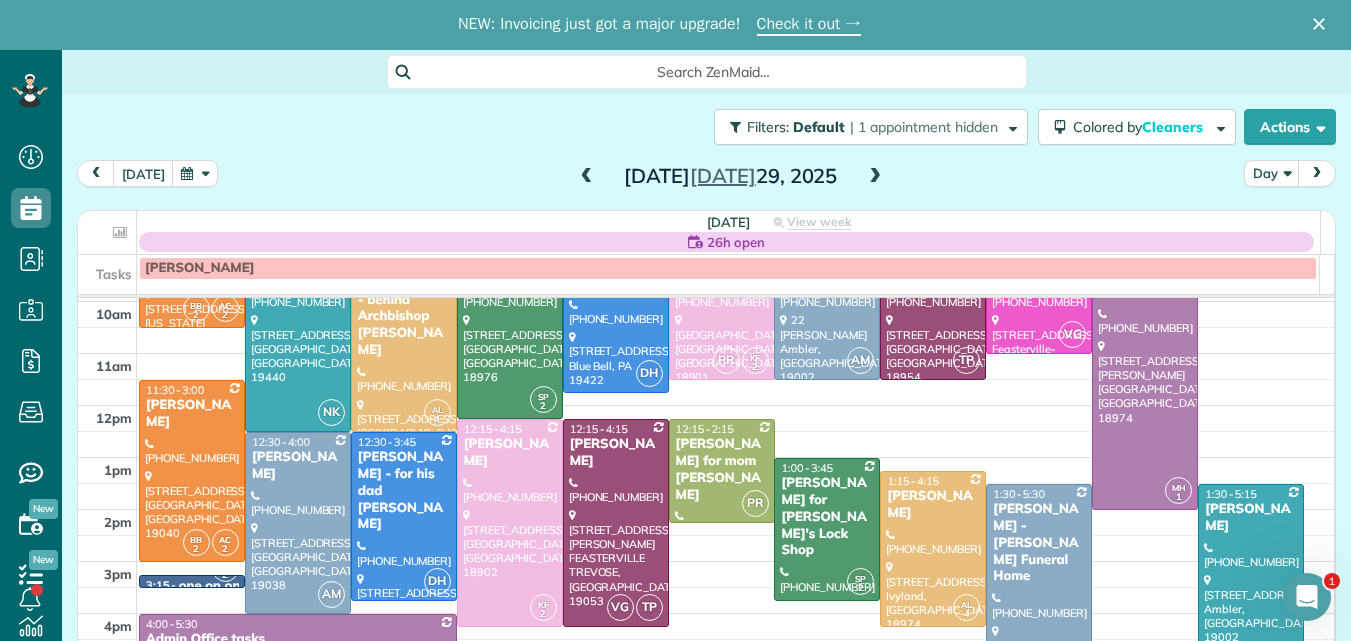 click on "Jason Oszczakiewicz - Varcoe-Thomas Funeral Home" at bounding box center (1039, 543) 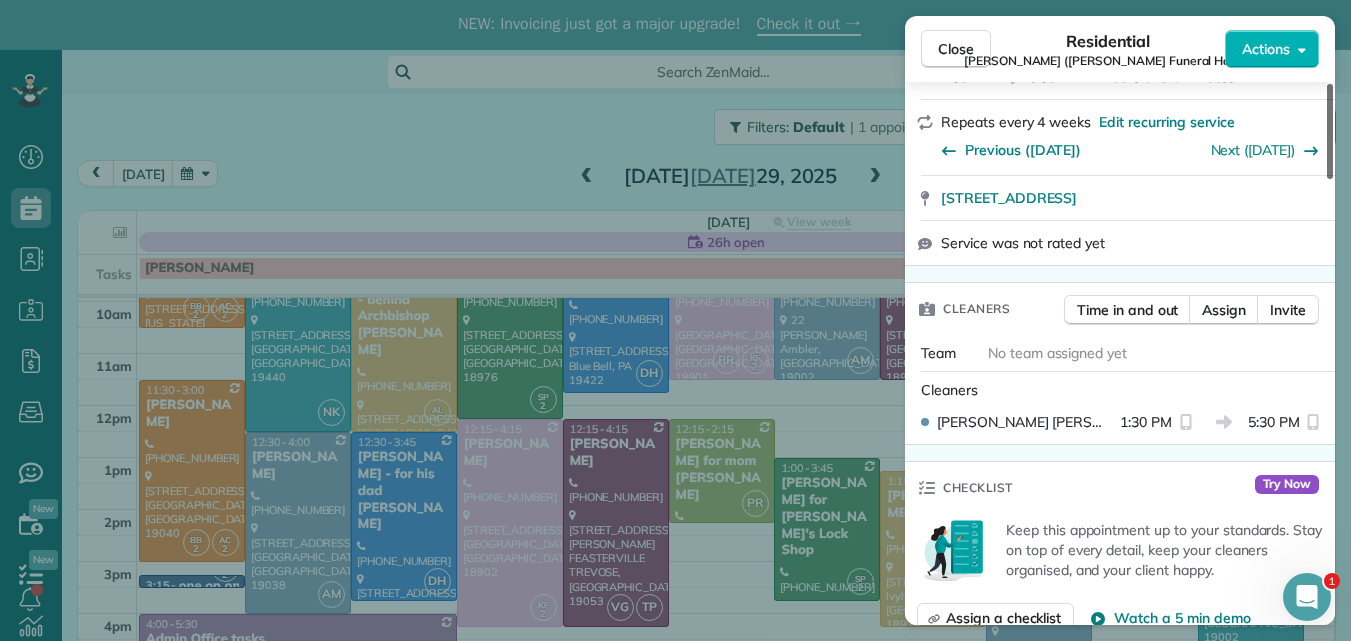 drag, startPoint x: 1329, startPoint y: 158, endPoint x: 1317, endPoint y: 230, distance: 72.99315 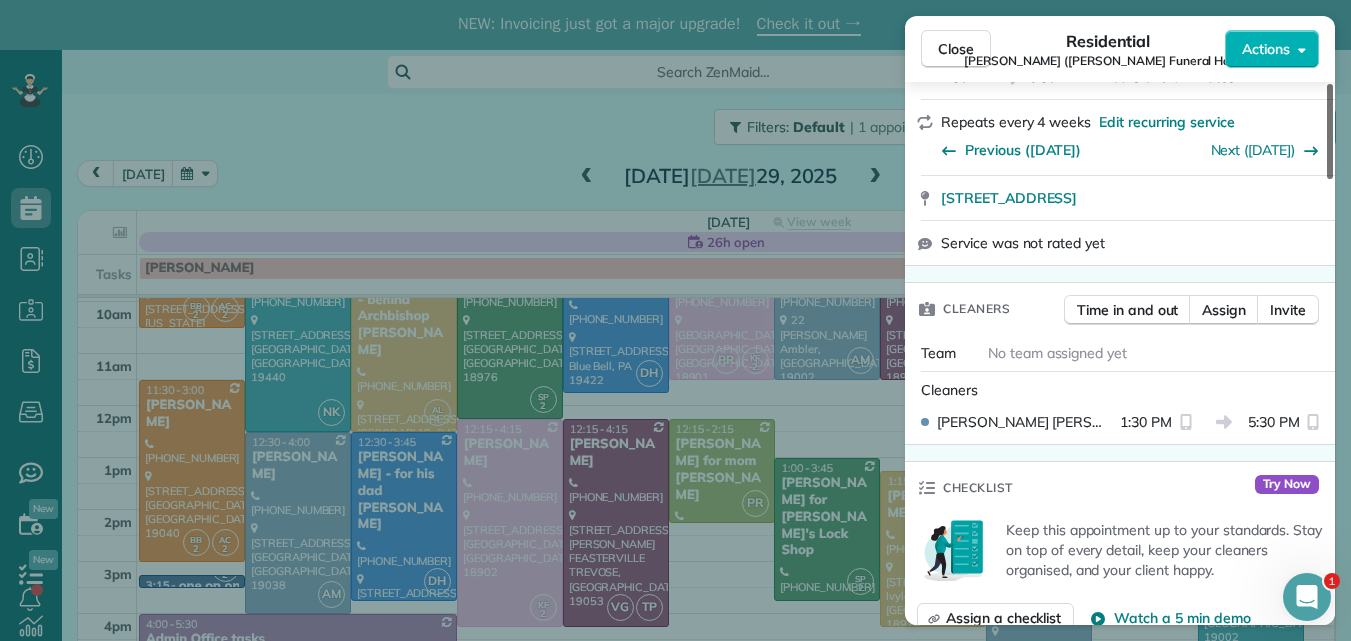 click at bounding box center [1330, 131] 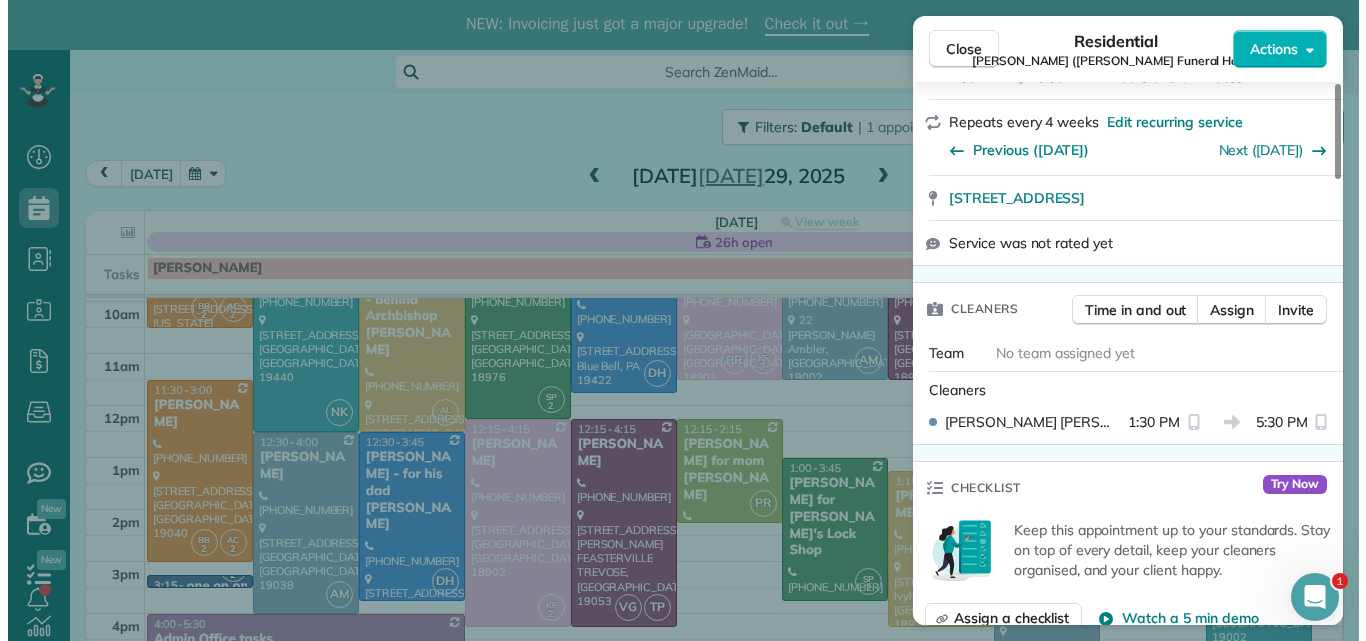 scroll, scrollTop: 412, scrollLeft: 0, axis: vertical 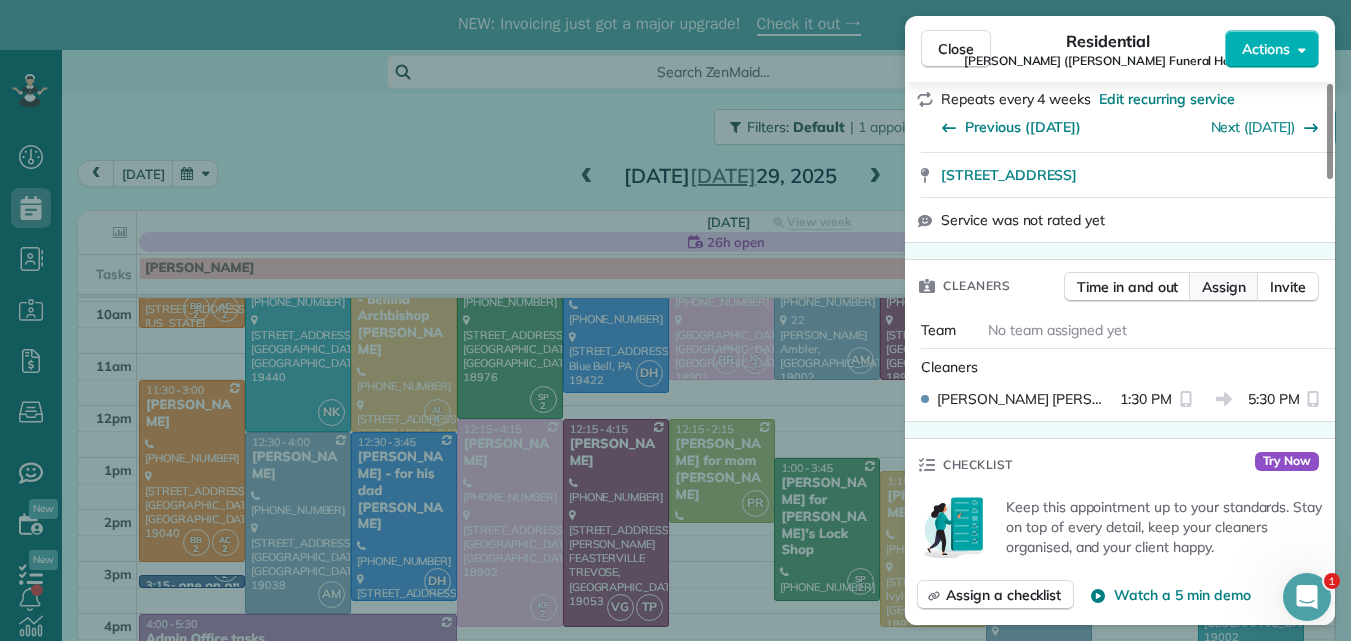 click on "Assign" at bounding box center [1224, 287] 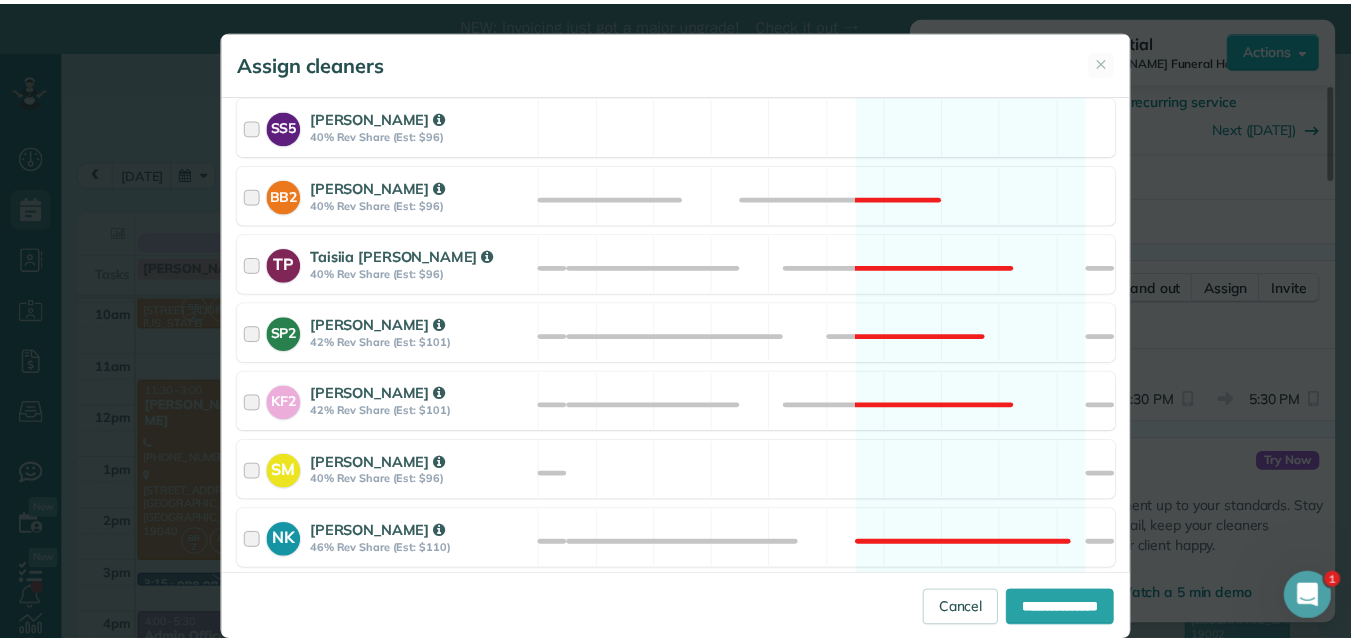 scroll, scrollTop: 1173, scrollLeft: 0, axis: vertical 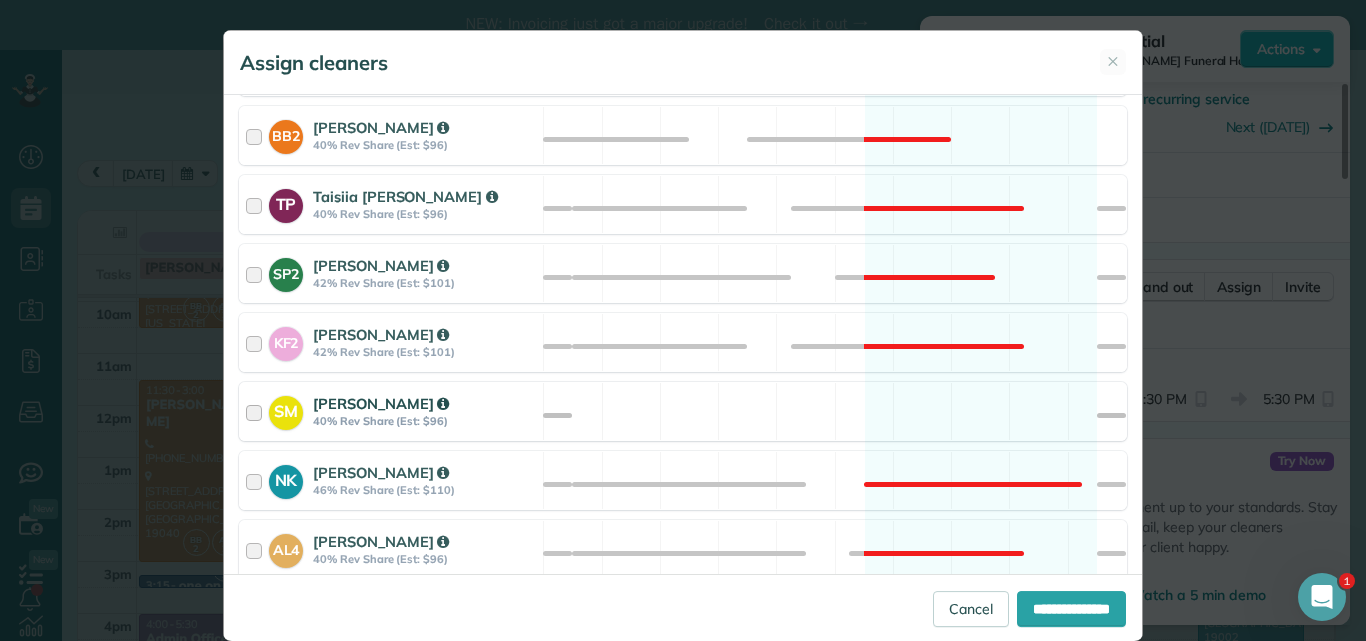 click at bounding box center [257, 411] 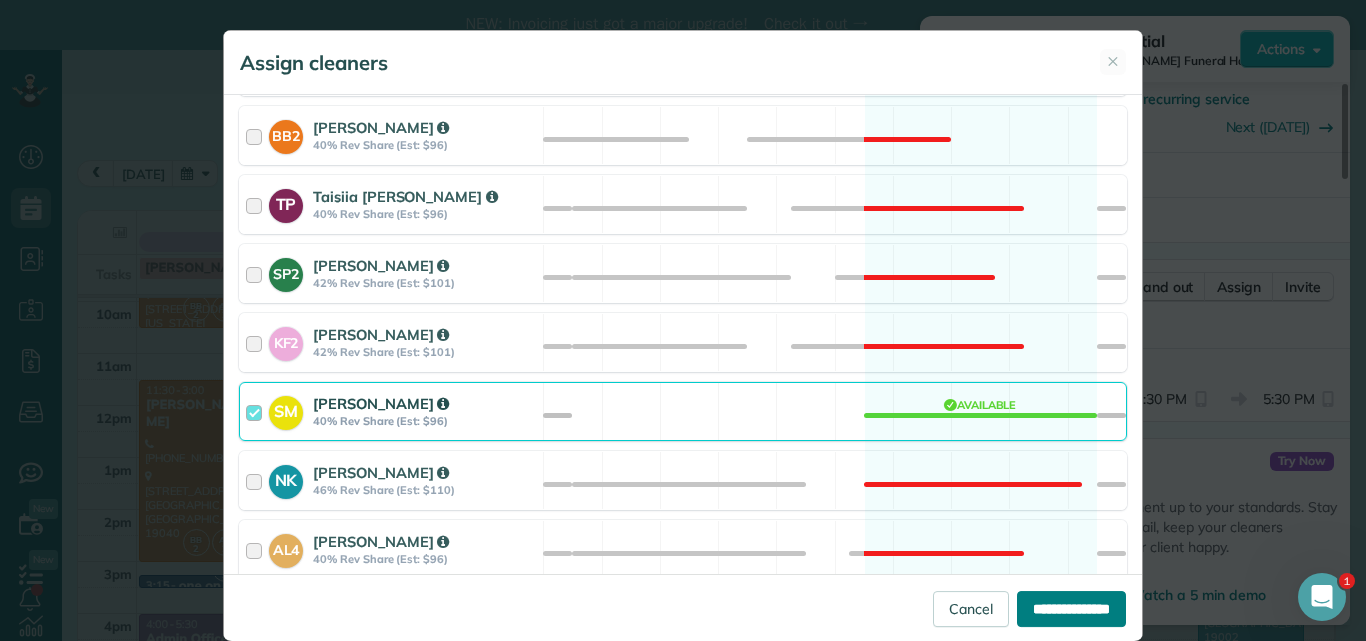 click on "**********" at bounding box center [1071, 609] 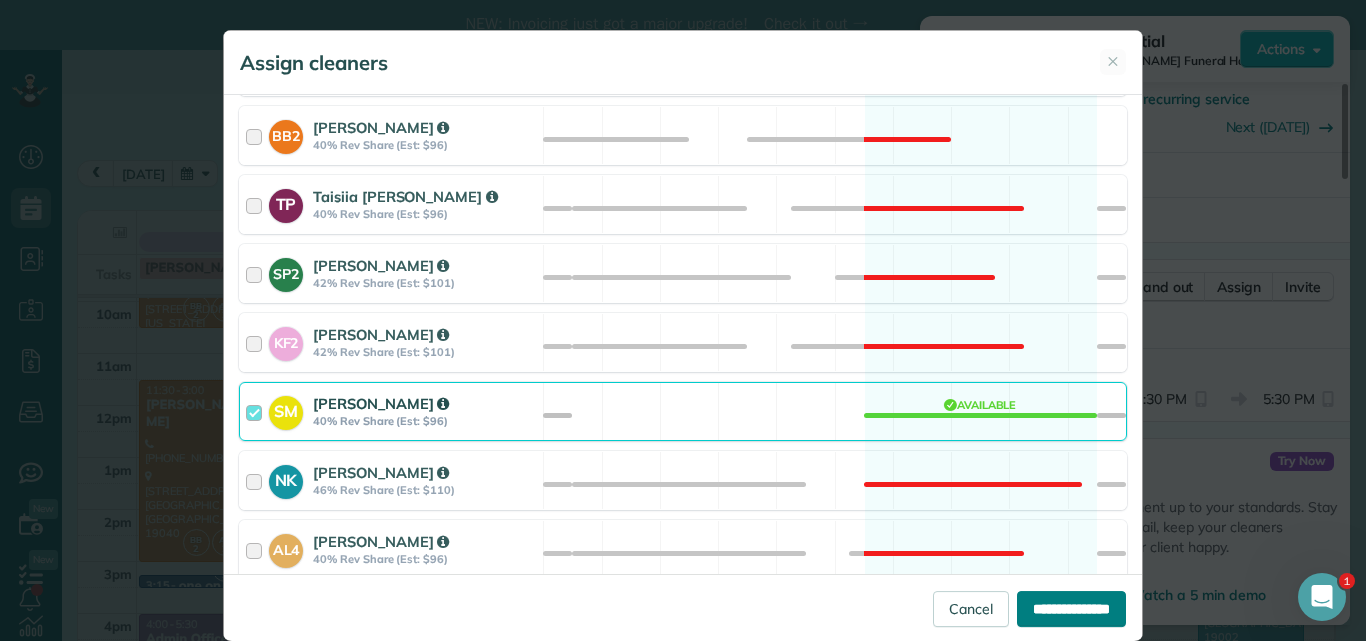 type on "**********" 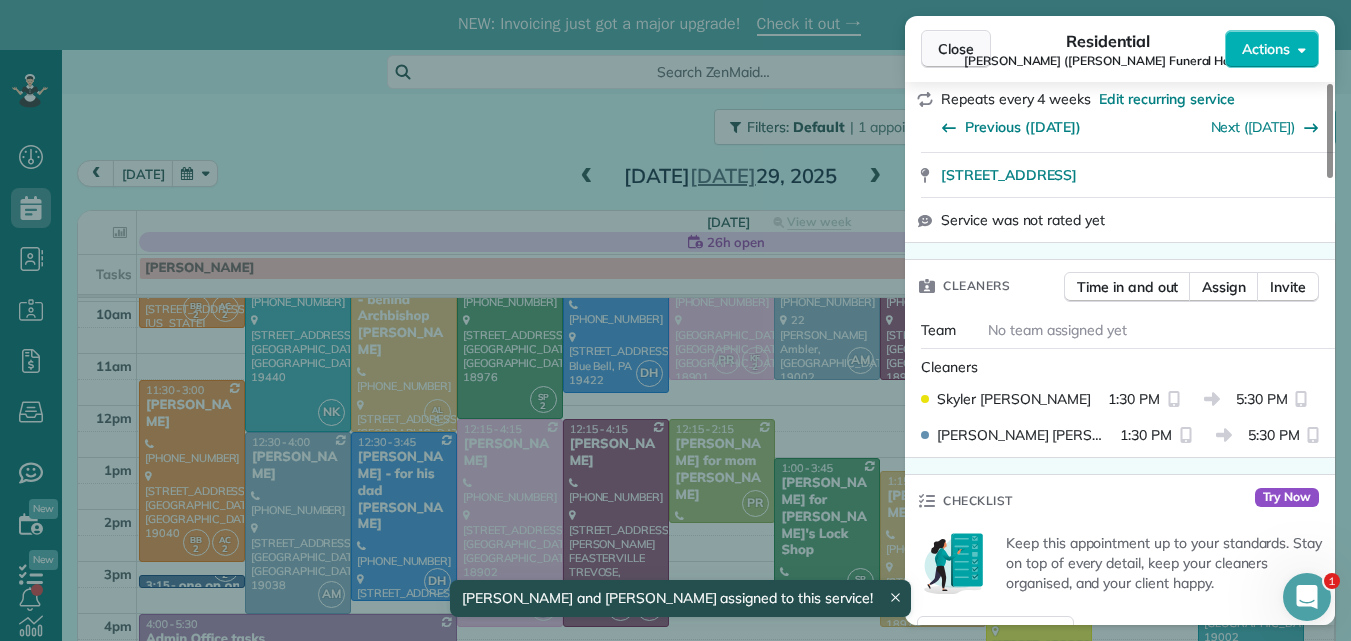 click on "Close" at bounding box center [956, 49] 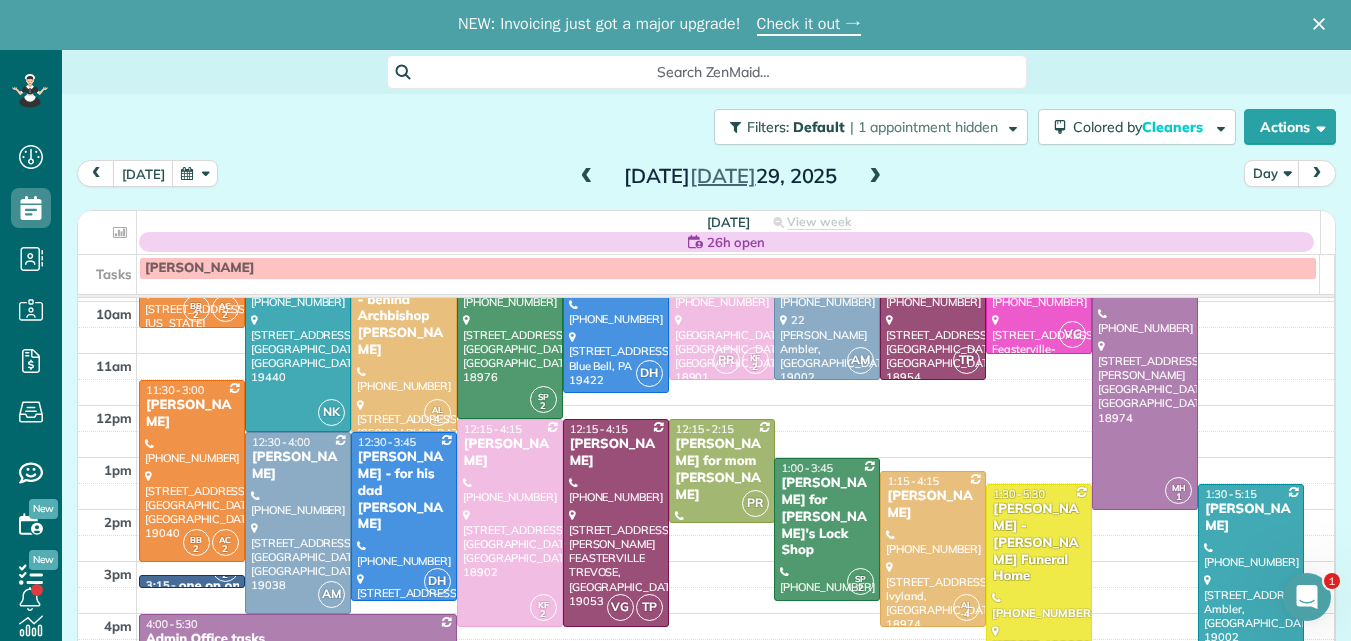 click at bounding box center (875, 177) 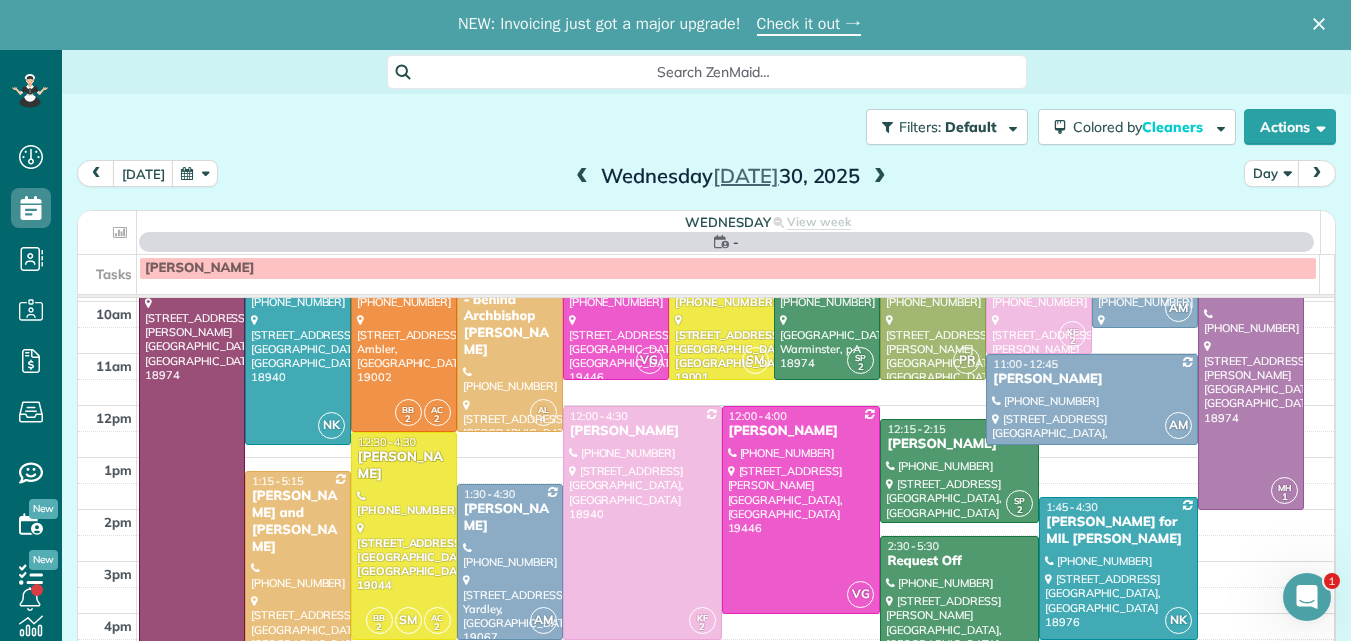 scroll, scrollTop: 0, scrollLeft: 0, axis: both 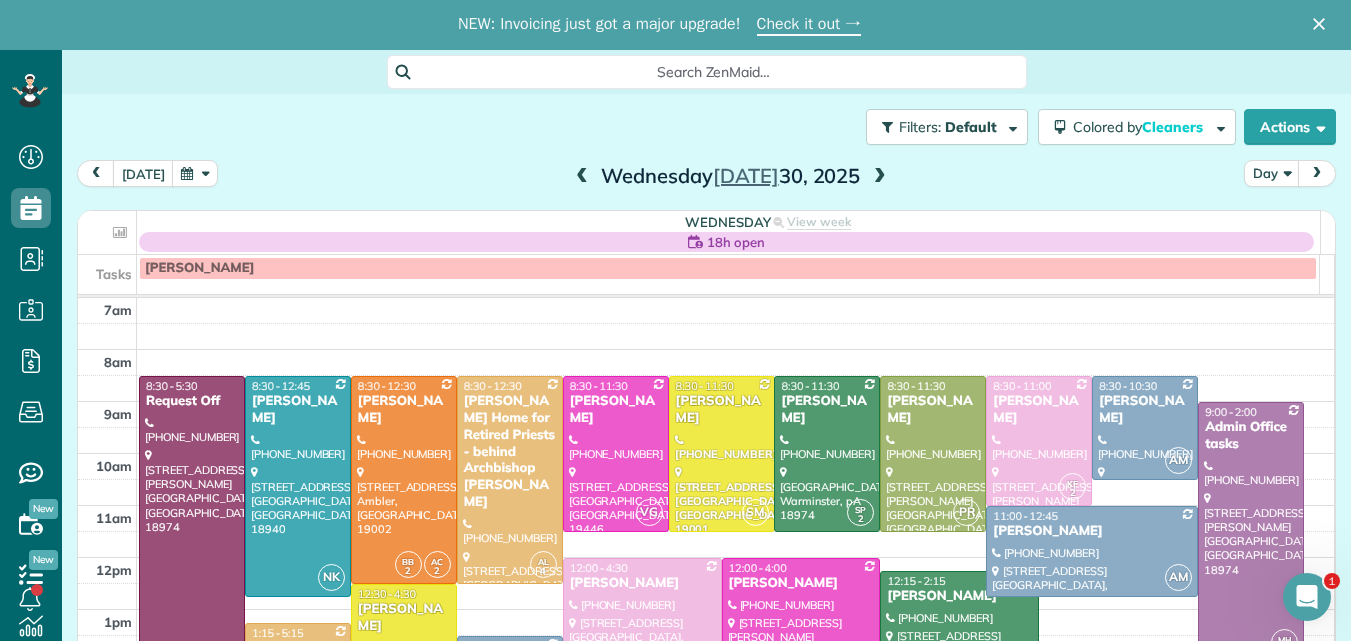 click at bounding box center (880, 177) 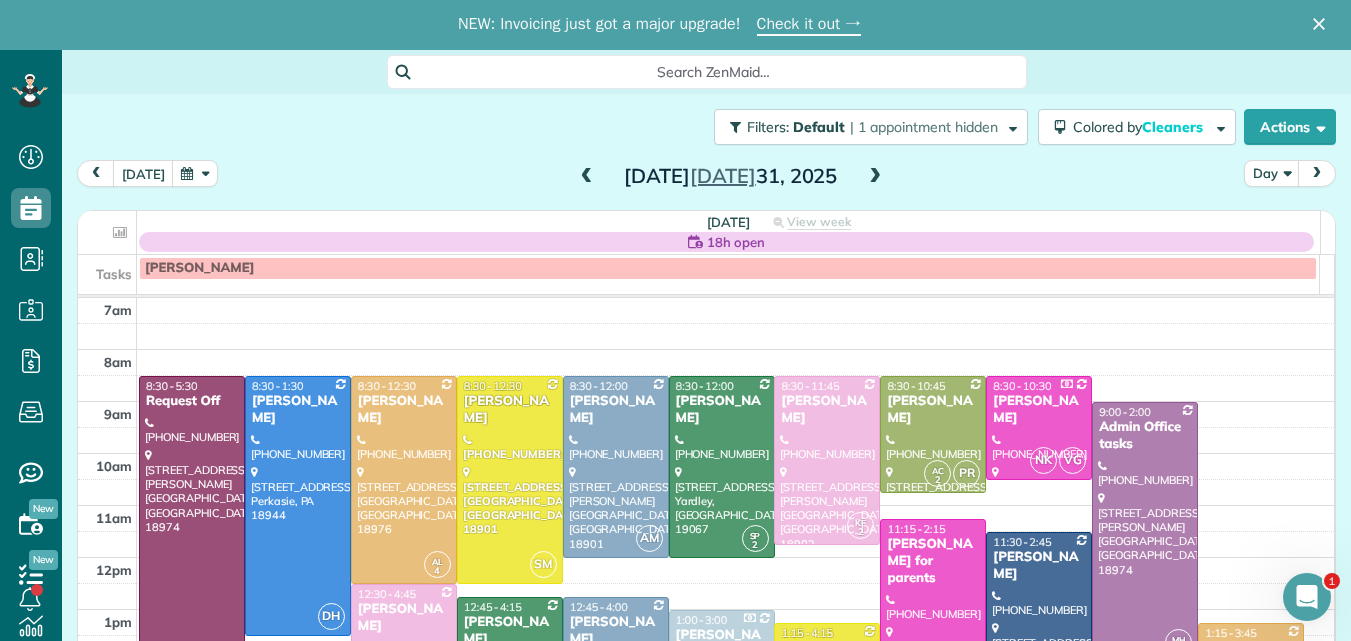 click at bounding box center (875, 177) 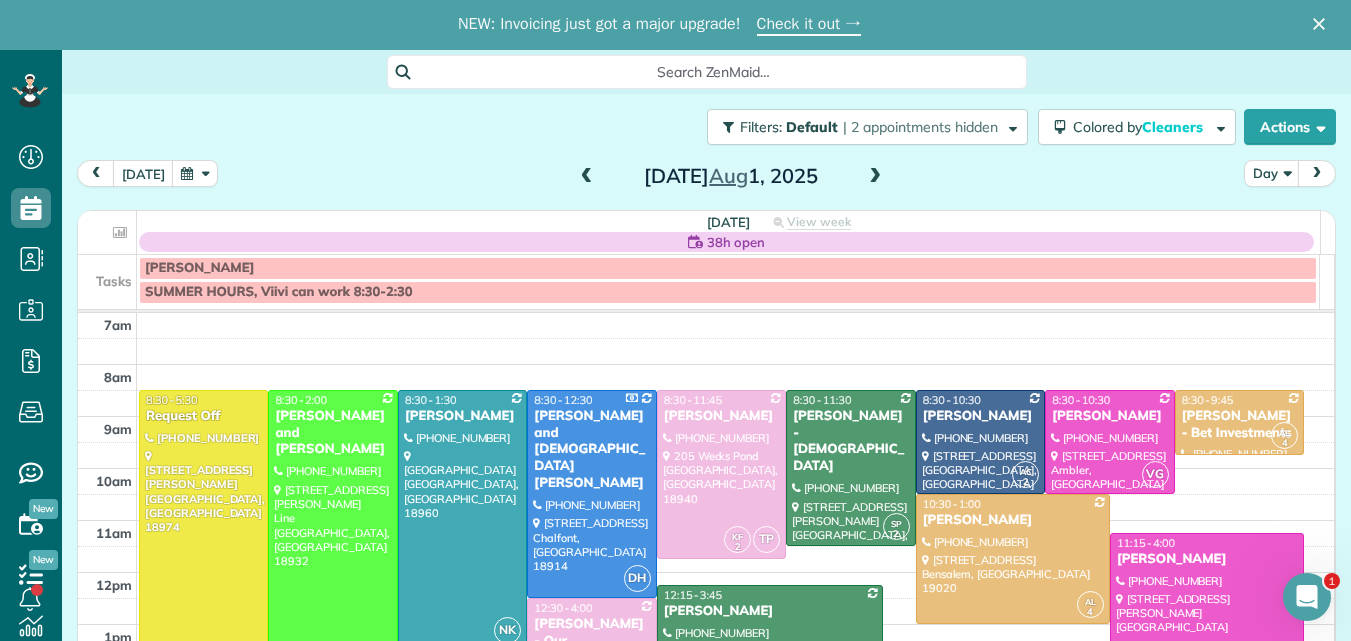 click at bounding box center (875, 177) 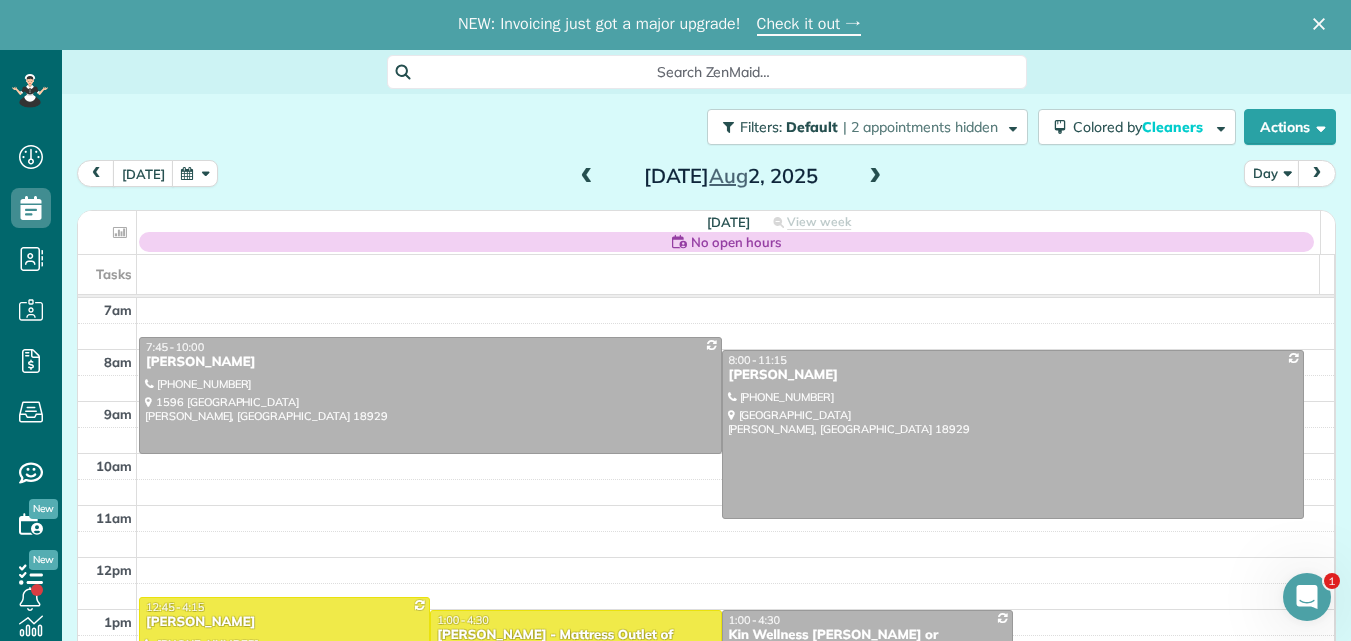 click at bounding box center (875, 177) 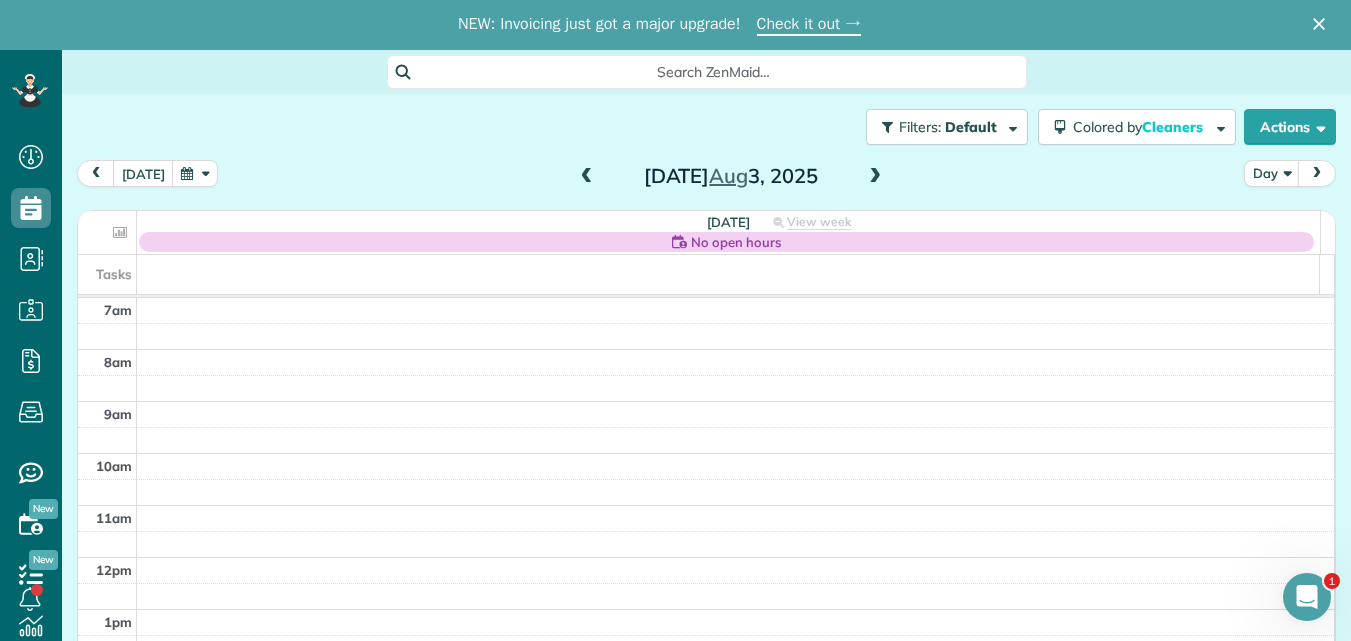 click at bounding box center [587, 177] 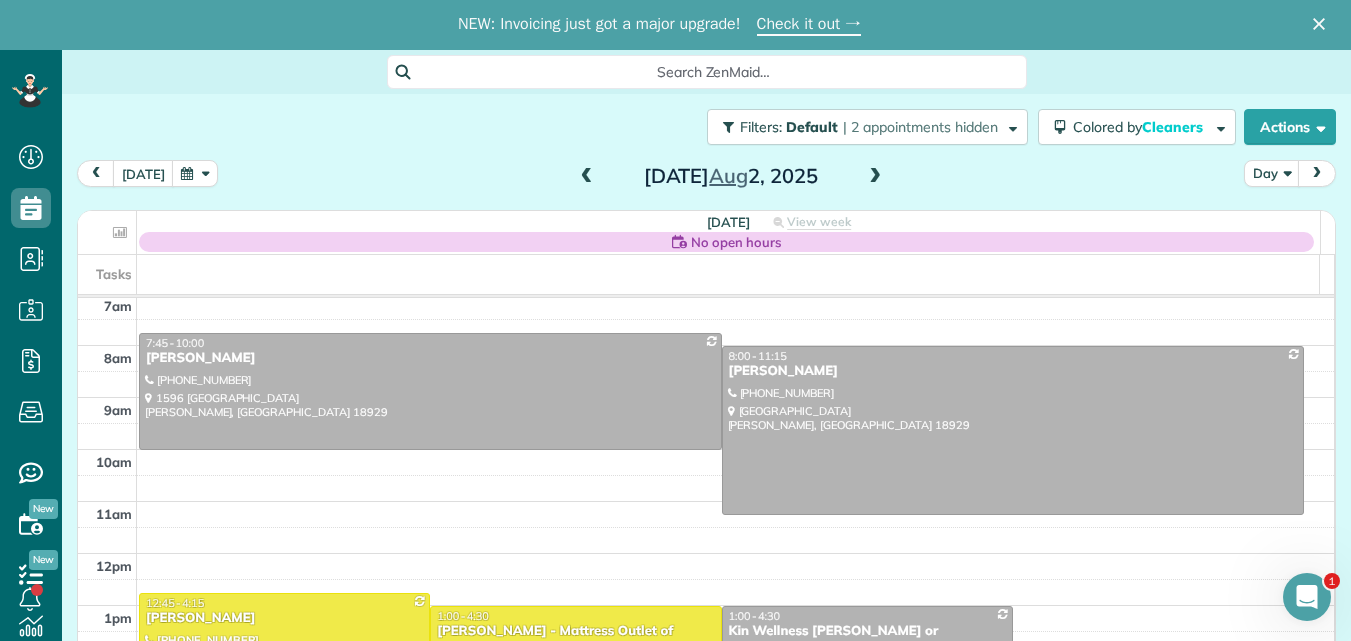 scroll, scrollTop: 0, scrollLeft: 0, axis: both 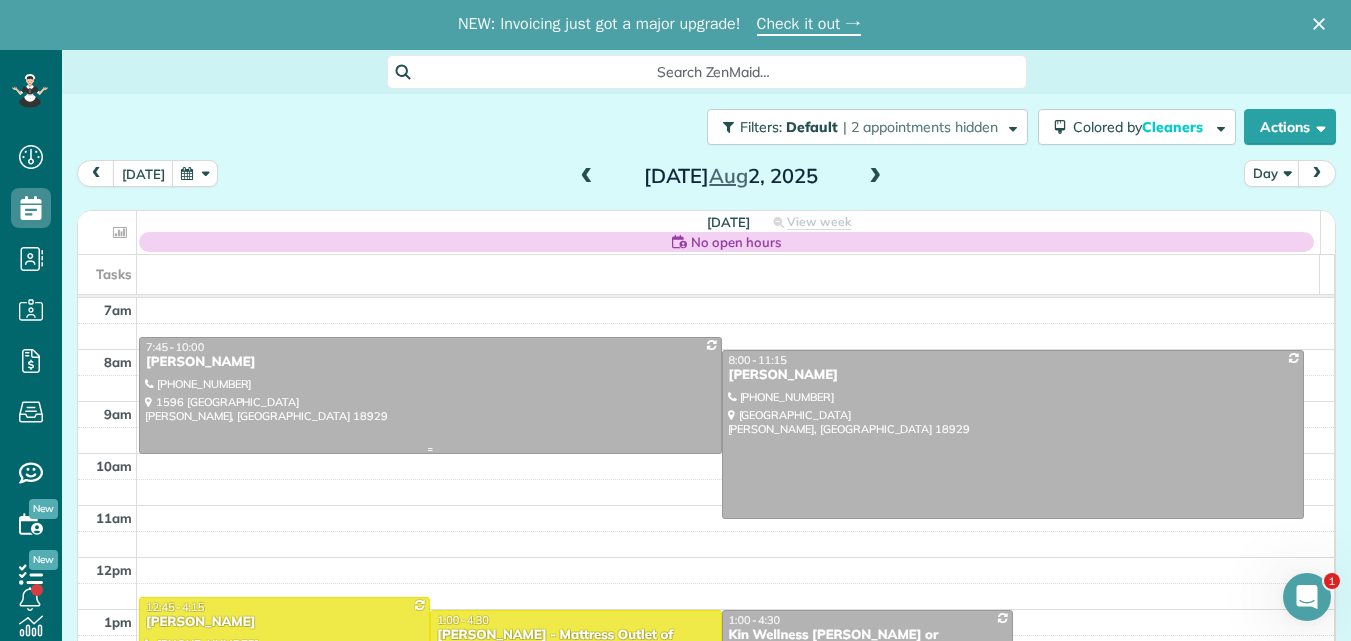 click on "[PERSON_NAME]" at bounding box center [430, 362] 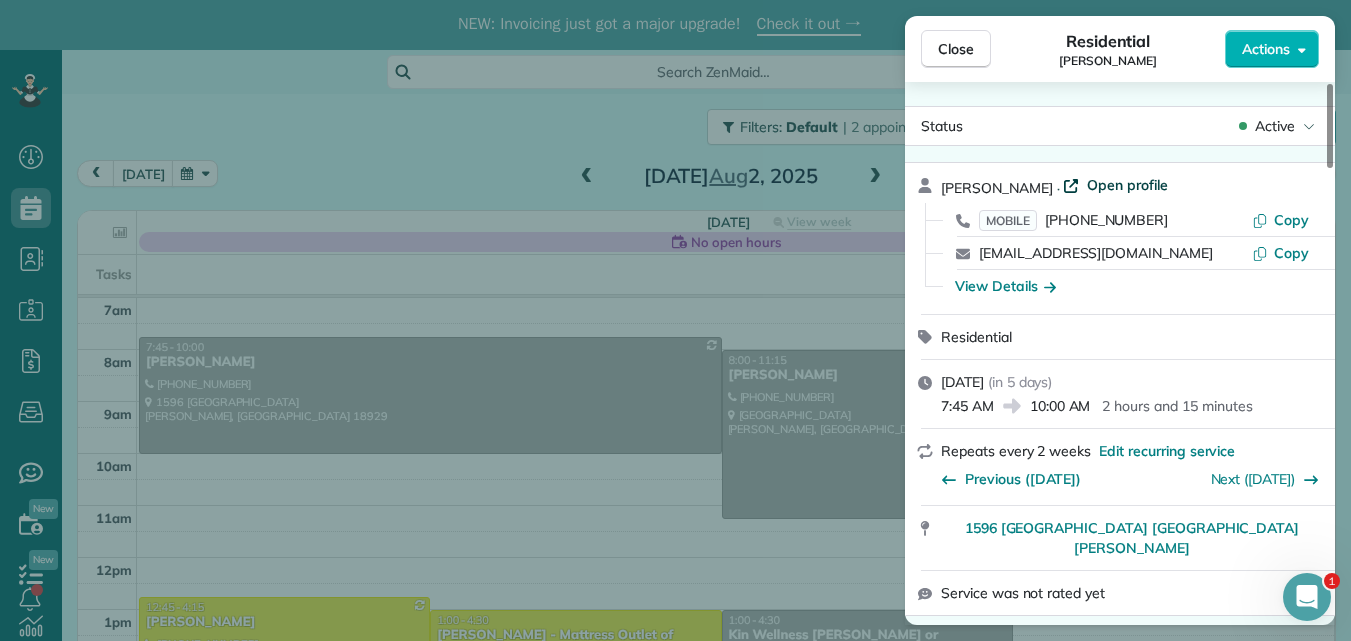 click on "Open profile" at bounding box center [1127, 185] 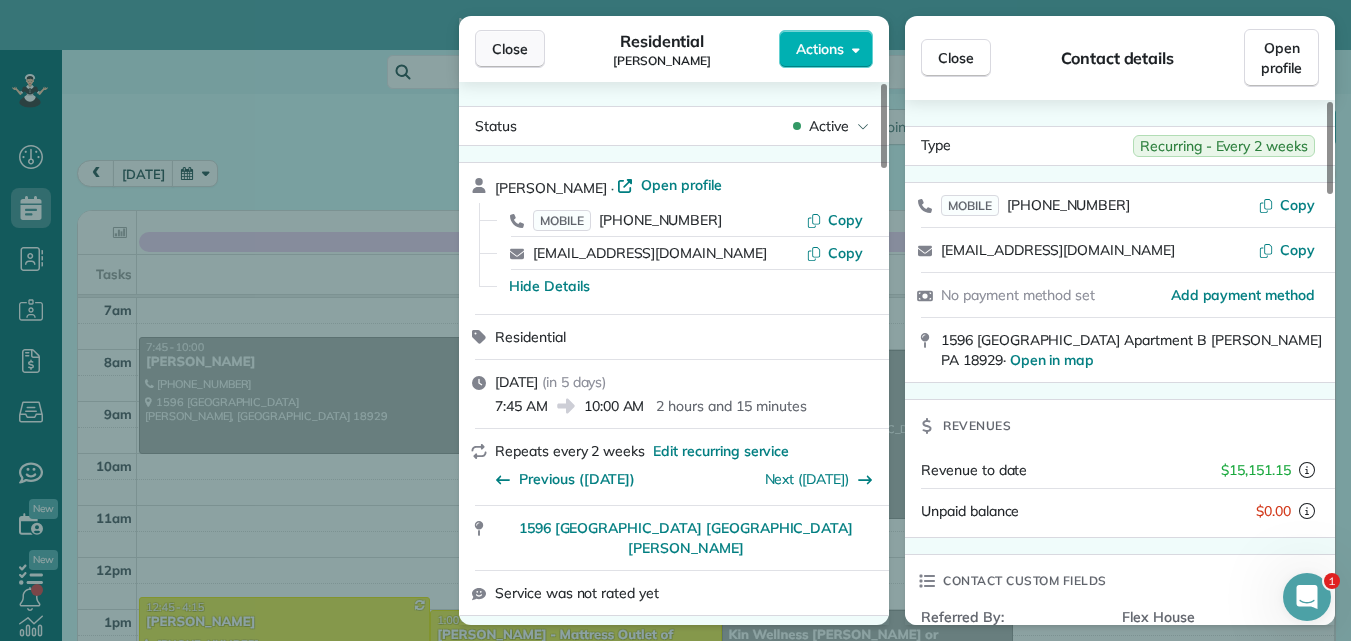click on "Close" at bounding box center (510, 49) 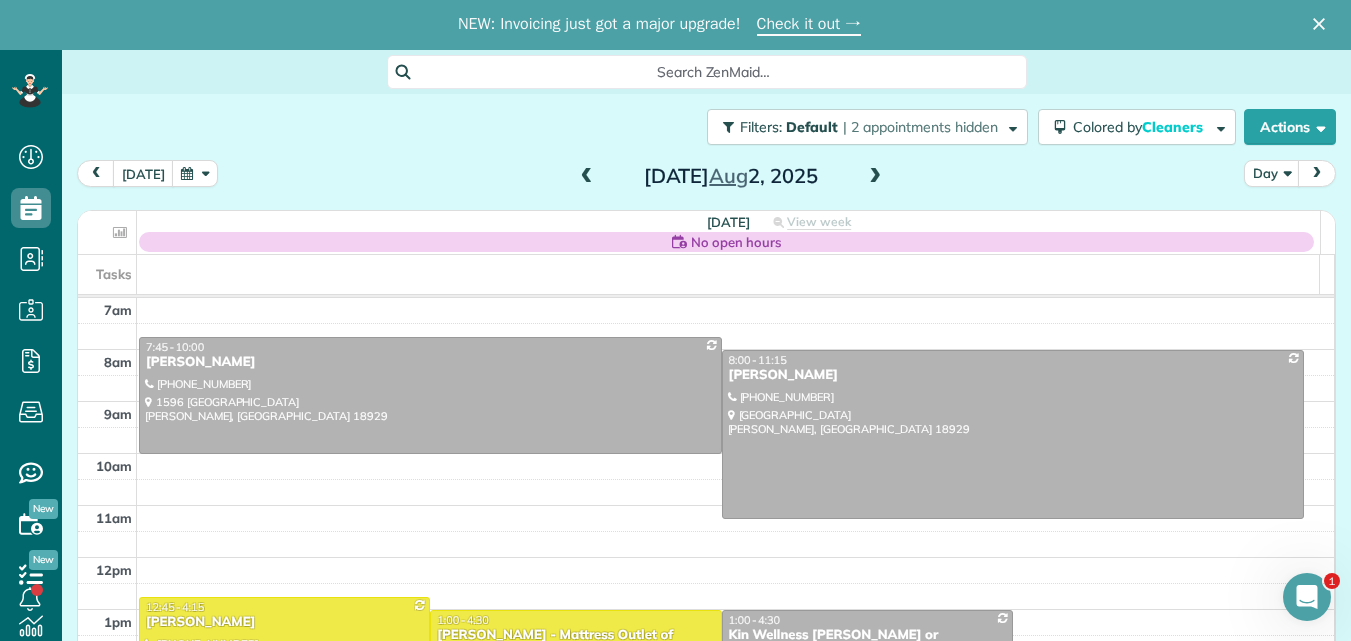 click at bounding box center [587, 177] 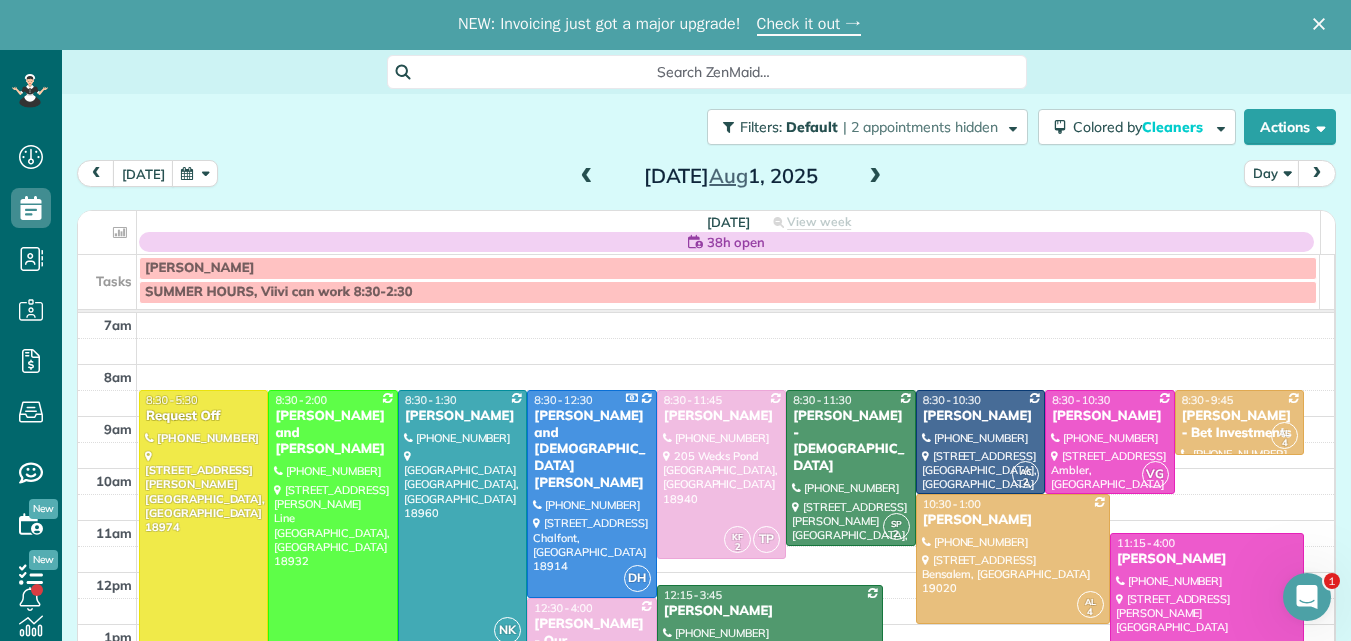 click at bounding box center (587, 177) 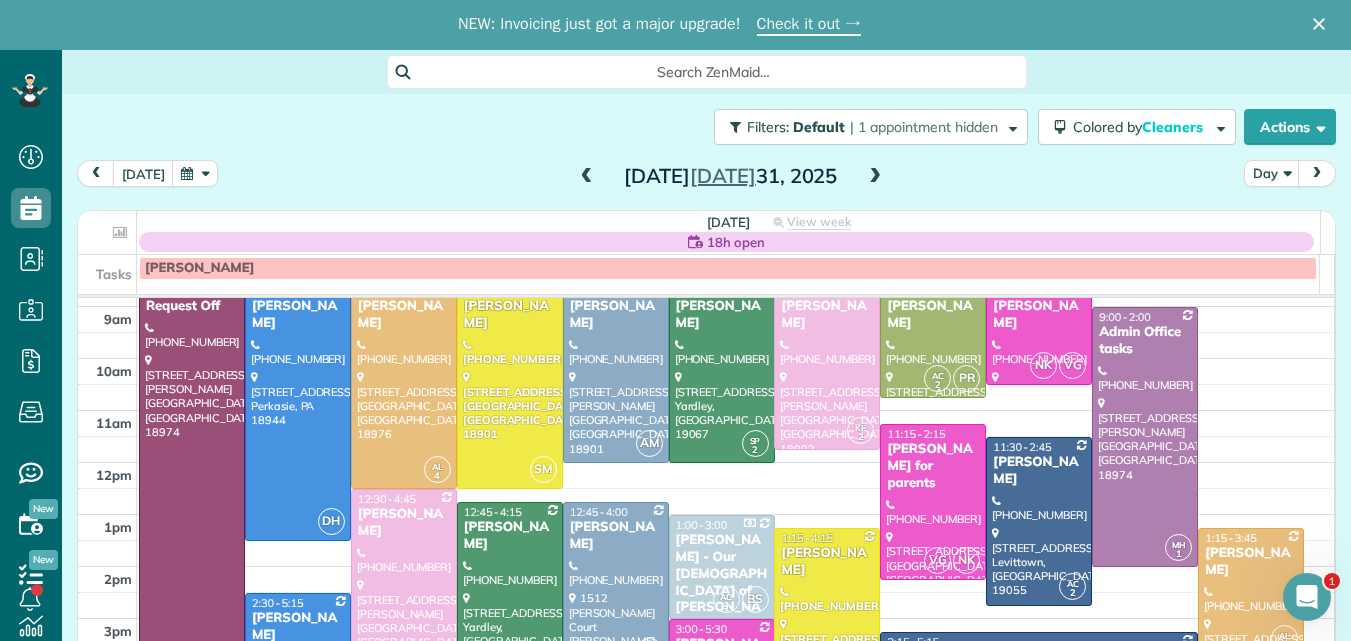 scroll, scrollTop: 74, scrollLeft: 0, axis: vertical 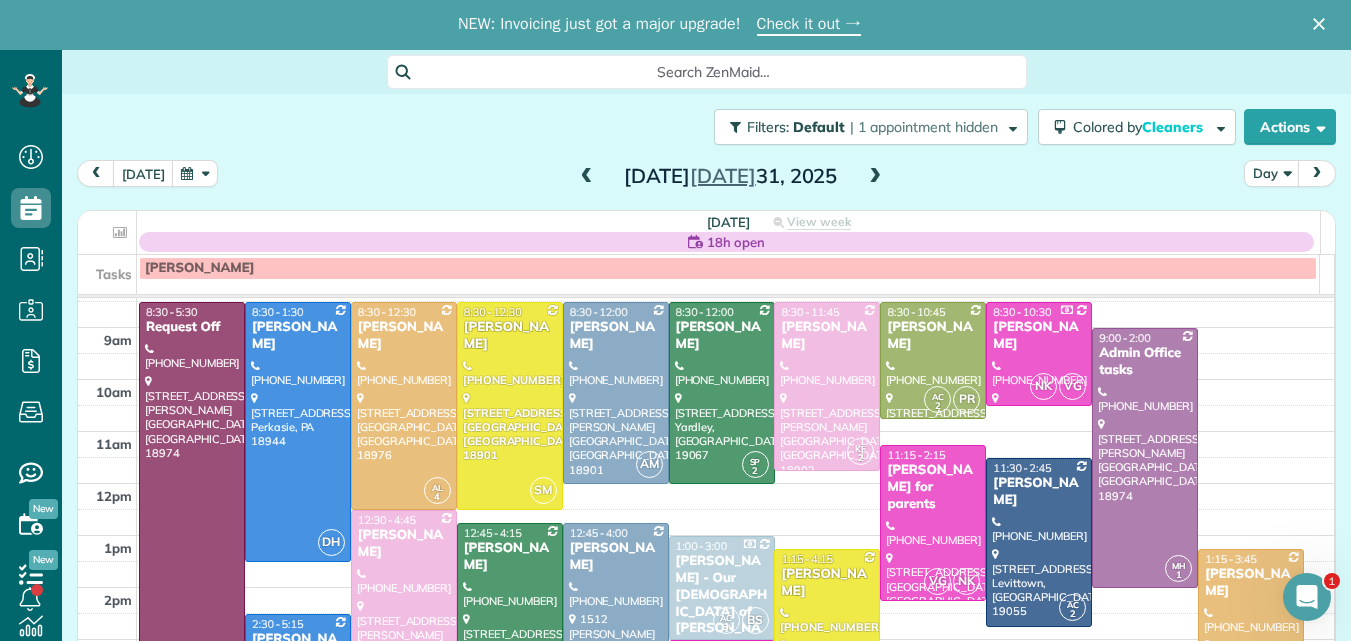 click at bounding box center (587, 177) 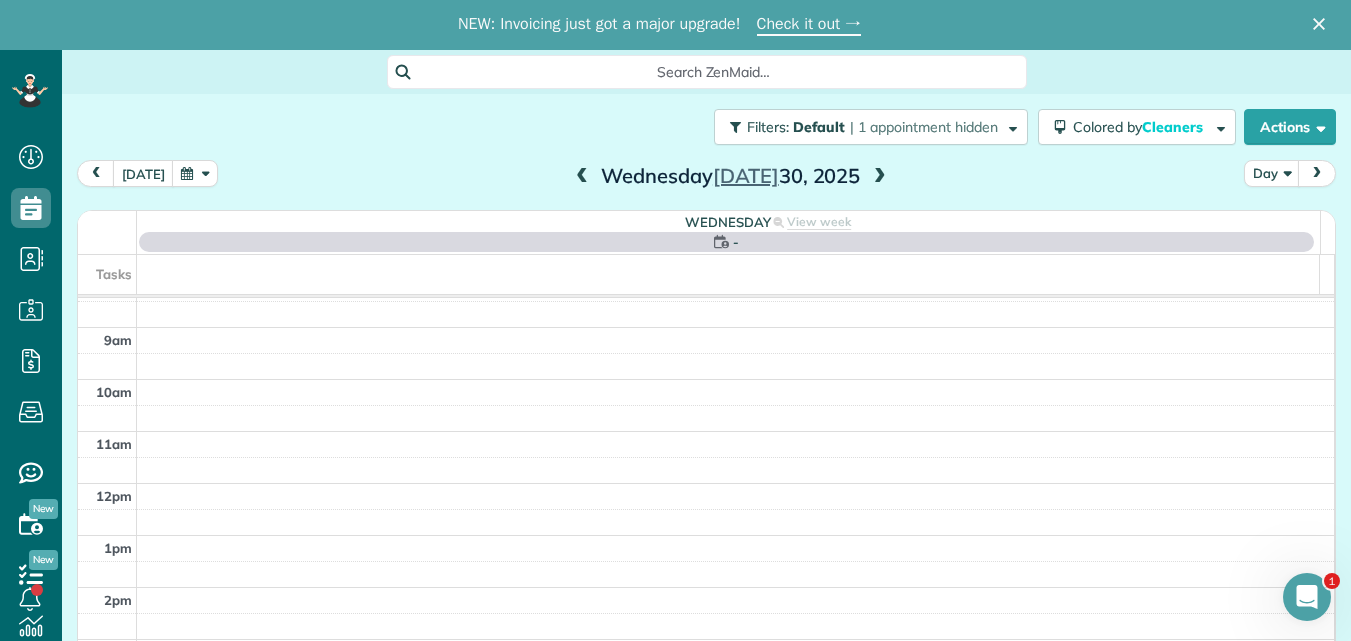 scroll, scrollTop: 0, scrollLeft: 0, axis: both 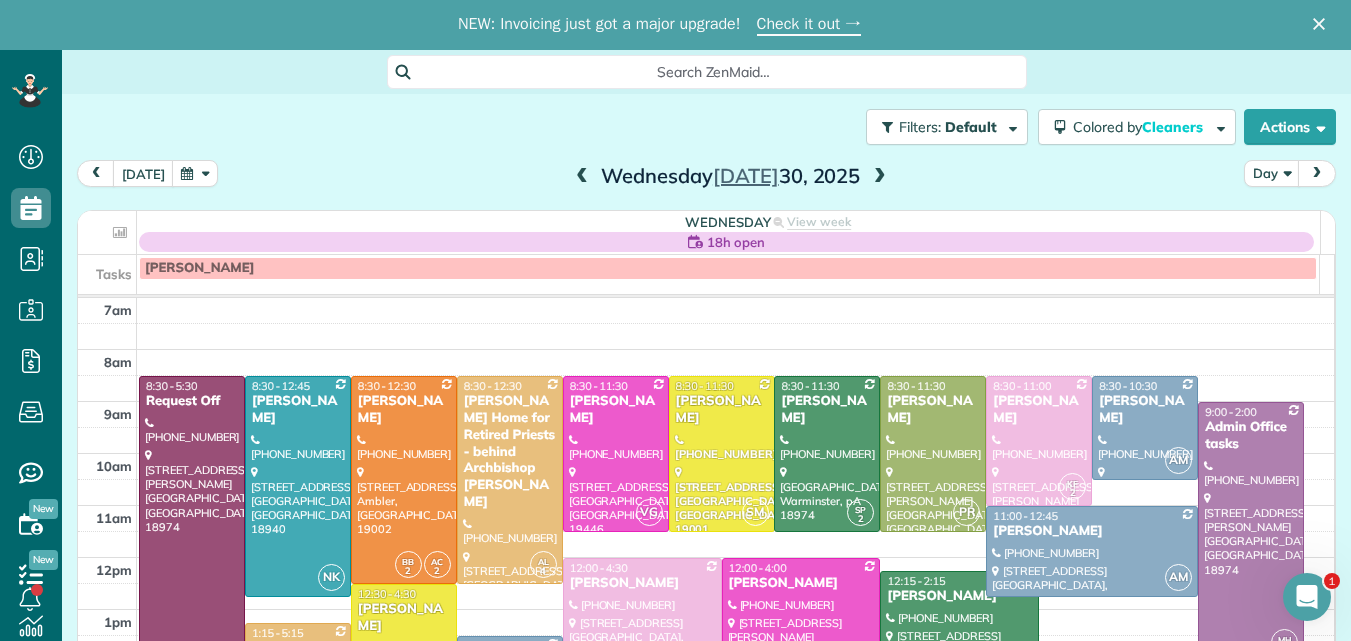 click at bounding box center [582, 177] 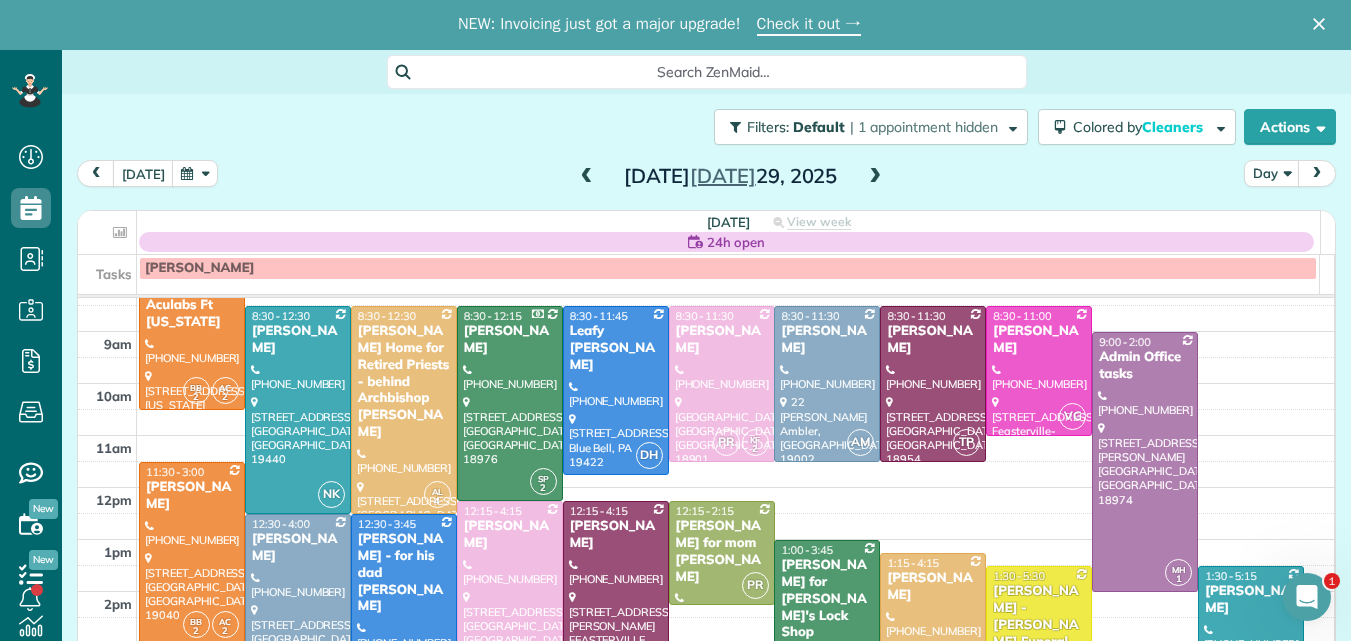scroll, scrollTop: 17, scrollLeft: 0, axis: vertical 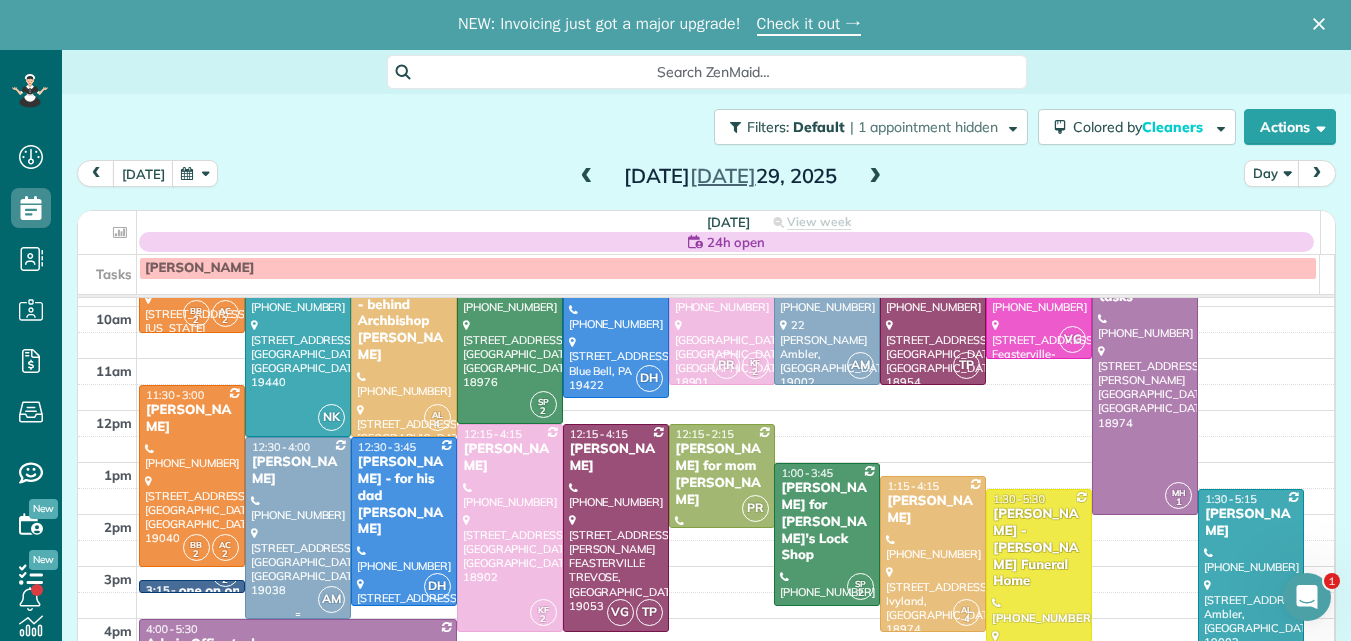 click at bounding box center [298, 528] 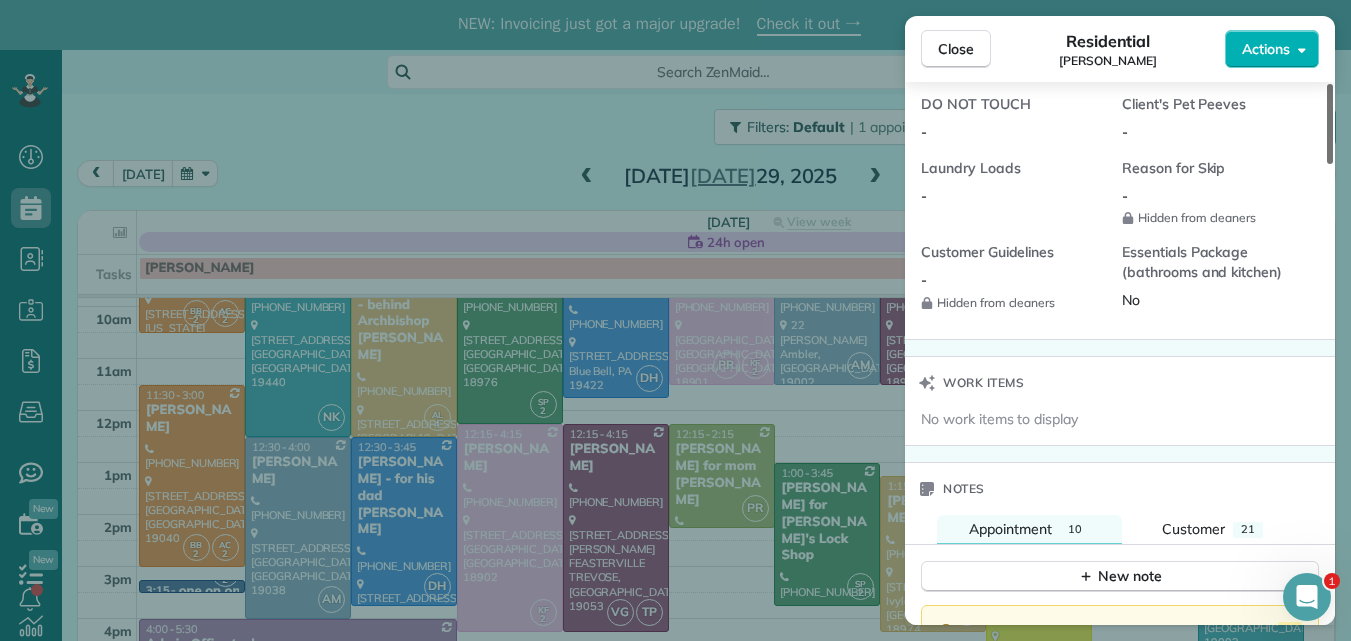 scroll, scrollTop: 1825, scrollLeft: 0, axis: vertical 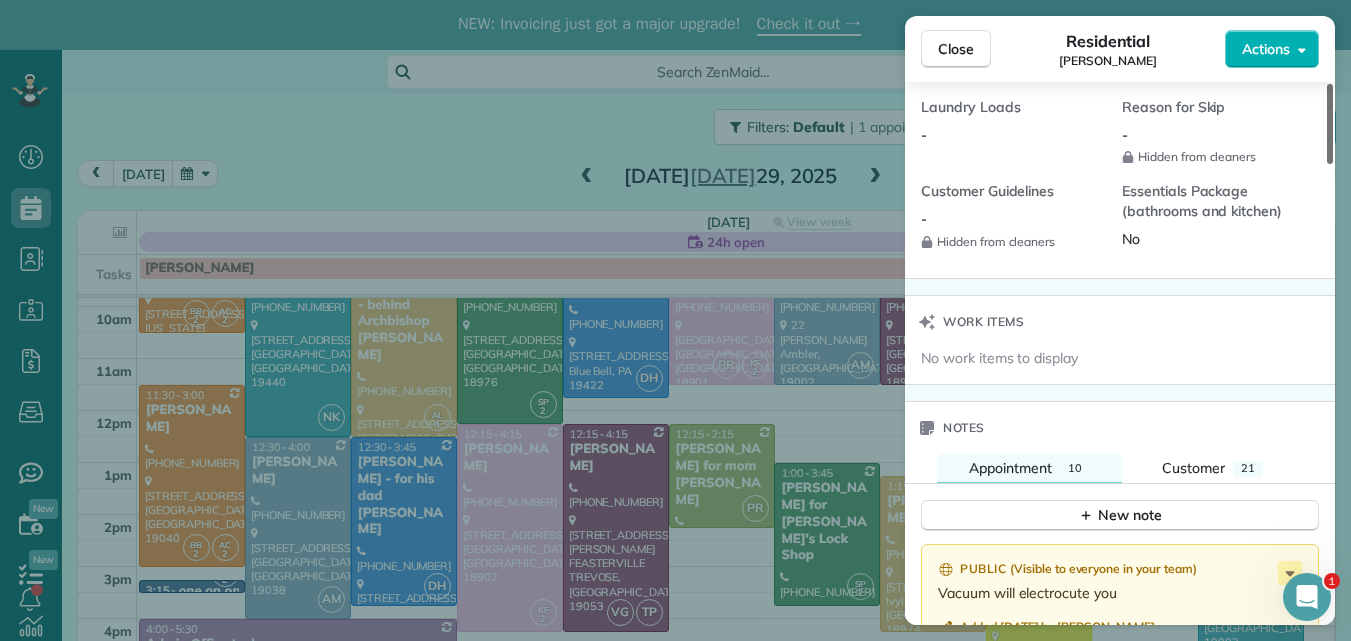 drag, startPoint x: 1329, startPoint y: 149, endPoint x: 1327, endPoint y: 418, distance: 269.00745 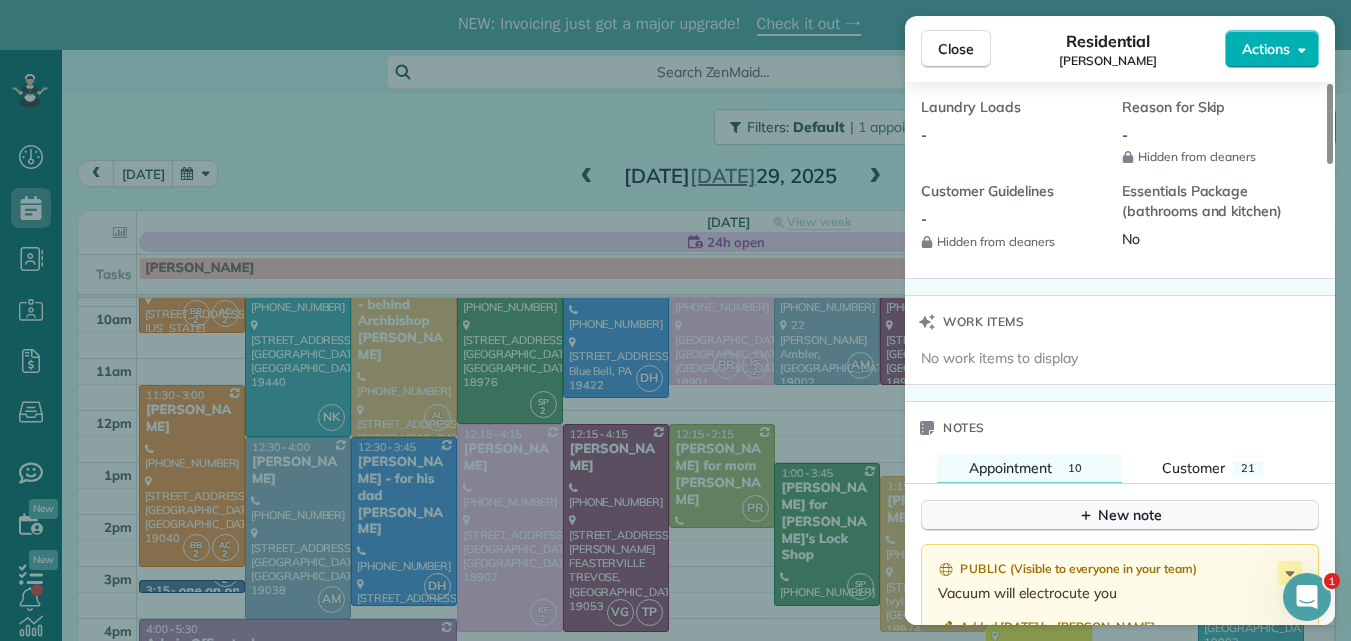 click on "New note" at bounding box center [1120, 515] 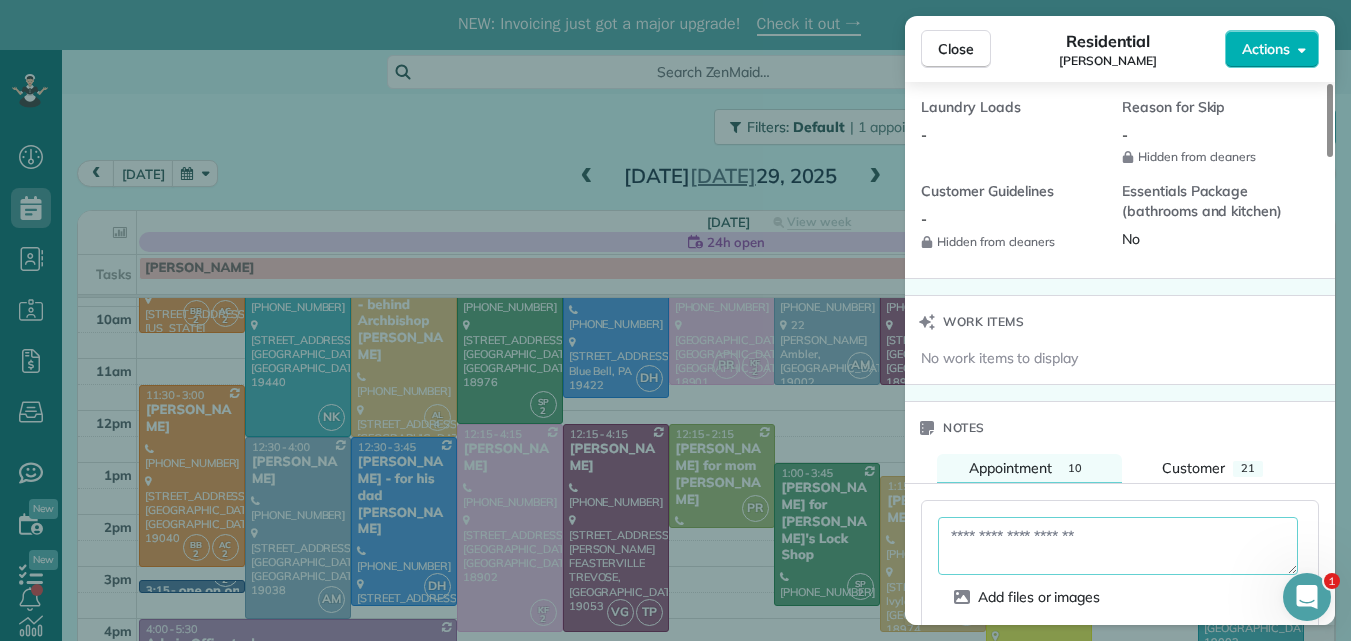click at bounding box center (1118, 546) 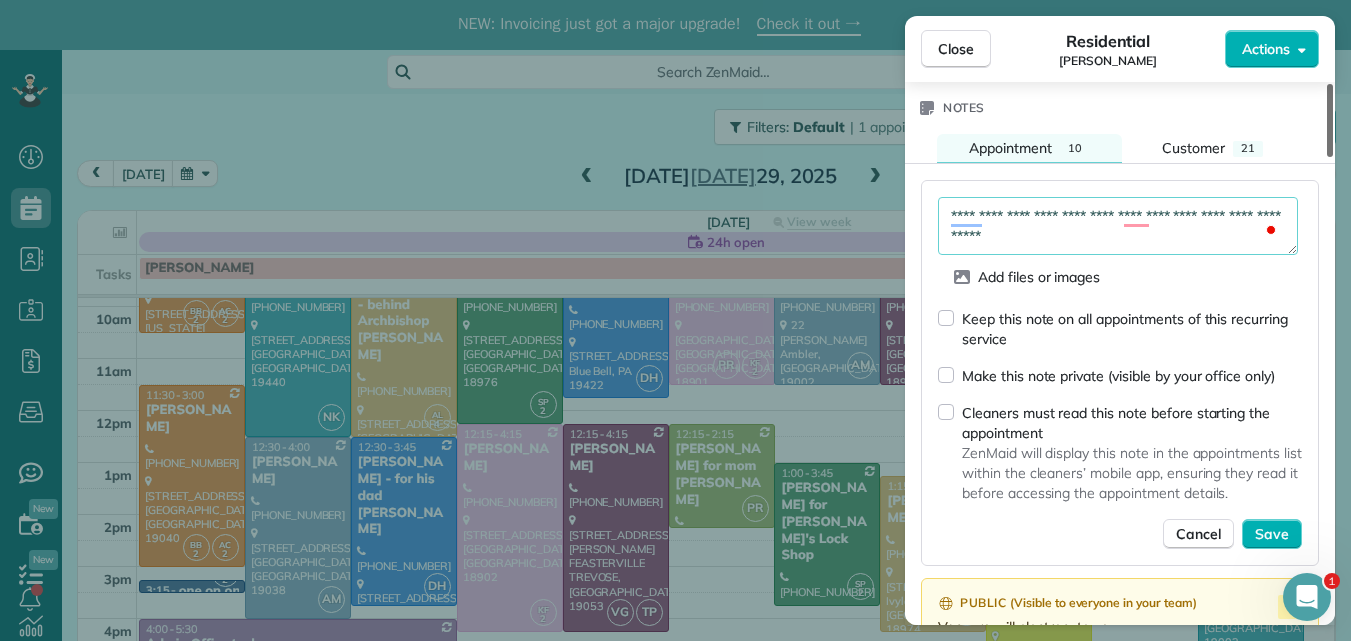 scroll, scrollTop: 2182, scrollLeft: 0, axis: vertical 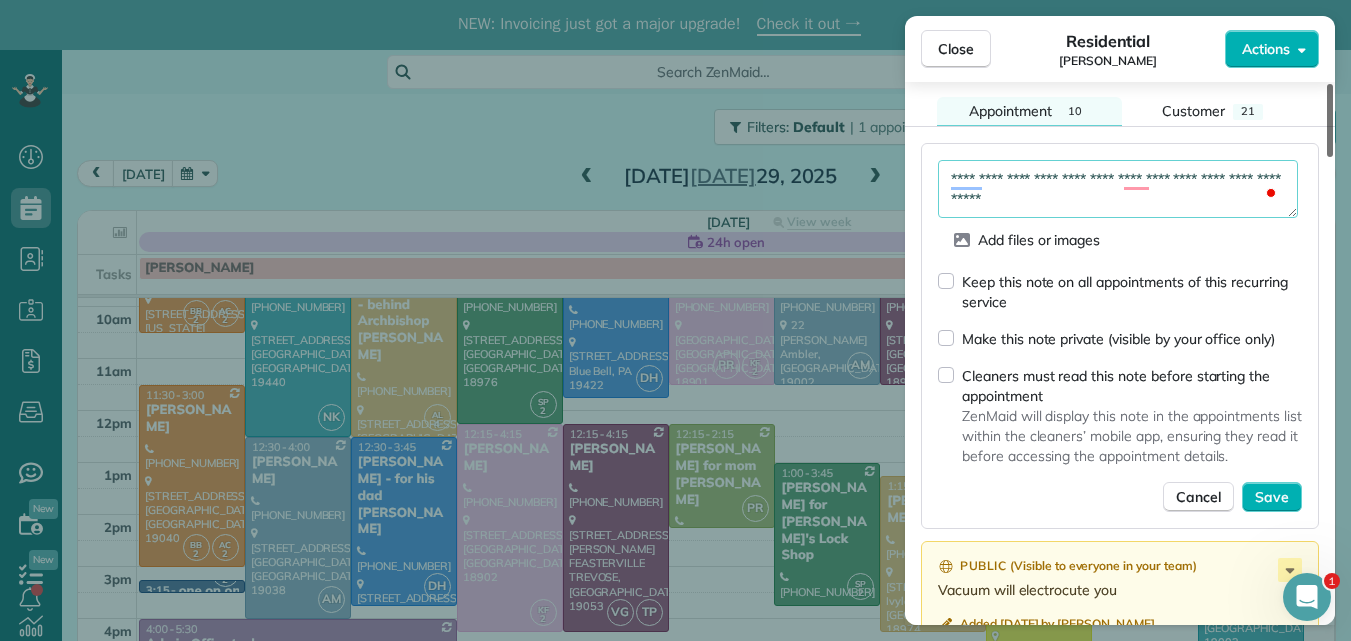 drag, startPoint x: 1328, startPoint y: 374, endPoint x: 1319, endPoint y: 422, distance: 48.83646 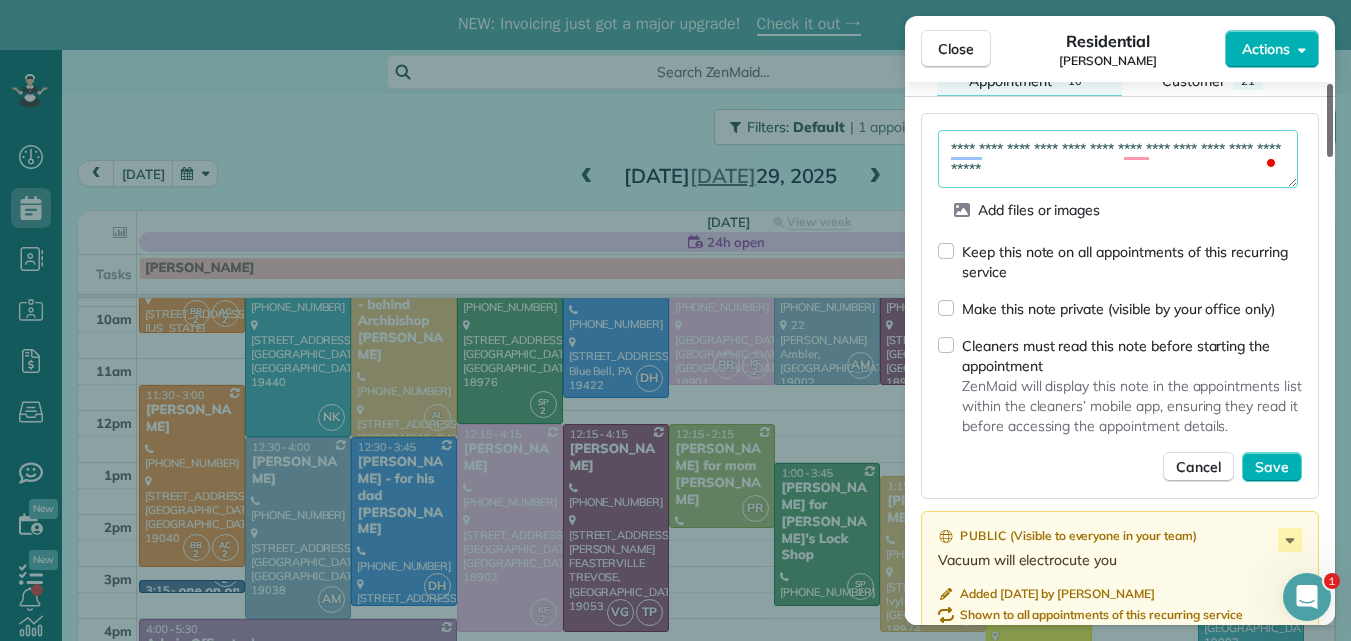 scroll, scrollTop: 2219, scrollLeft: 0, axis: vertical 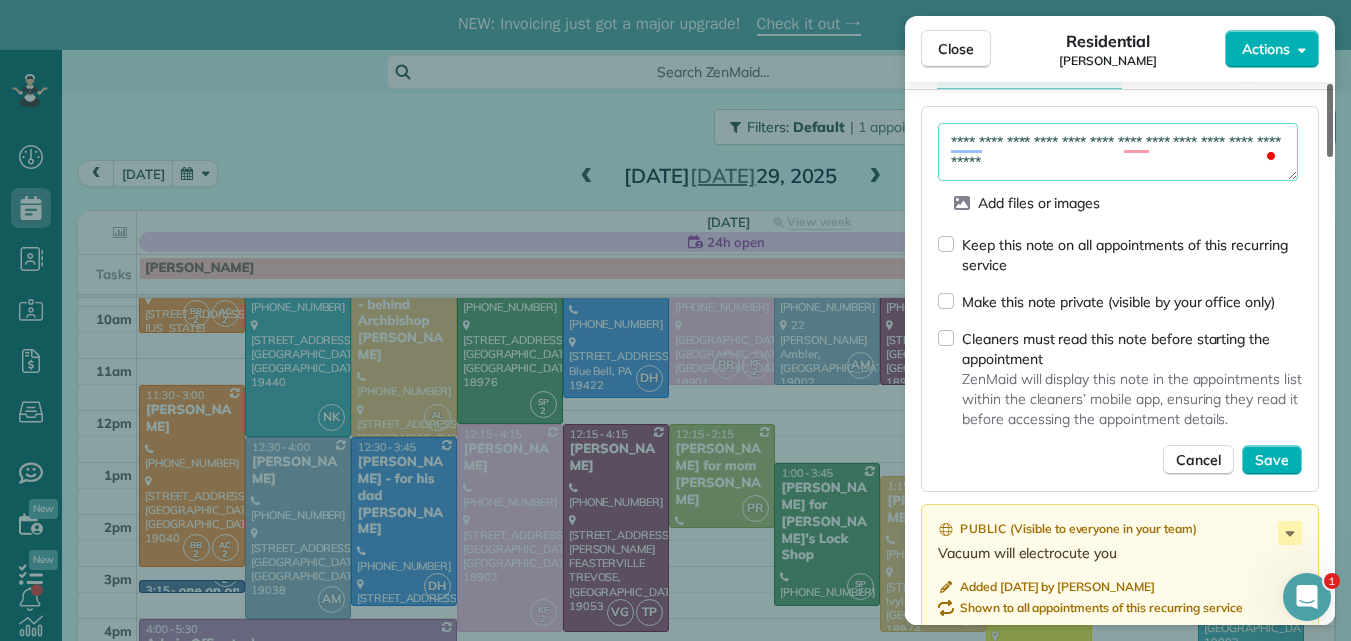 click at bounding box center [1330, 120] 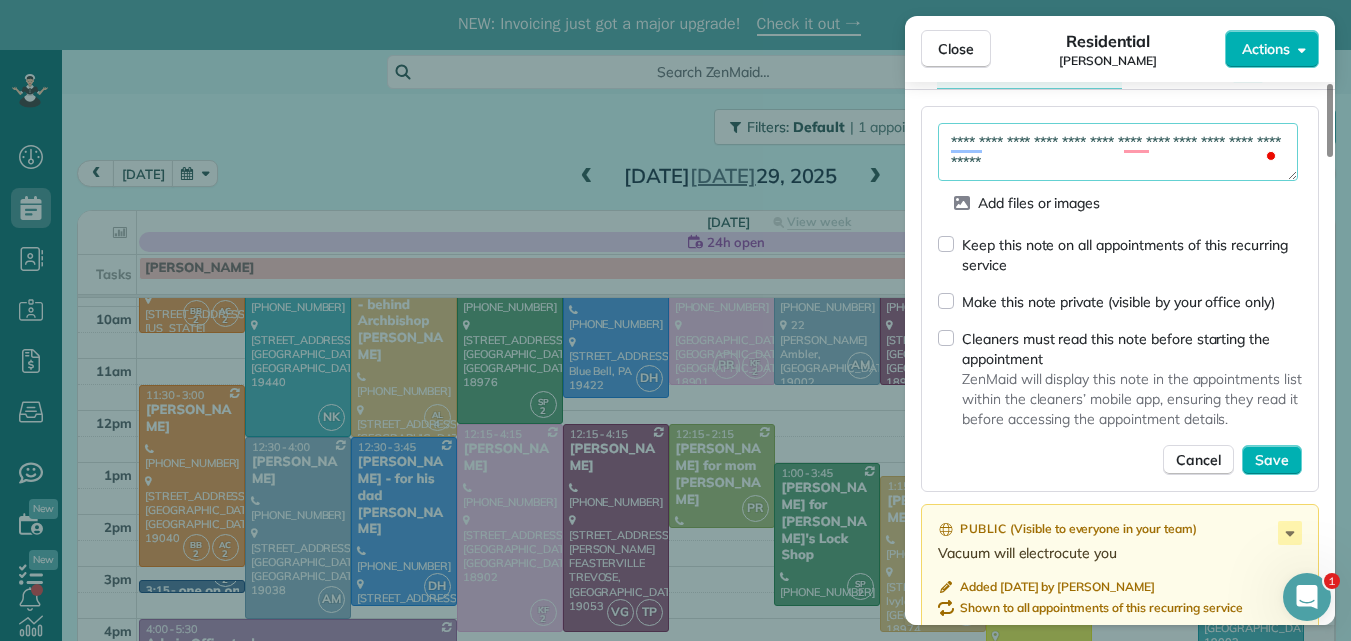 click on "**********" at bounding box center (1118, 152) 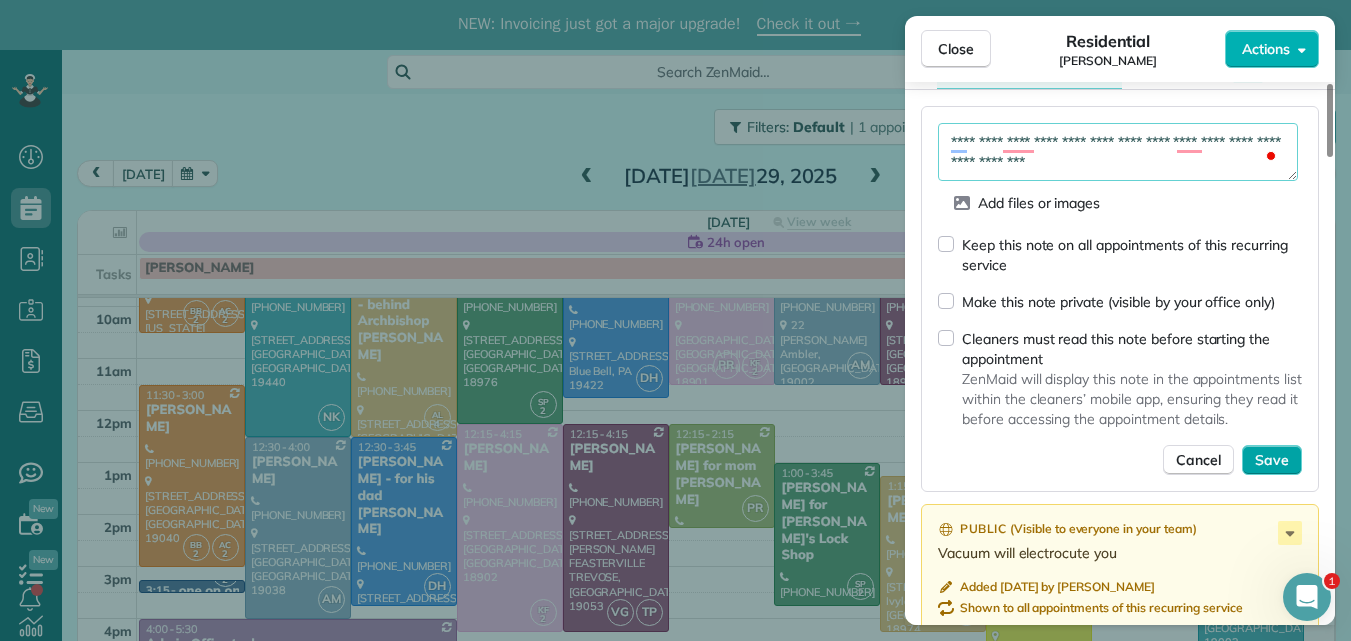 type on "**********" 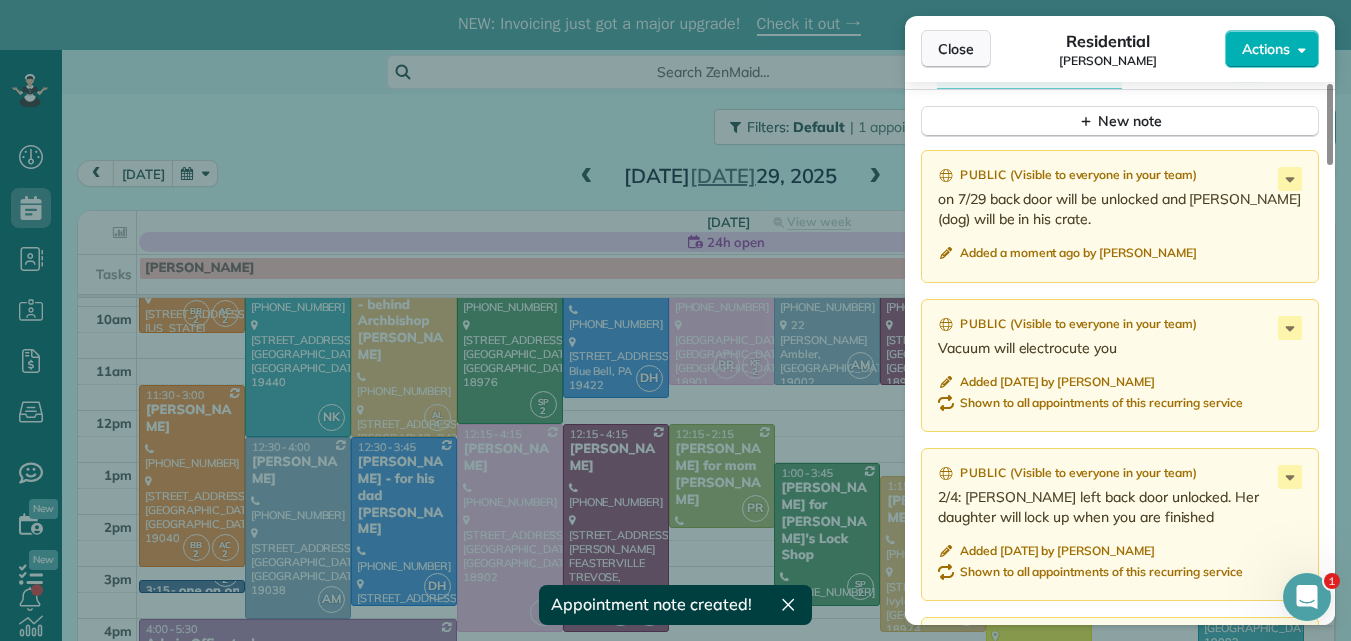 click on "Close" at bounding box center (956, 49) 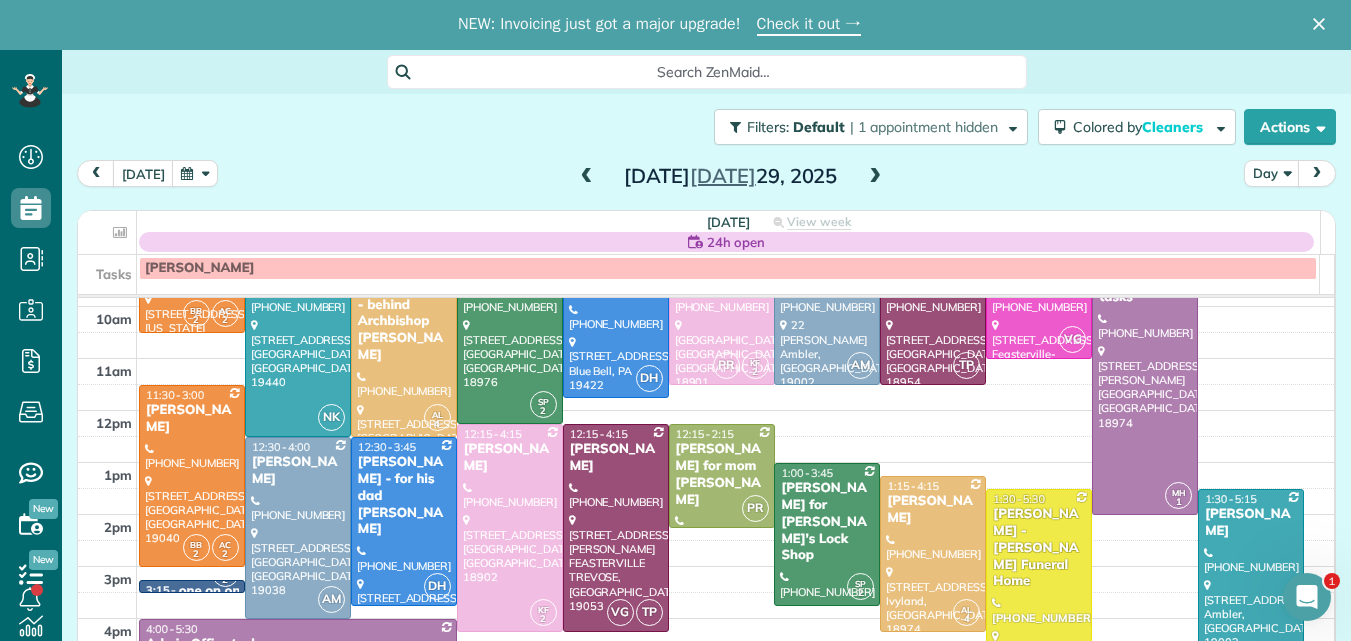click at bounding box center (875, 177) 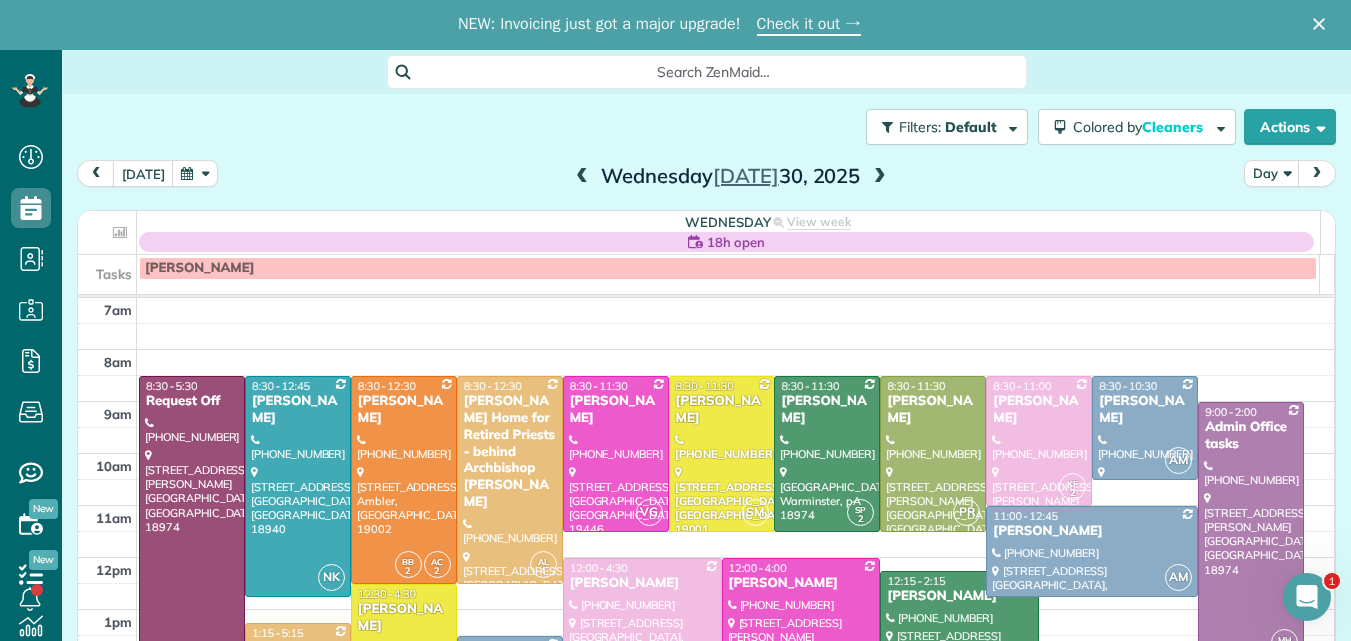 click at bounding box center [880, 177] 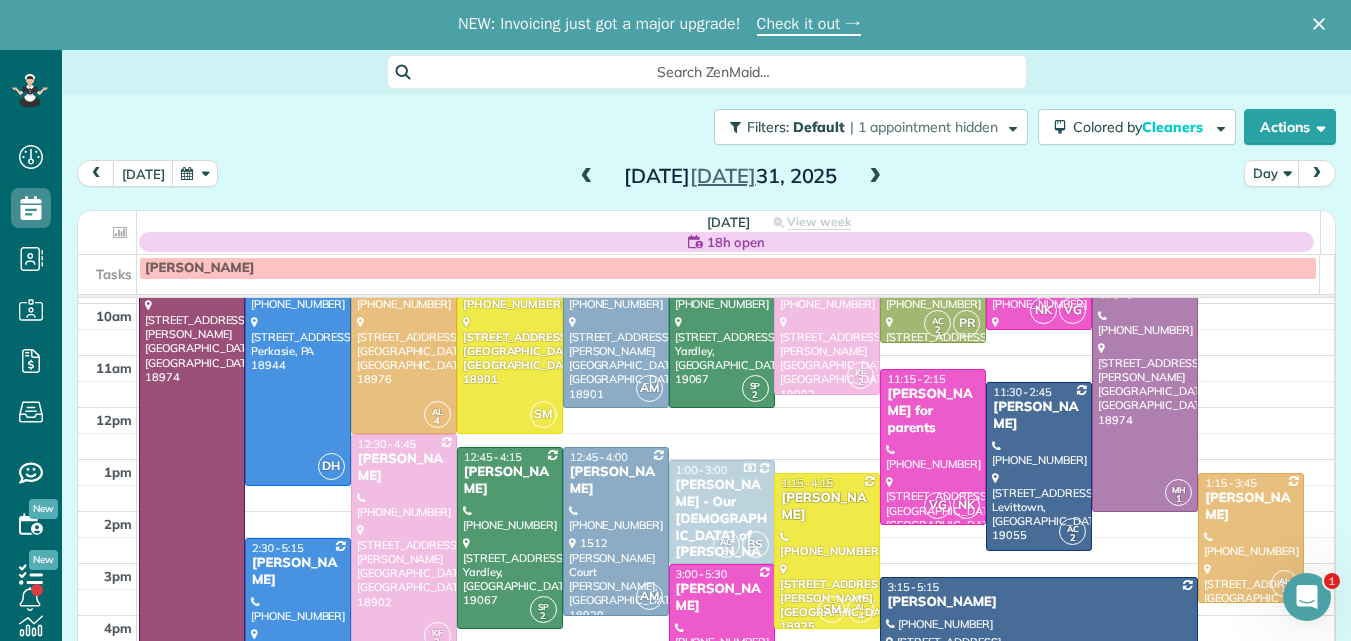 scroll, scrollTop: 135, scrollLeft: 0, axis: vertical 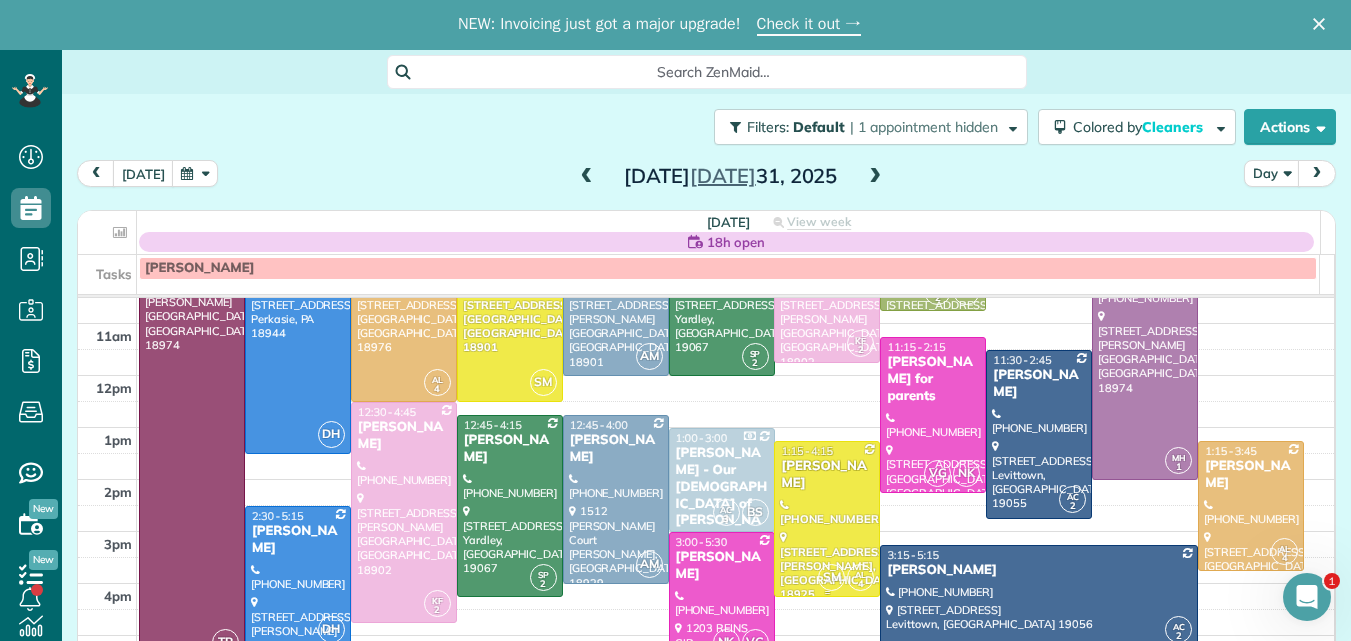 click at bounding box center [827, 519] 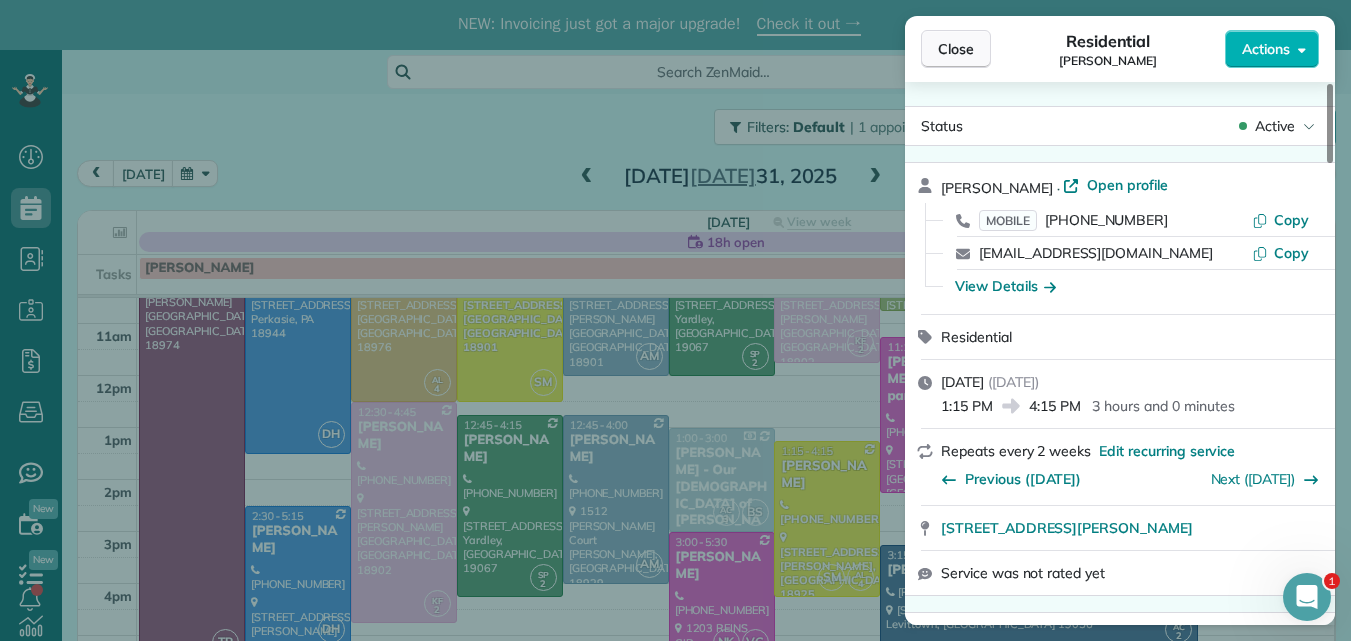 click on "Close" at bounding box center (956, 49) 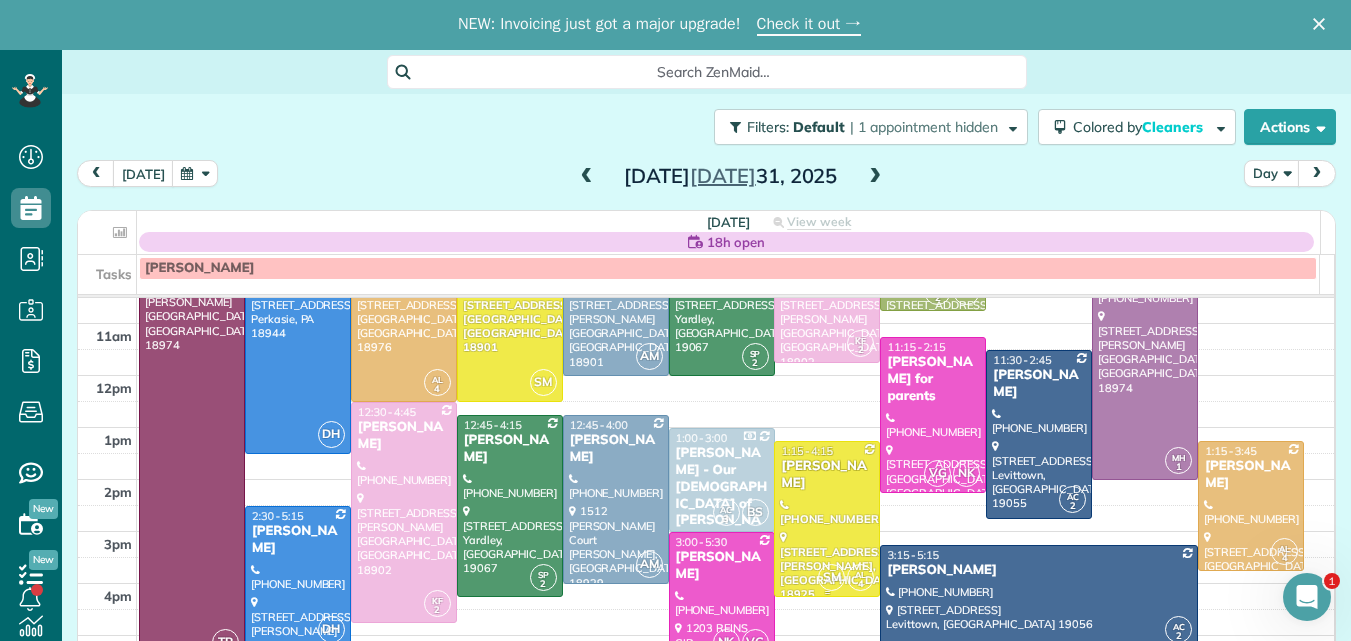 click on "Cynthia Estep" at bounding box center (827, 475) 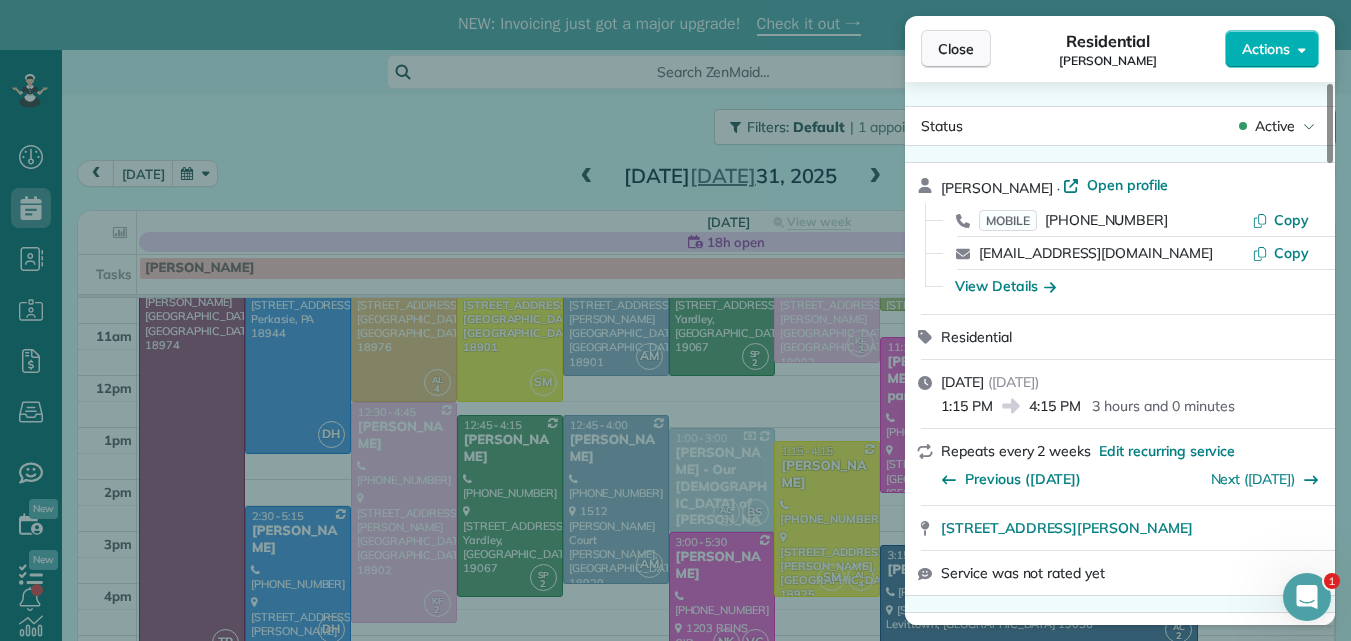 click on "Close" at bounding box center [956, 49] 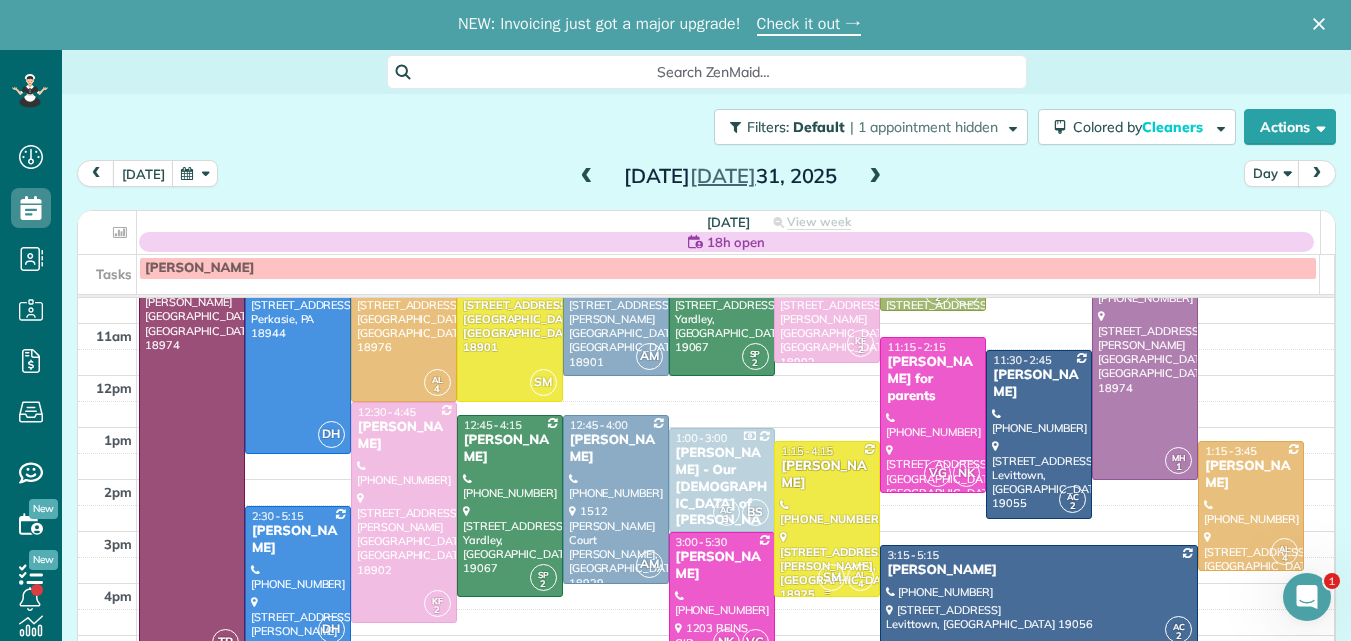 click at bounding box center (827, 519) 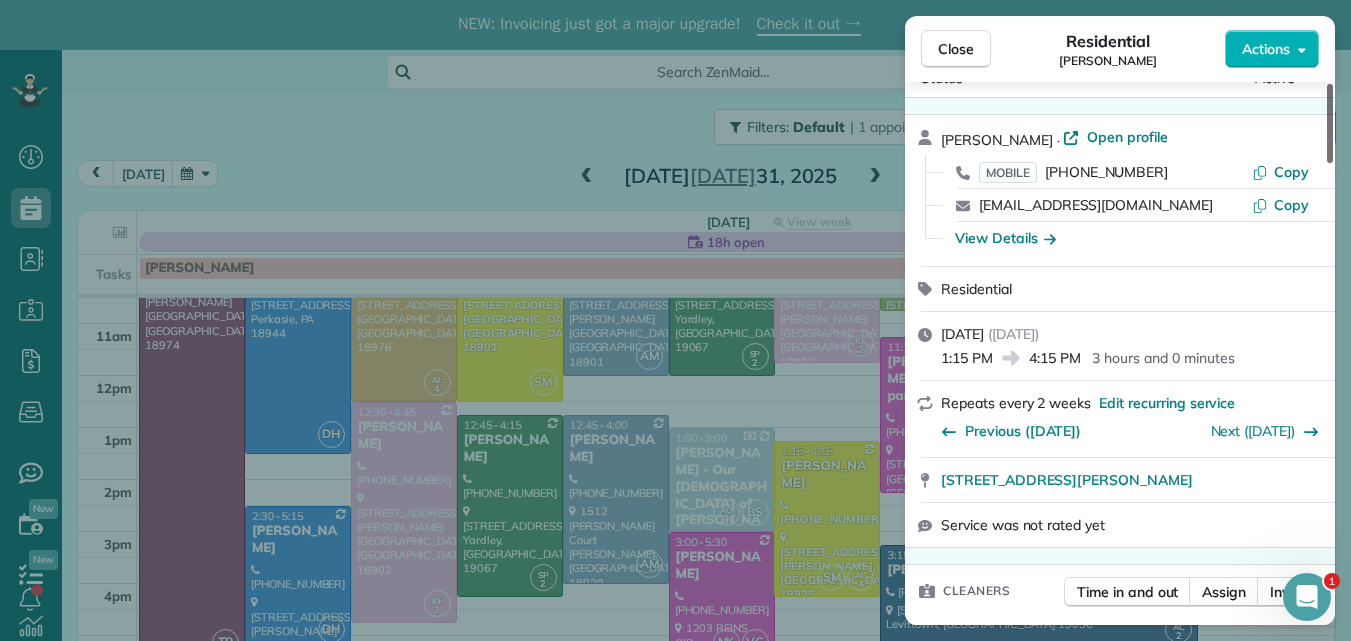 scroll, scrollTop: 55, scrollLeft: 0, axis: vertical 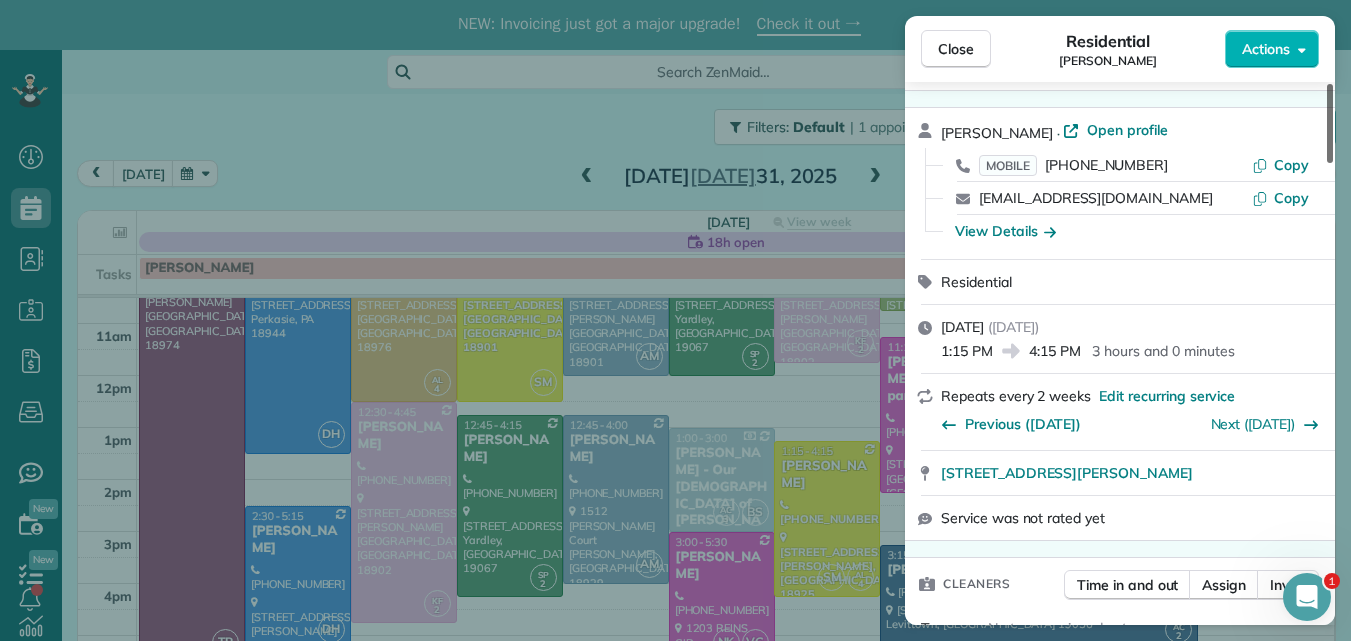 click at bounding box center [1330, 123] 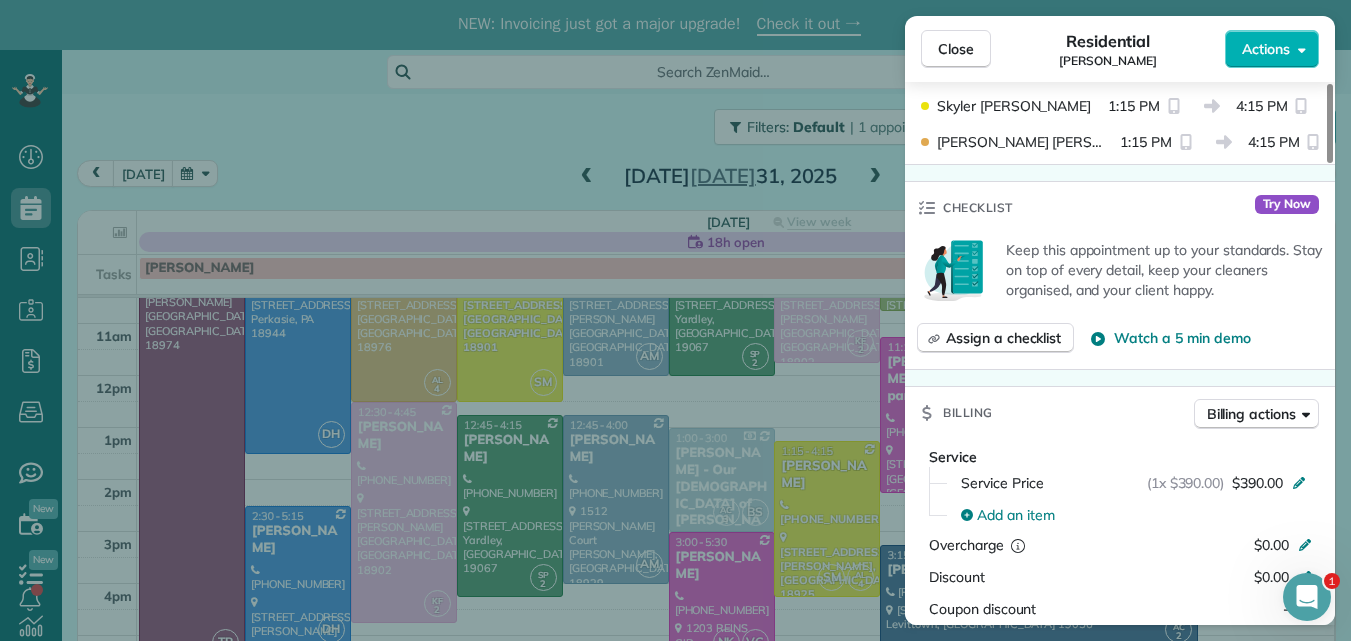 drag, startPoint x: 1327, startPoint y: 141, endPoint x: 1338, endPoint y: 225, distance: 84.71718 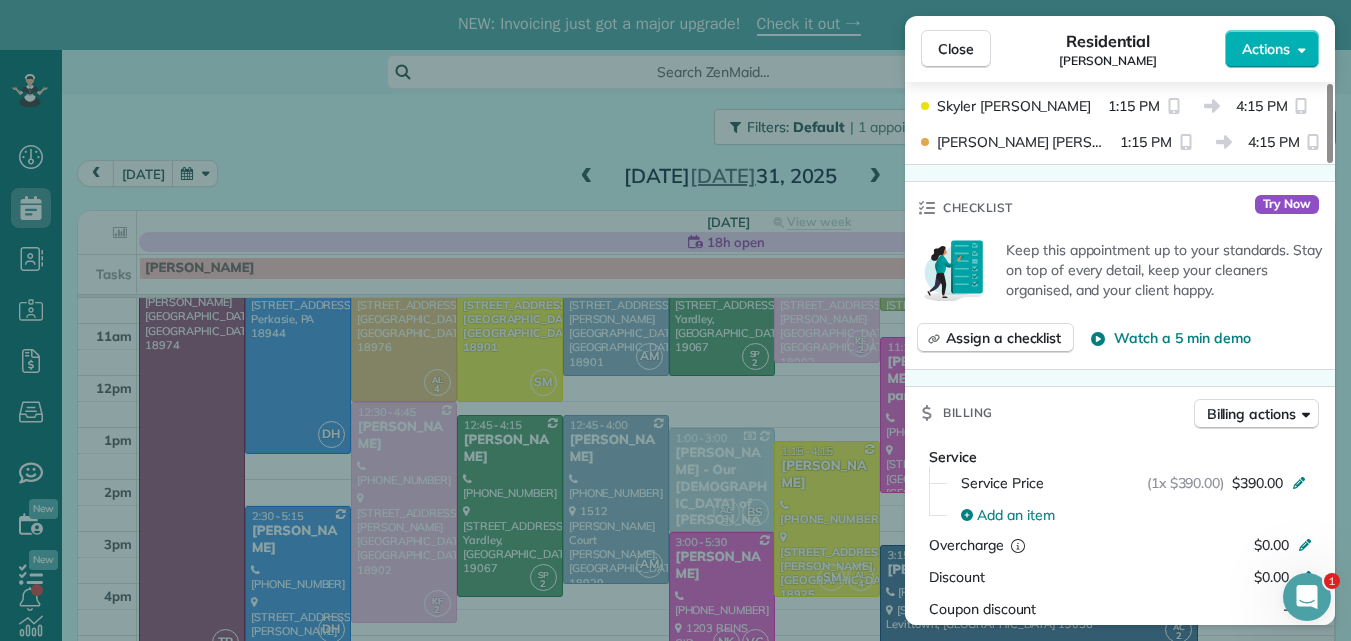 click at bounding box center [1330, 123] 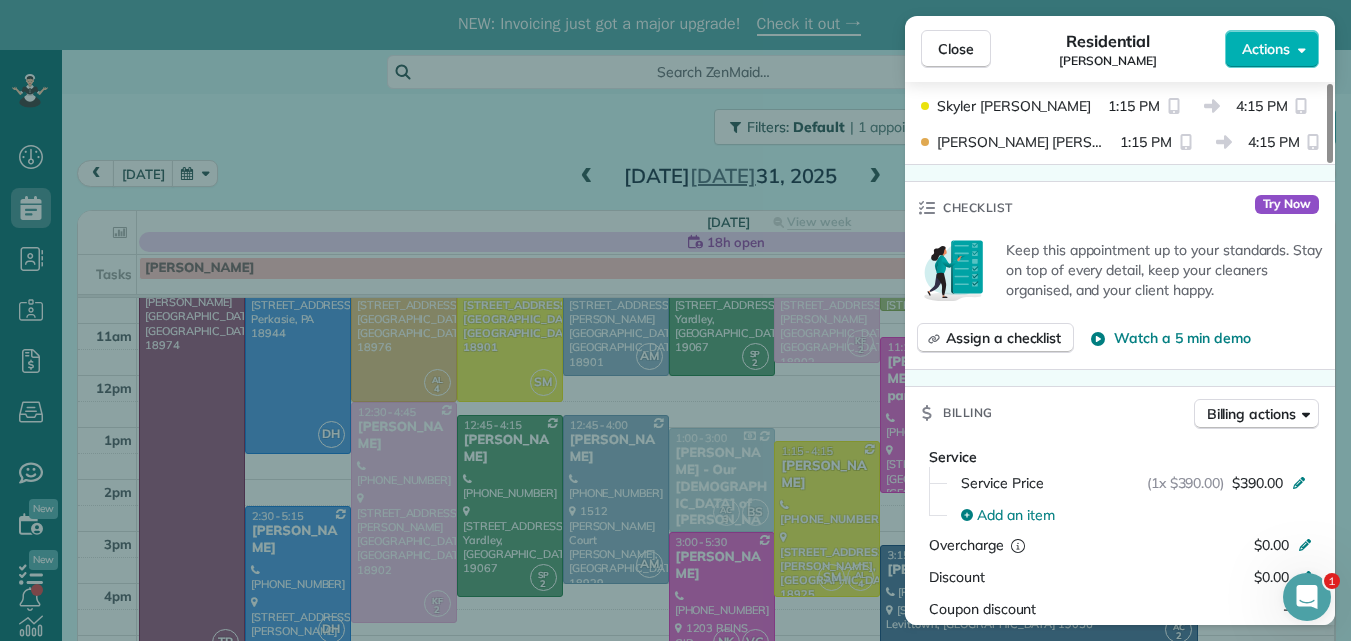 scroll, scrollTop: 632, scrollLeft: 0, axis: vertical 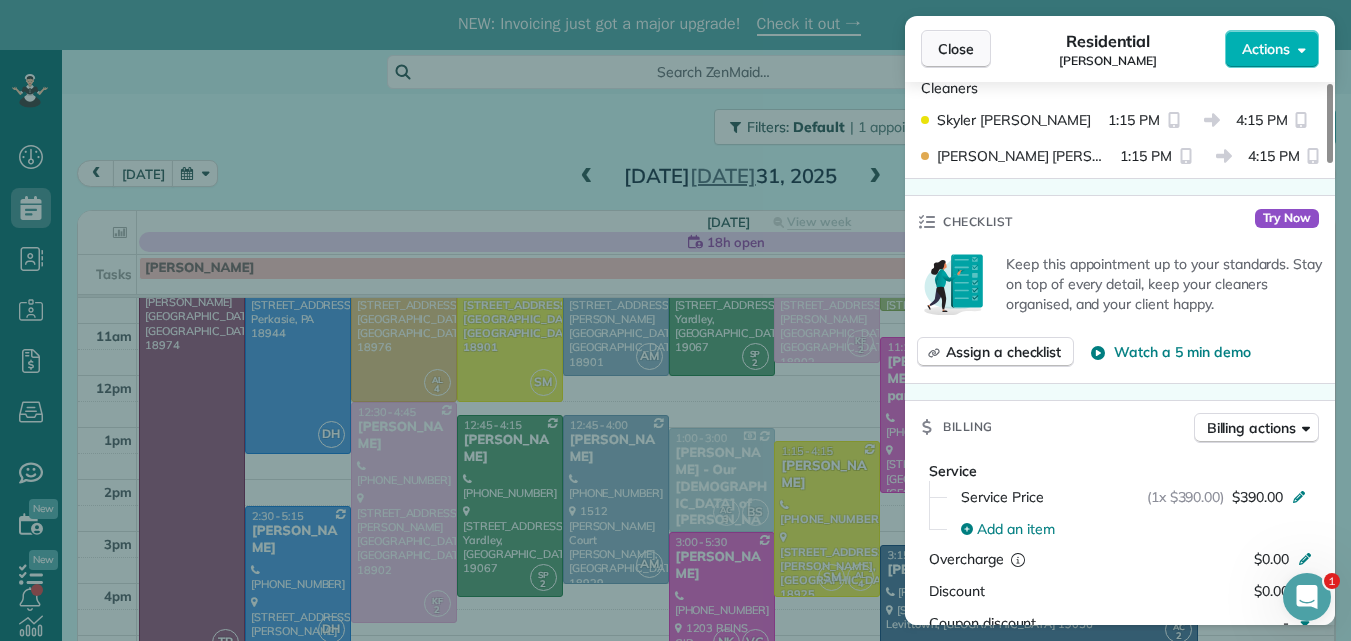 click on "Close" at bounding box center [956, 49] 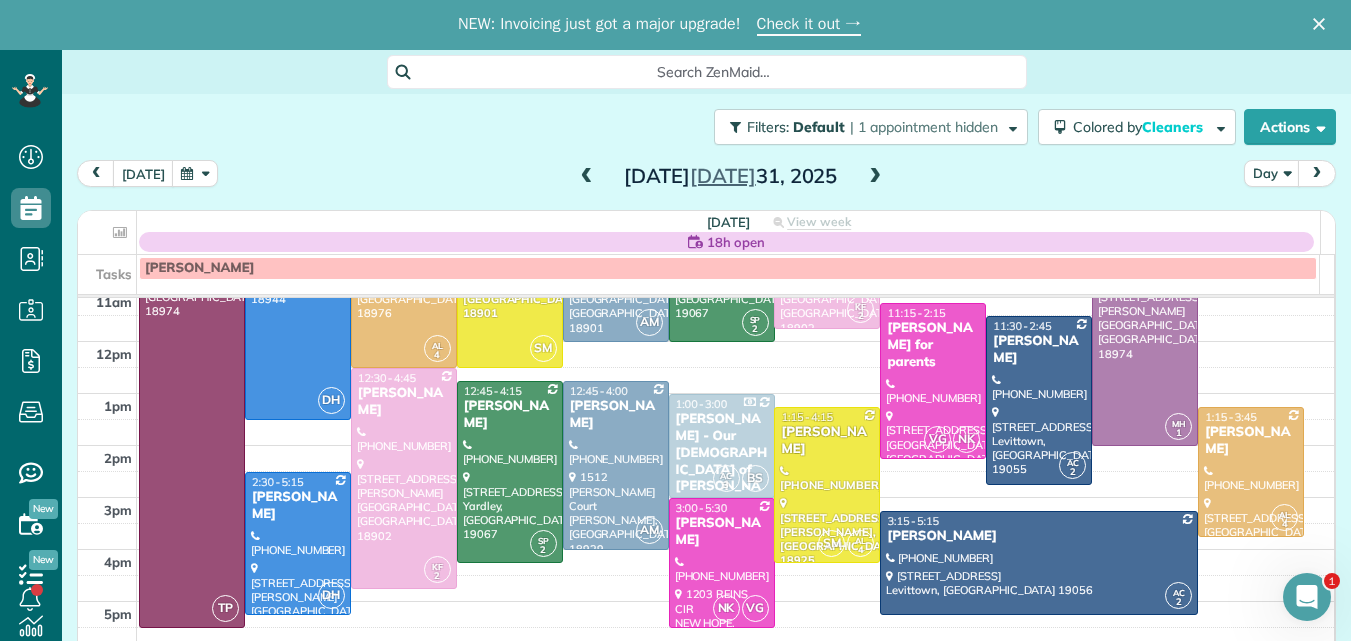 scroll, scrollTop: 129, scrollLeft: 0, axis: vertical 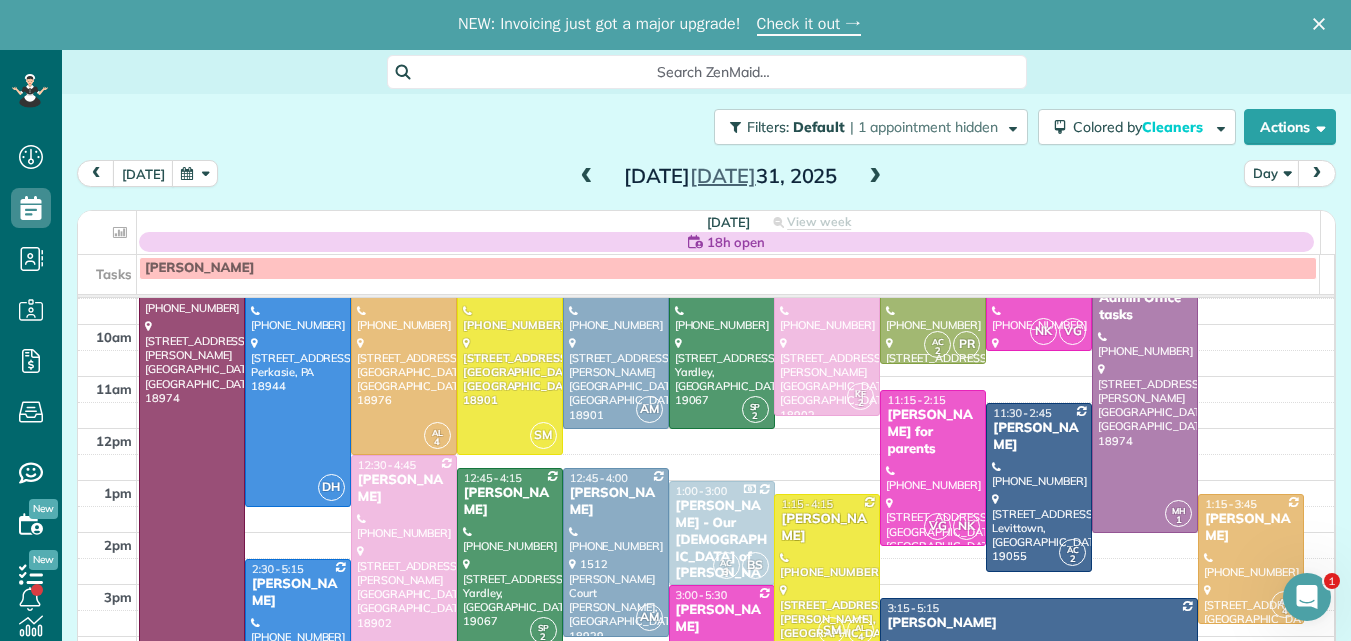 click at bounding box center [587, 177] 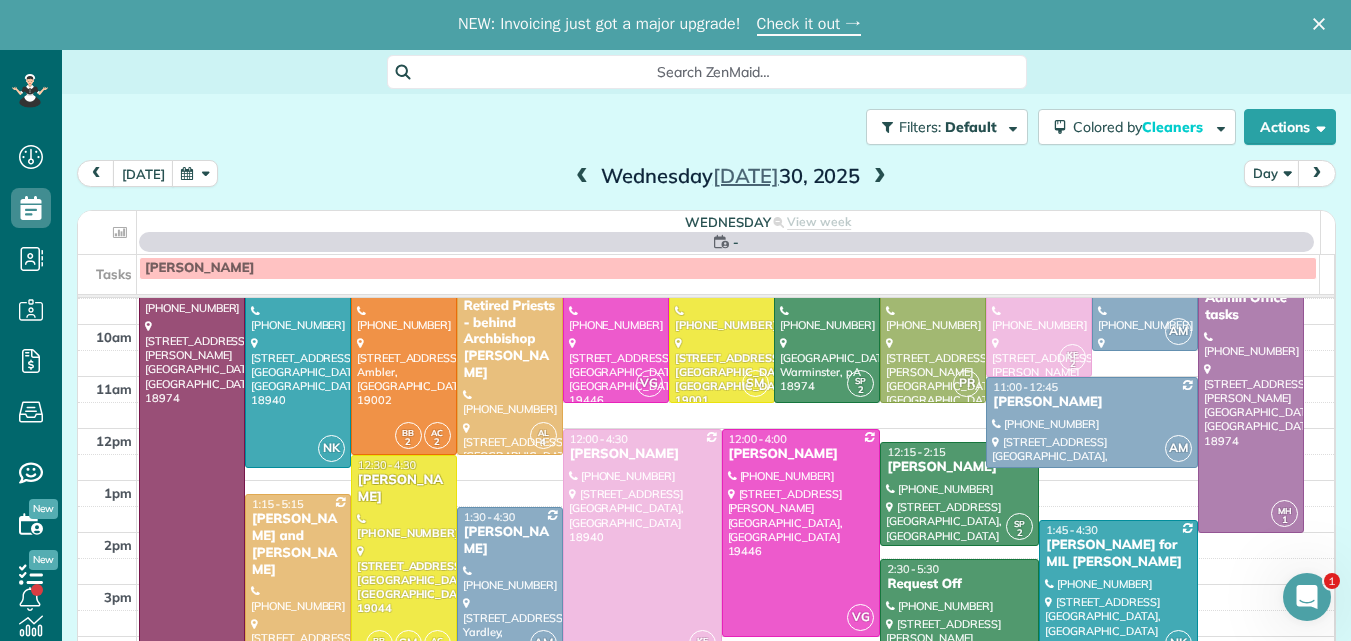scroll, scrollTop: 0, scrollLeft: 0, axis: both 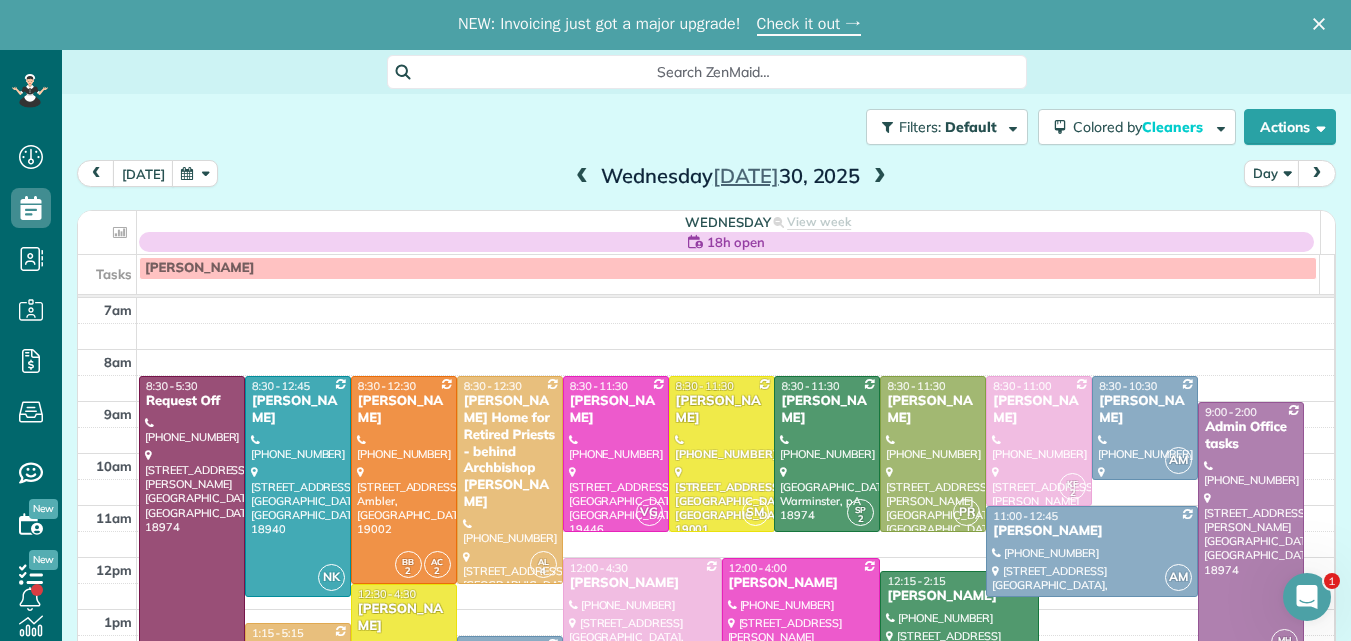 click at bounding box center (582, 177) 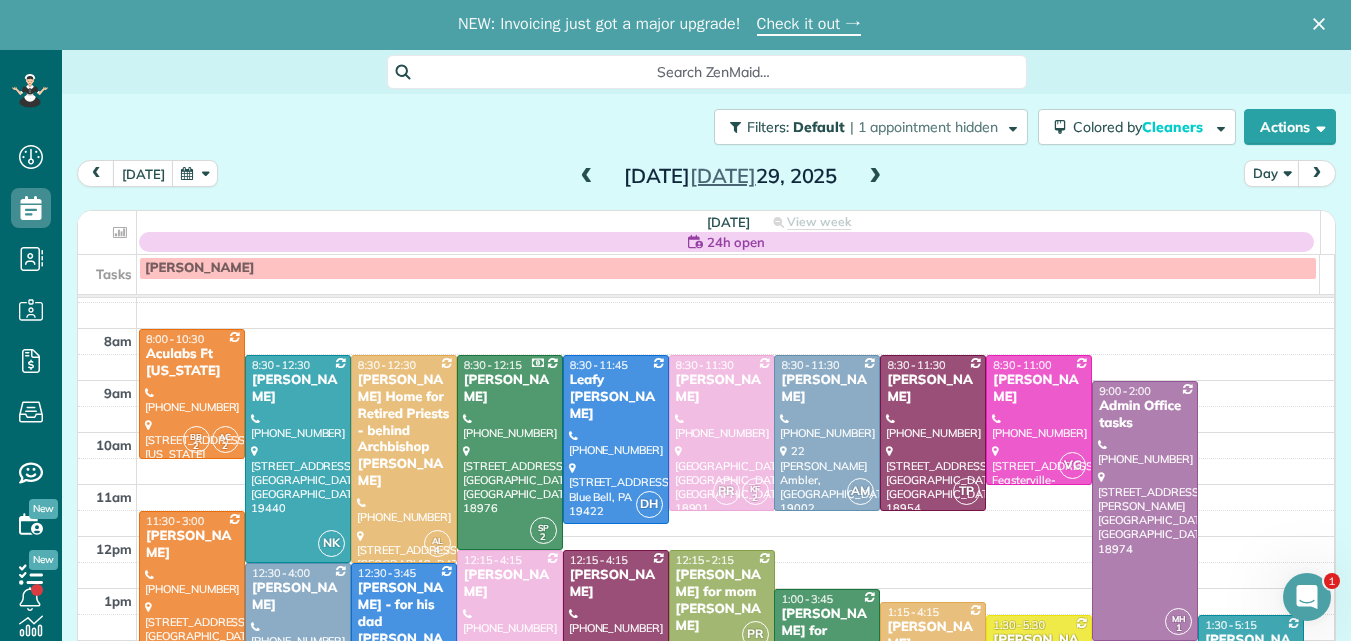 scroll, scrollTop: 0, scrollLeft: 0, axis: both 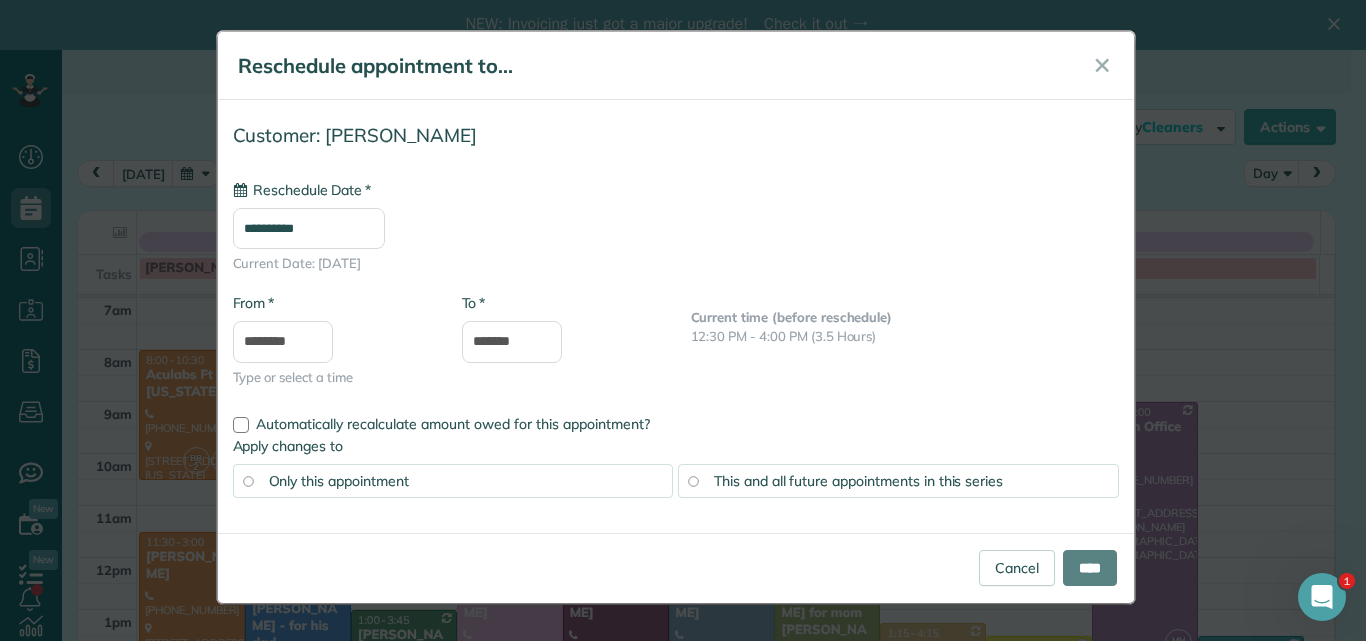 type on "**********" 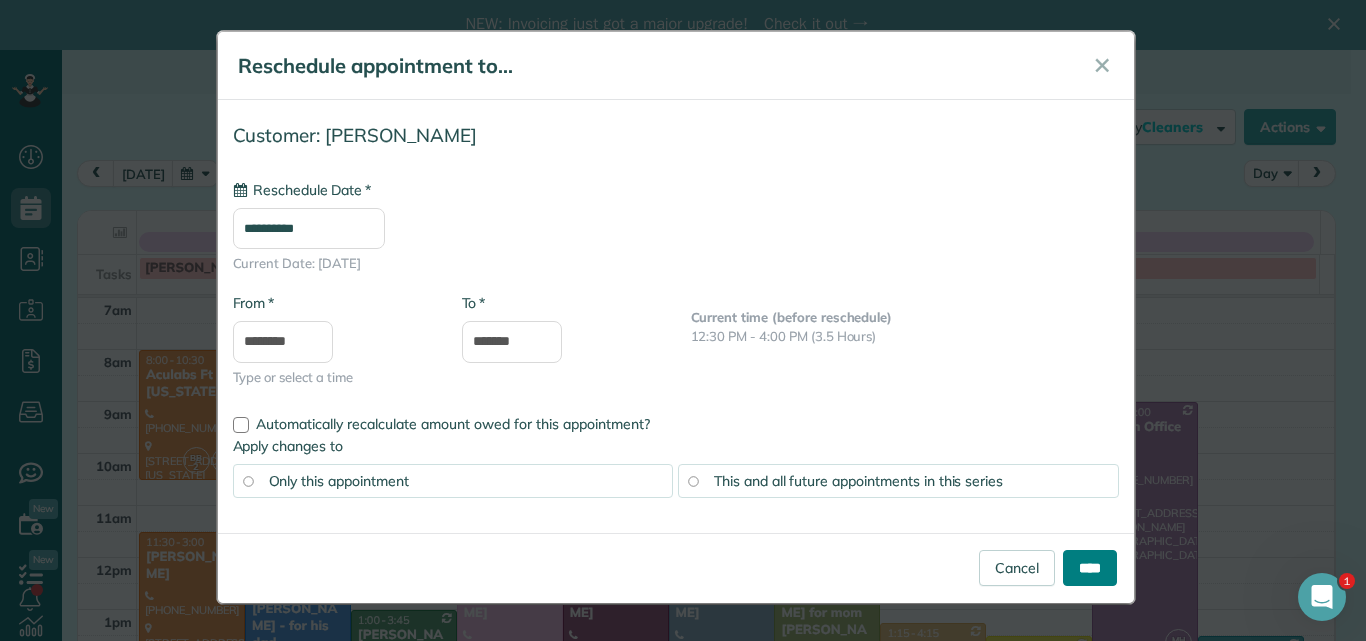 click on "****" at bounding box center [1090, 568] 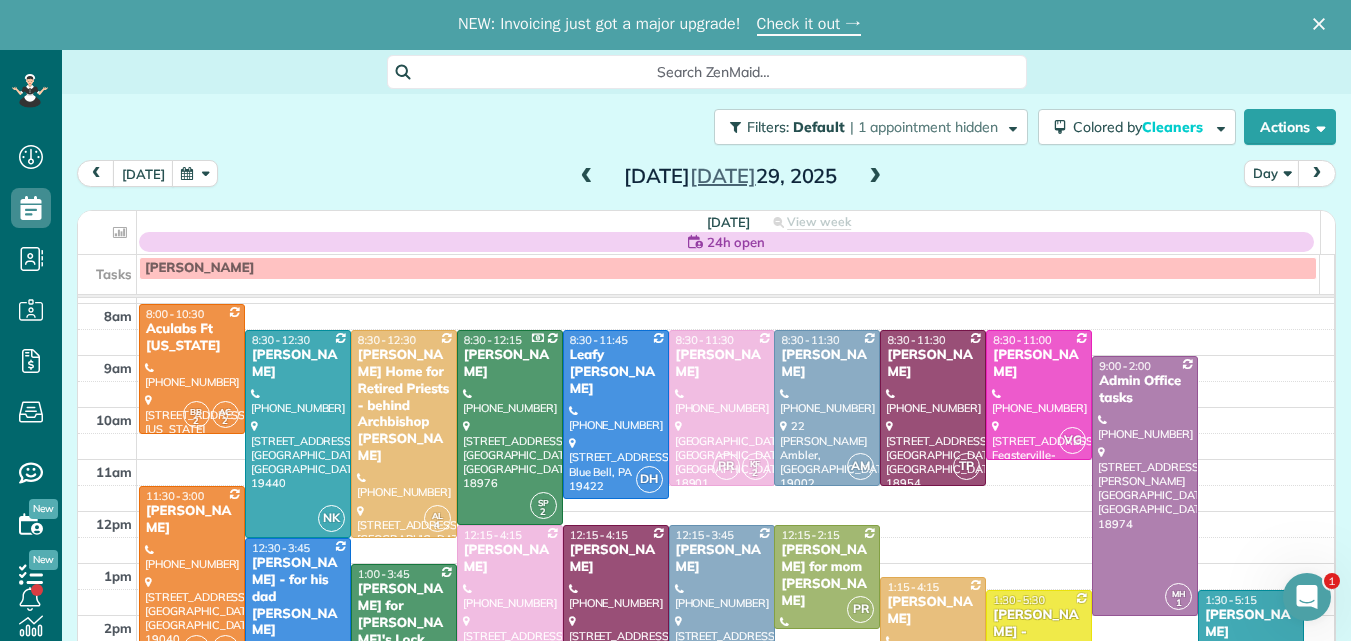 scroll, scrollTop: 44, scrollLeft: 0, axis: vertical 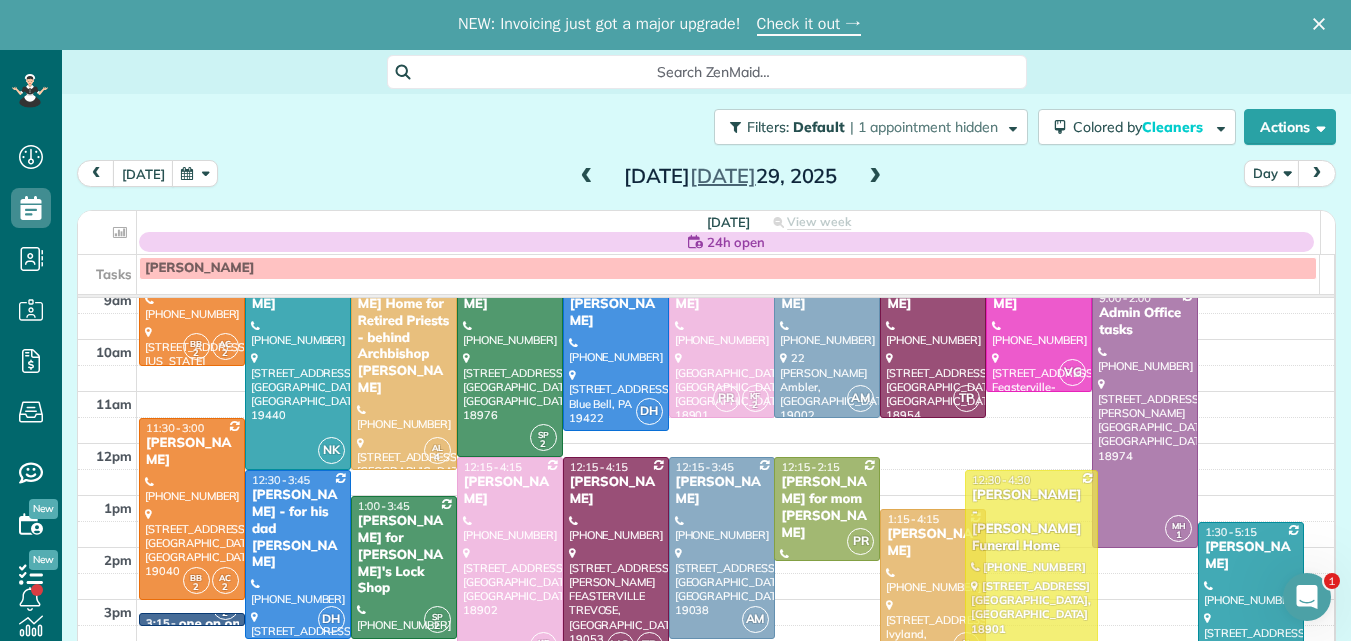 drag, startPoint x: 1047, startPoint y: 544, endPoint x: 1037, endPoint y: 489, distance: 55.9017 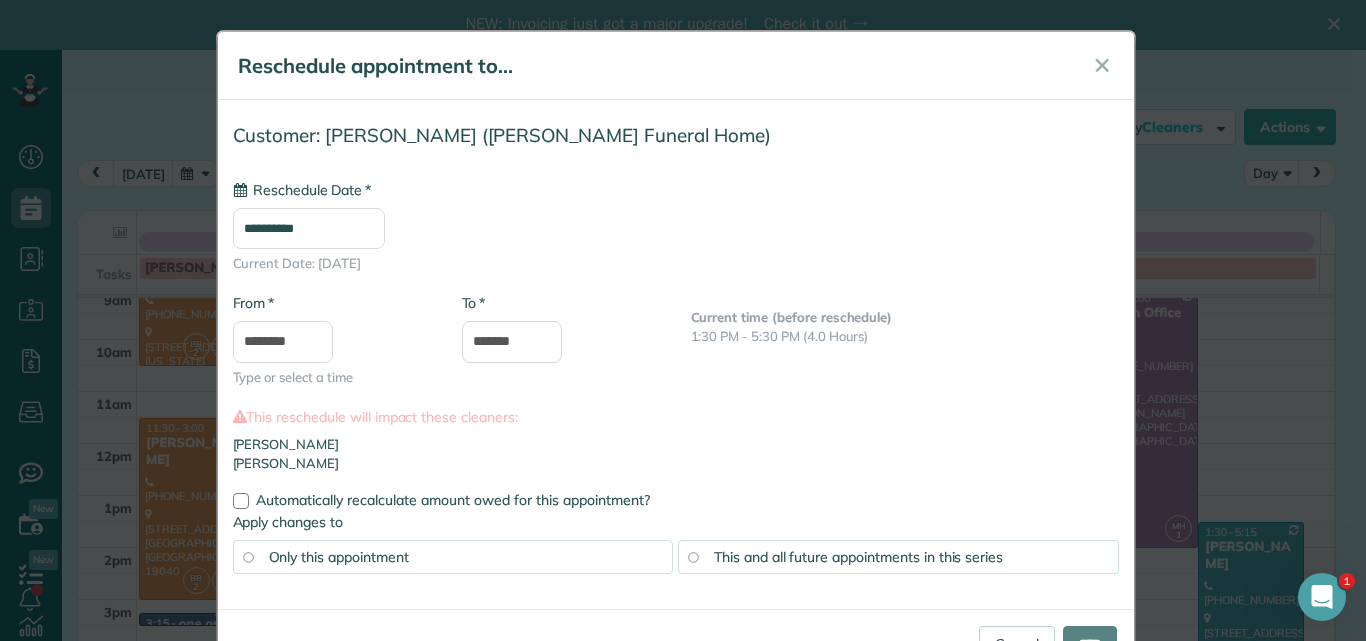 type on "**********" 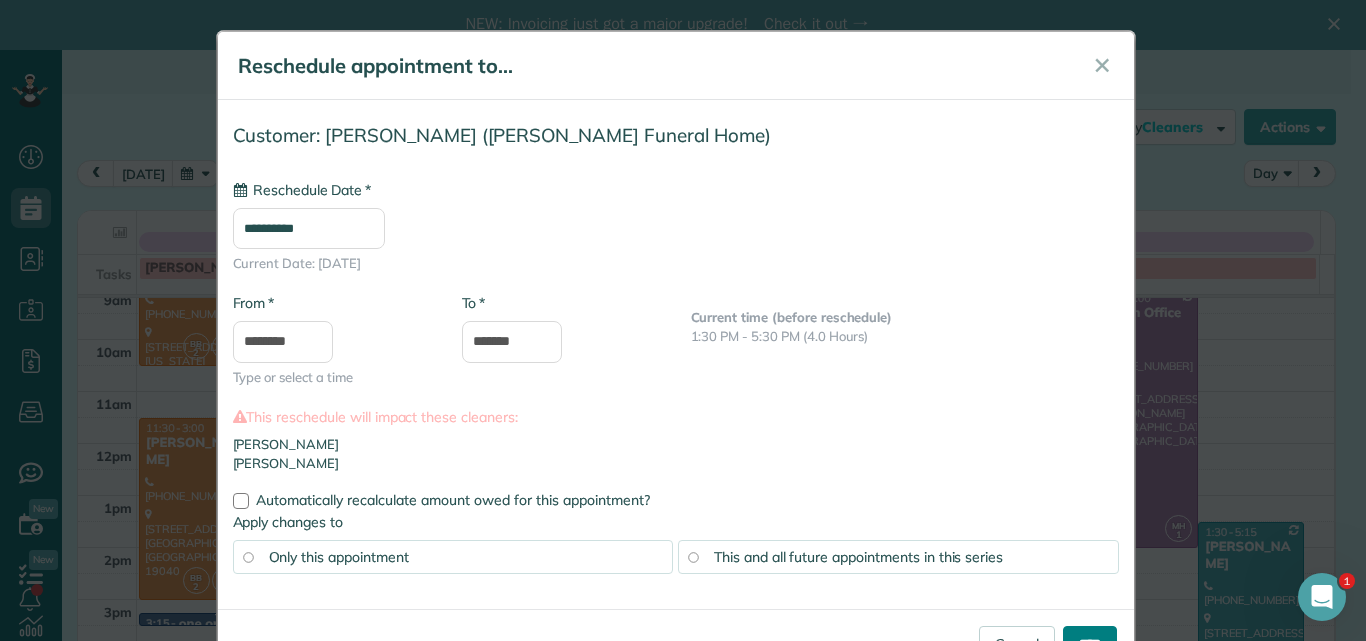 click on "****" at bounding box center [1090, 644] 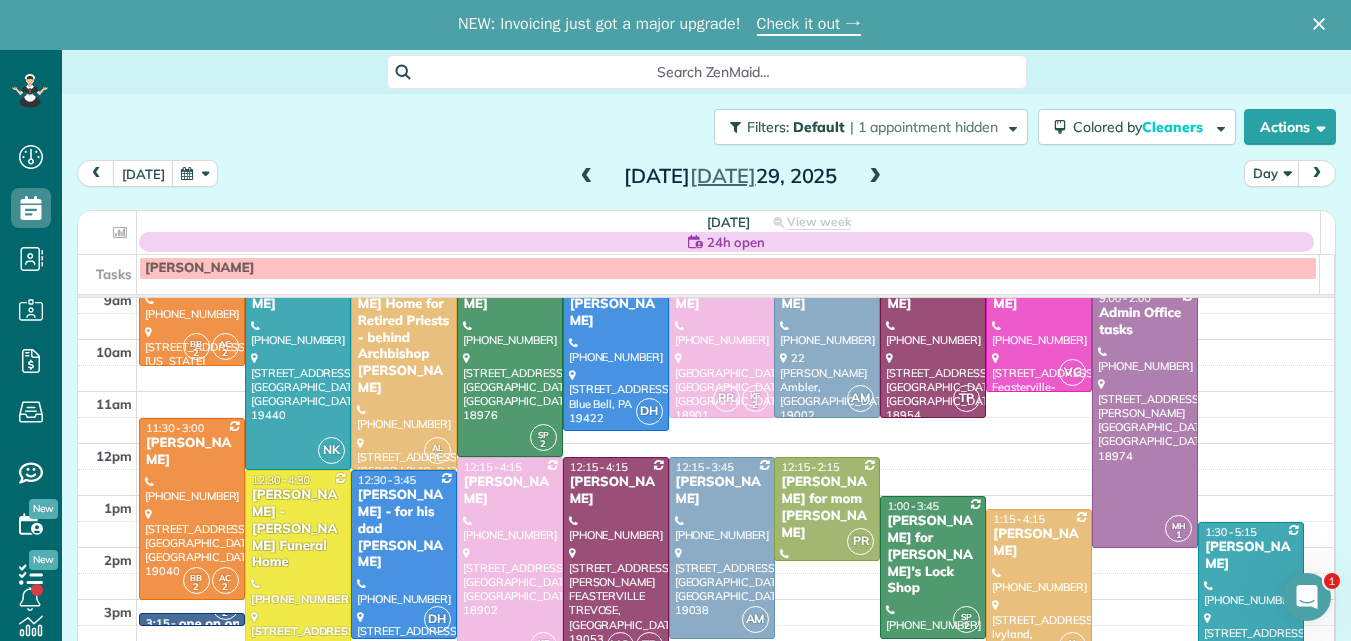 click at bounding box center (875, 177) 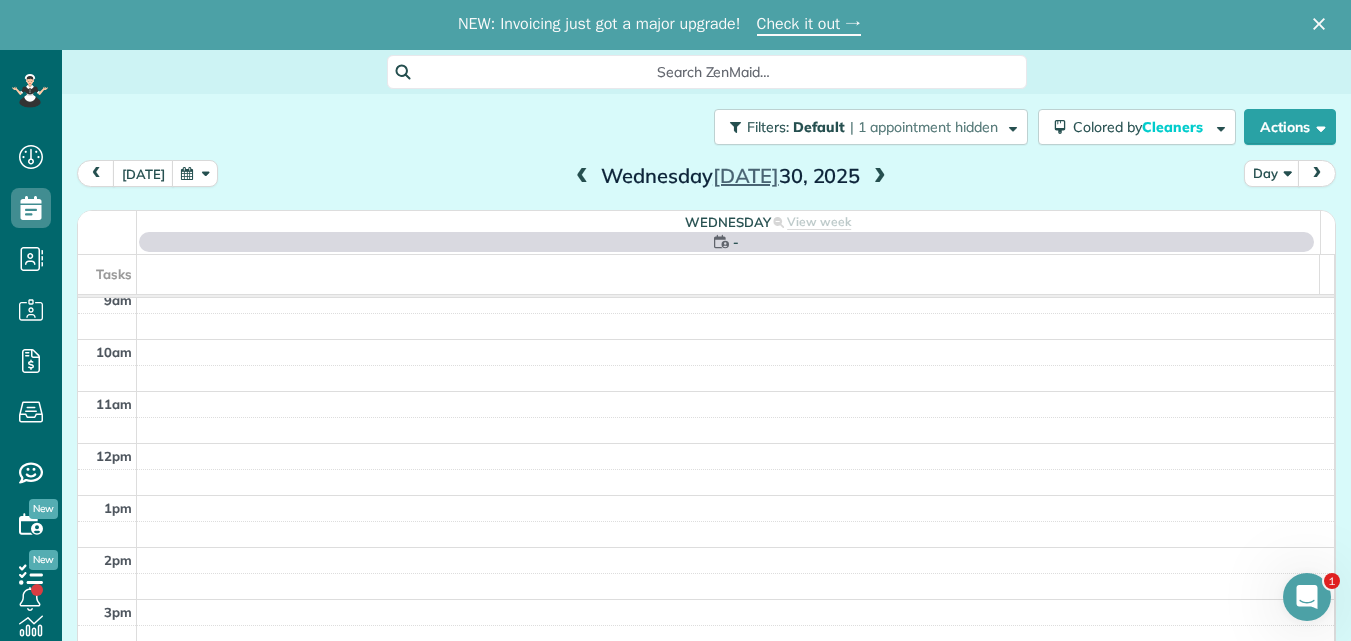 scroll, scrollTop: 0, scrollLeft: 0, axis: both 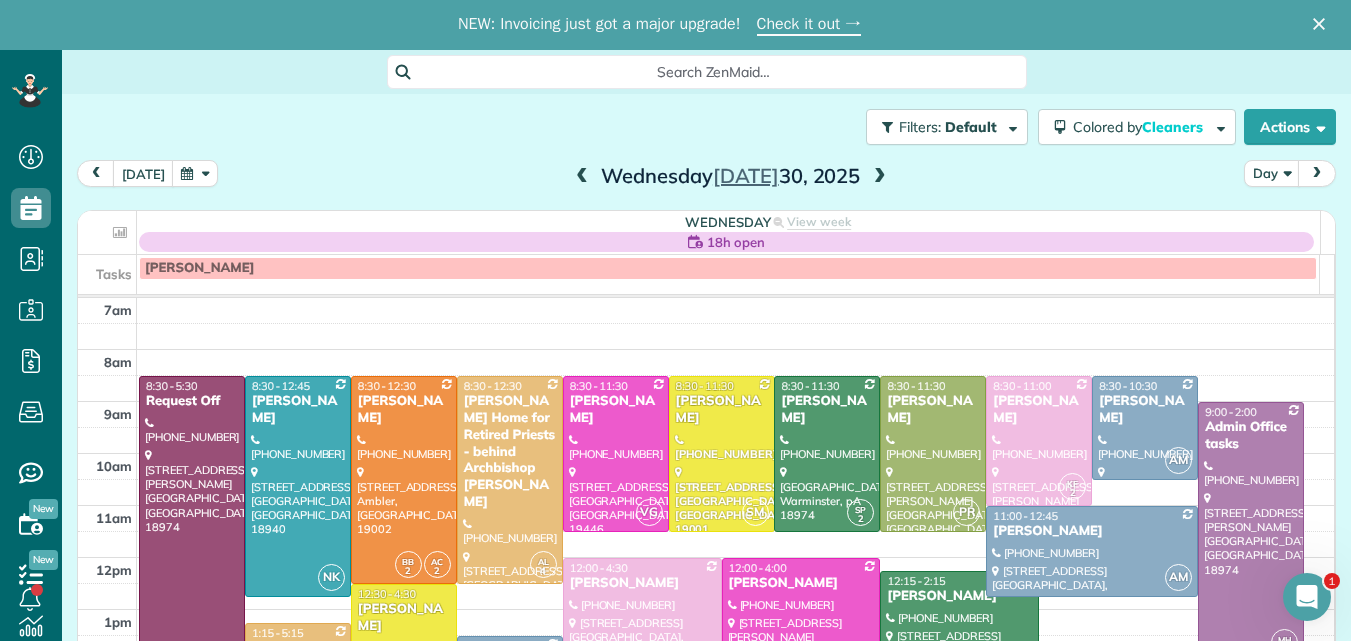 click at bounding box center (880, 177) 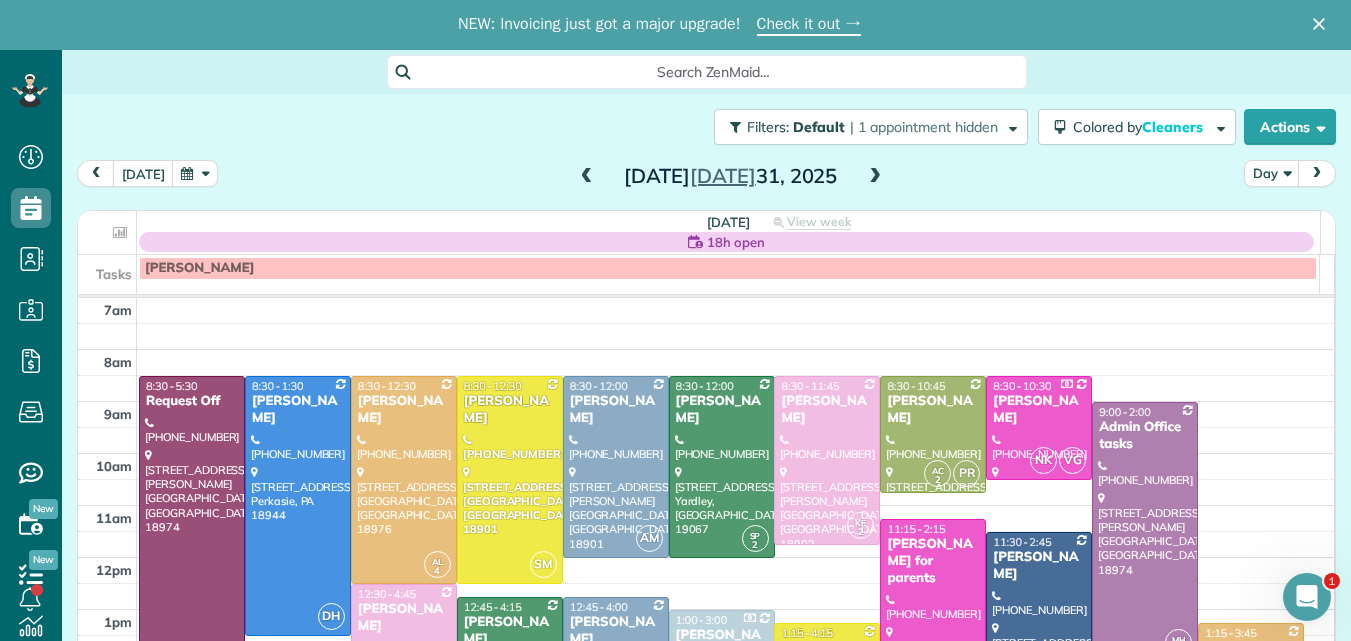 click at bounding box center [875, 177] 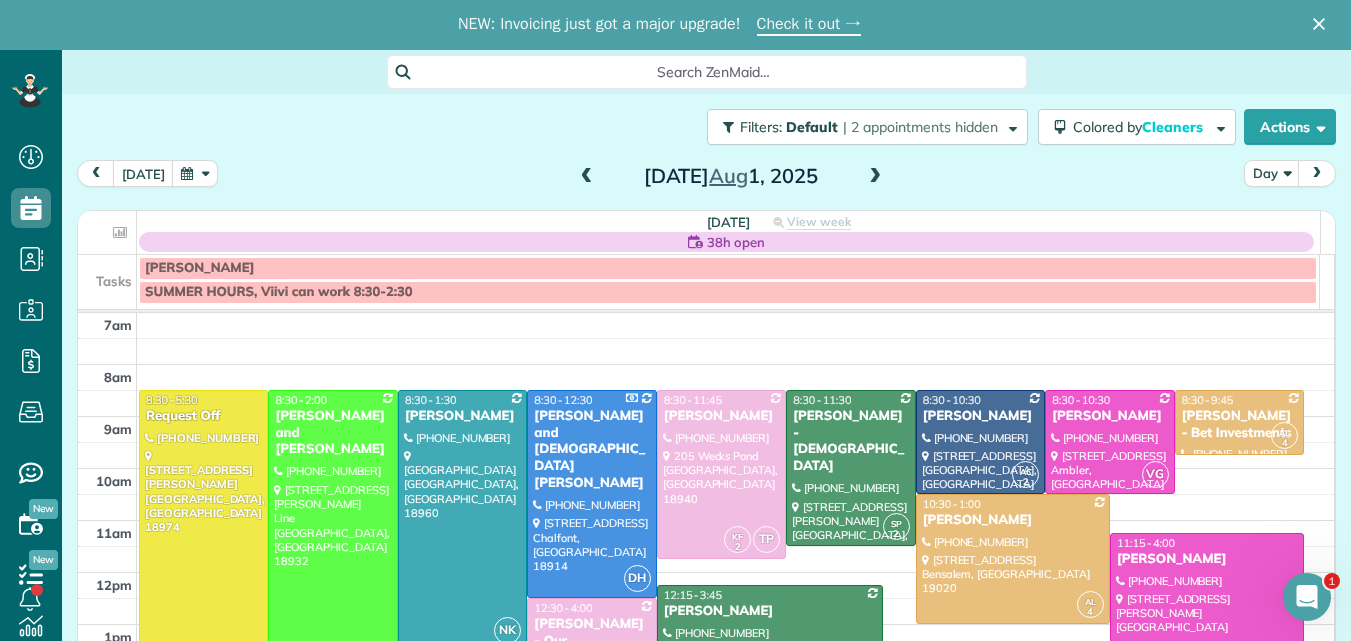 click at bounding box center (875, 177) 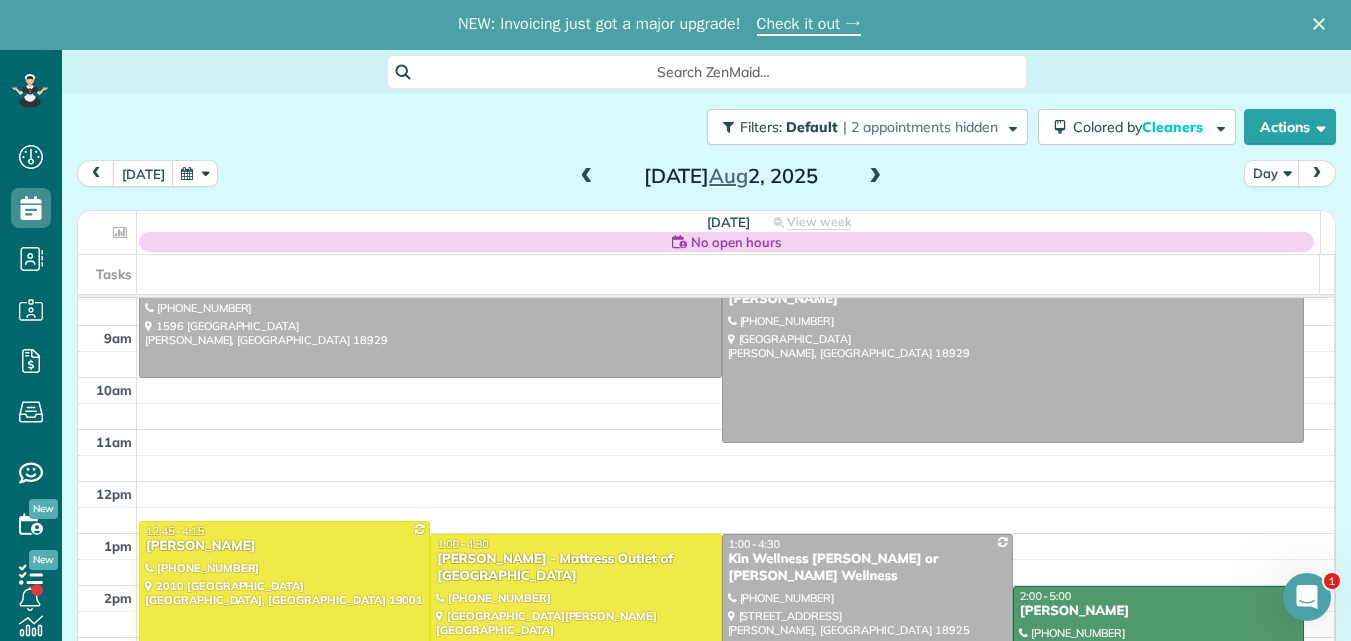 scroll, scrollTop: 0, scrollLeft: 0, axis: both 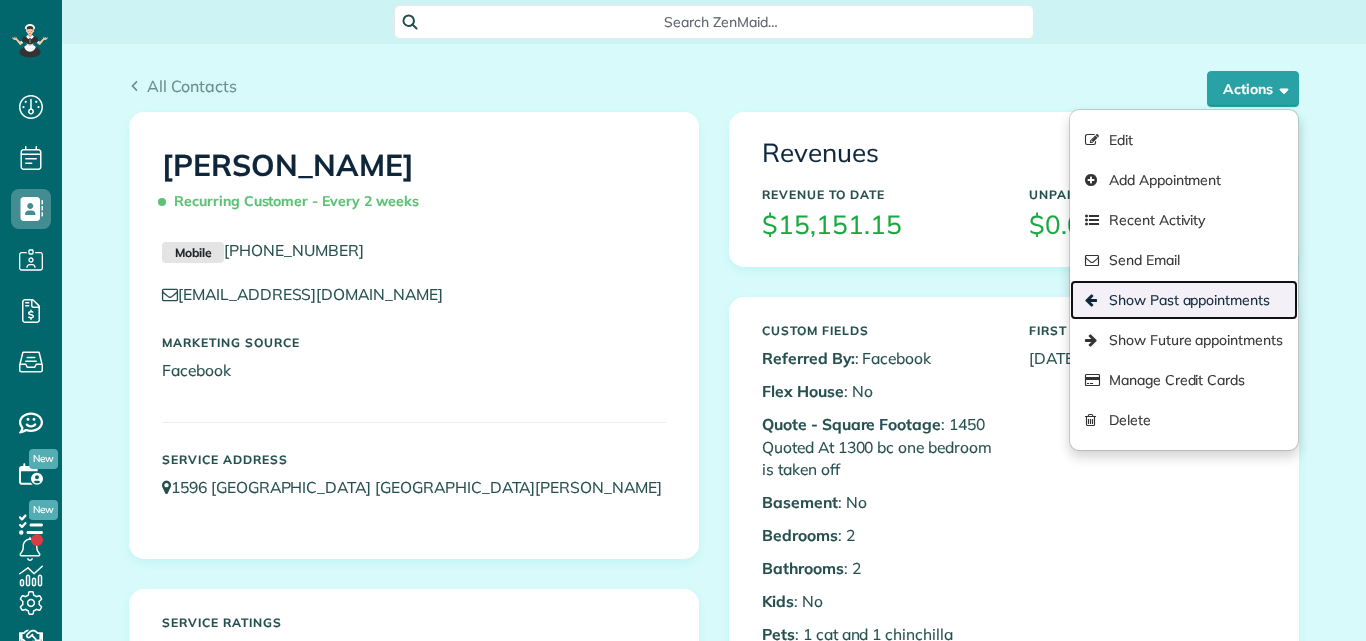 click on "Show Past appointments" at bounding box center [1184, 300] 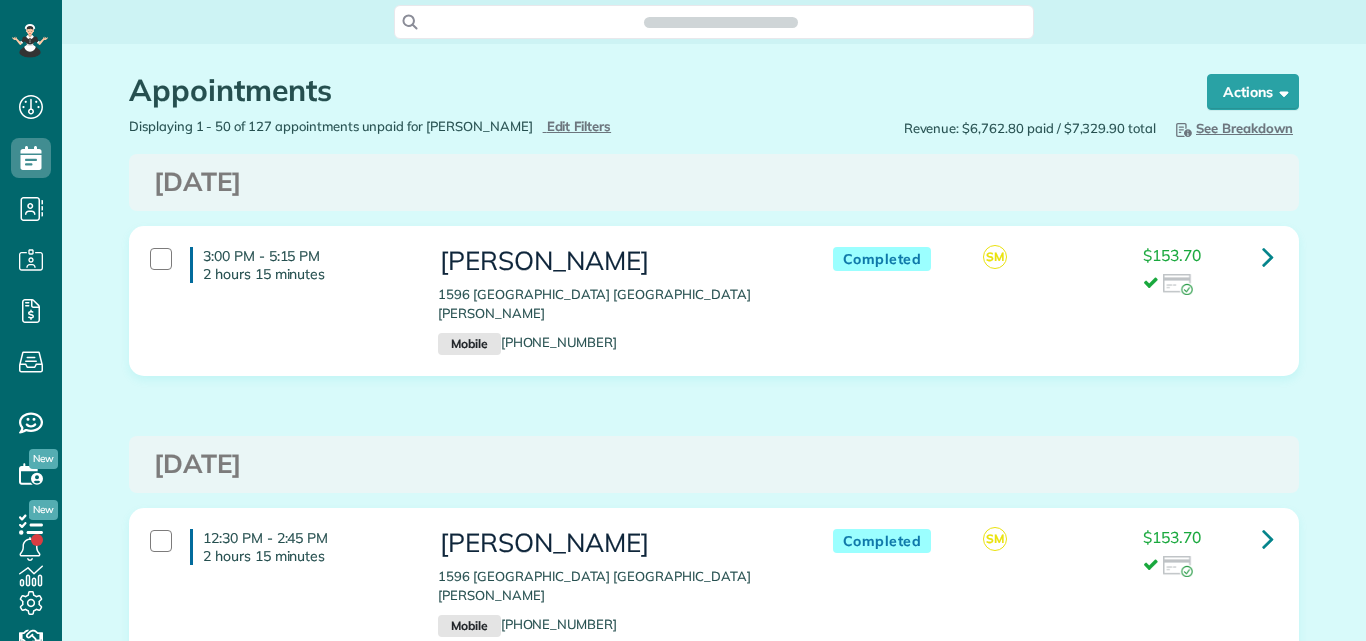 scroll, scrollTop: 0, scrollLeft: 0, axis: both 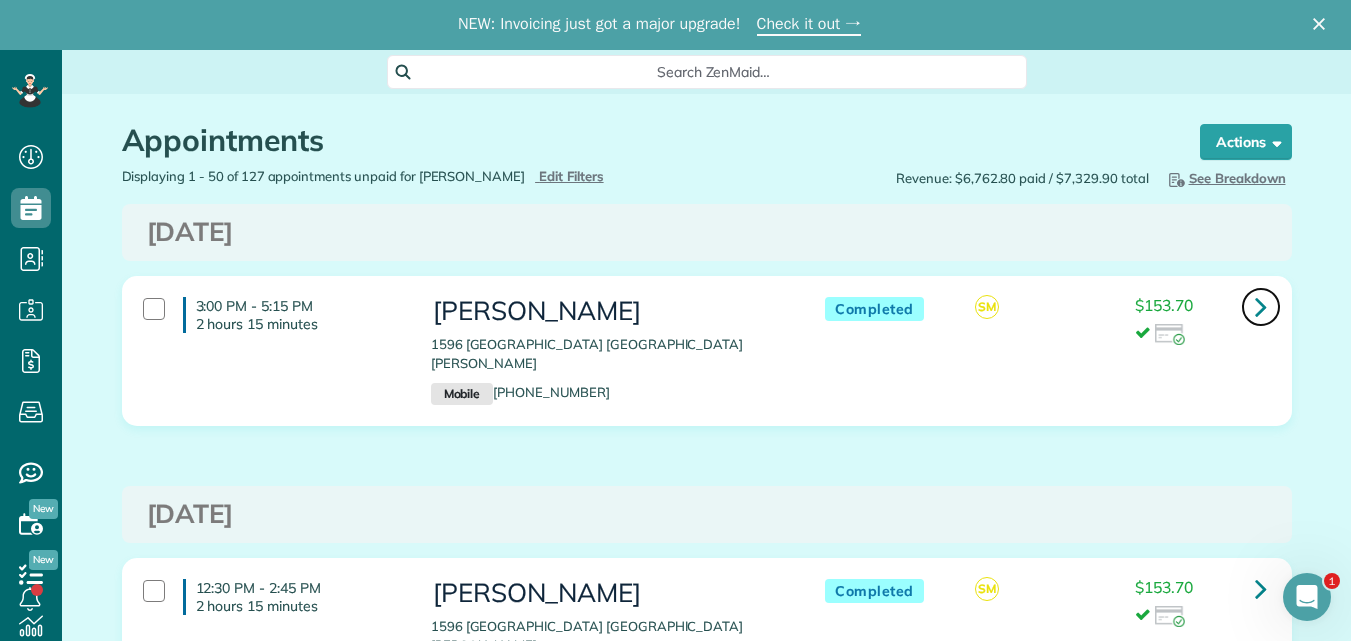 click at bounding box center (1261, 306) 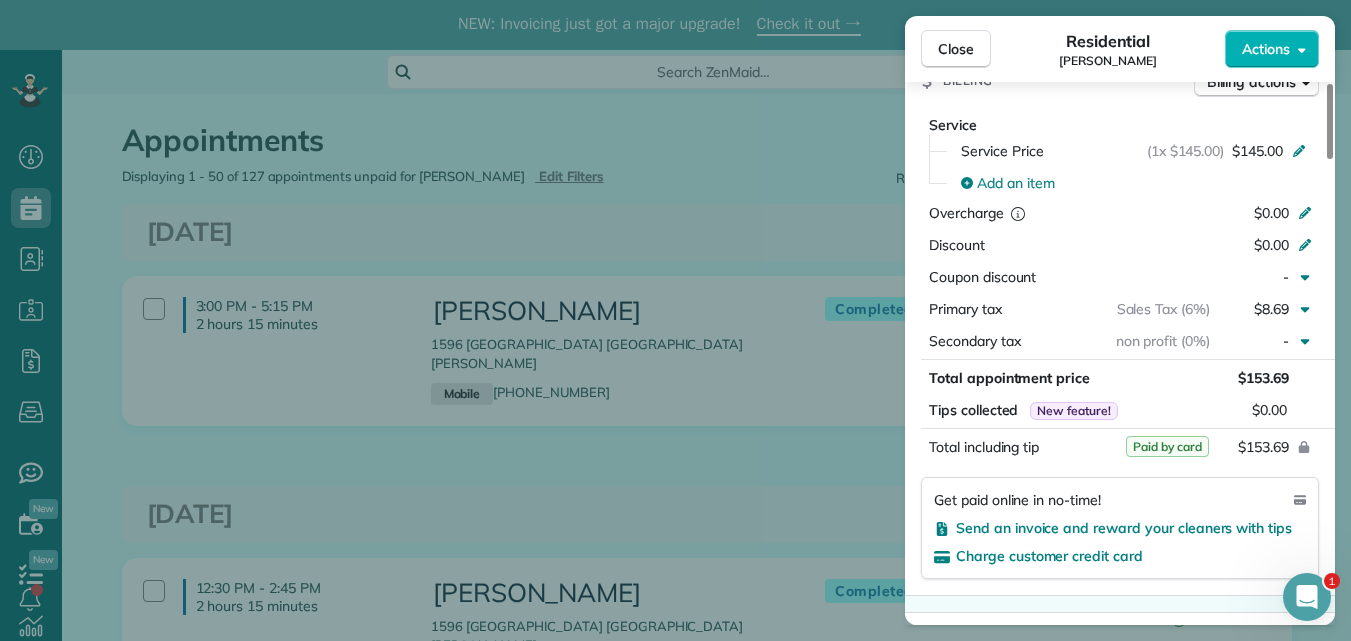 scroll, scrollTop: 802, scrollLeft: 0, axis: vertical 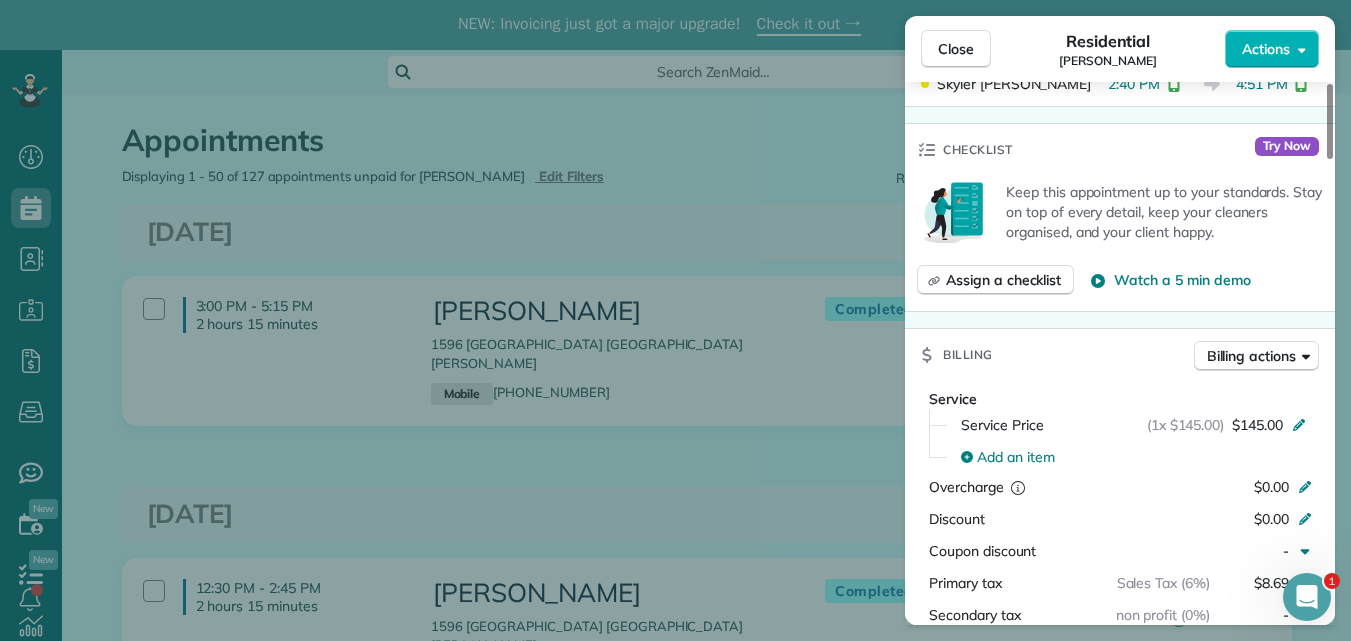 drag, startPoint x: 1330, startPoint y: 102, endPoint x: 1316, endPoint y: 213, distance: 111.8794 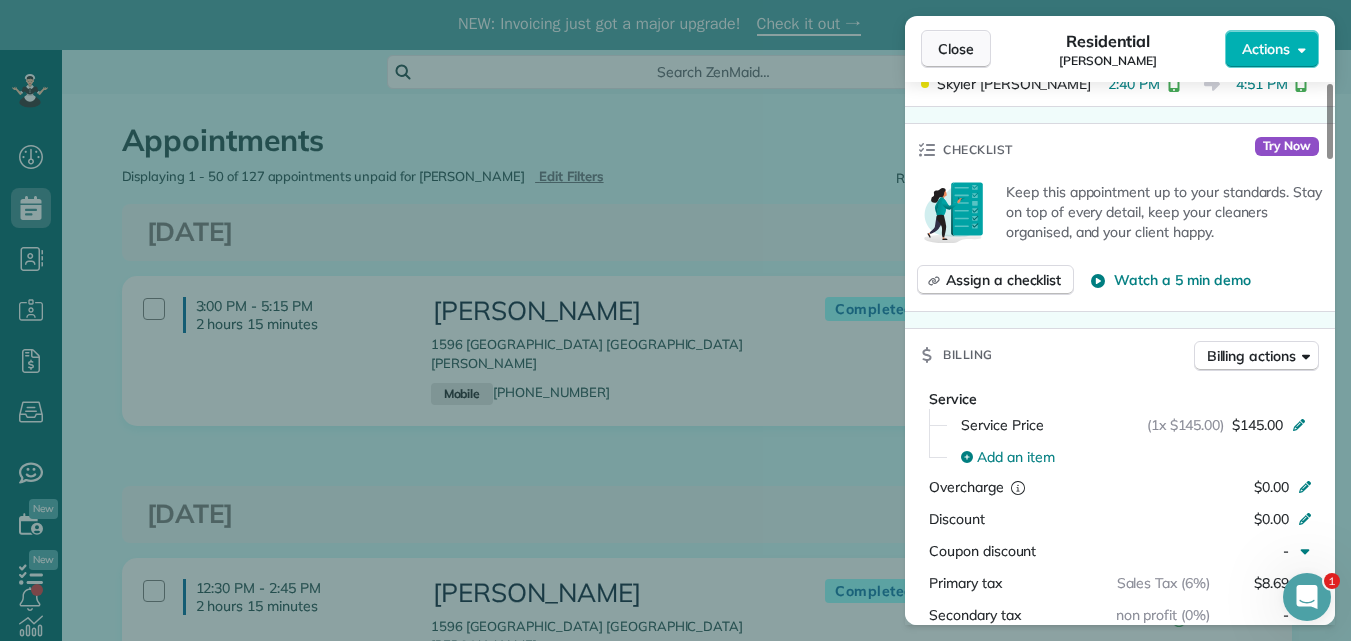 click on "Close" at bounding box center [956, 49] 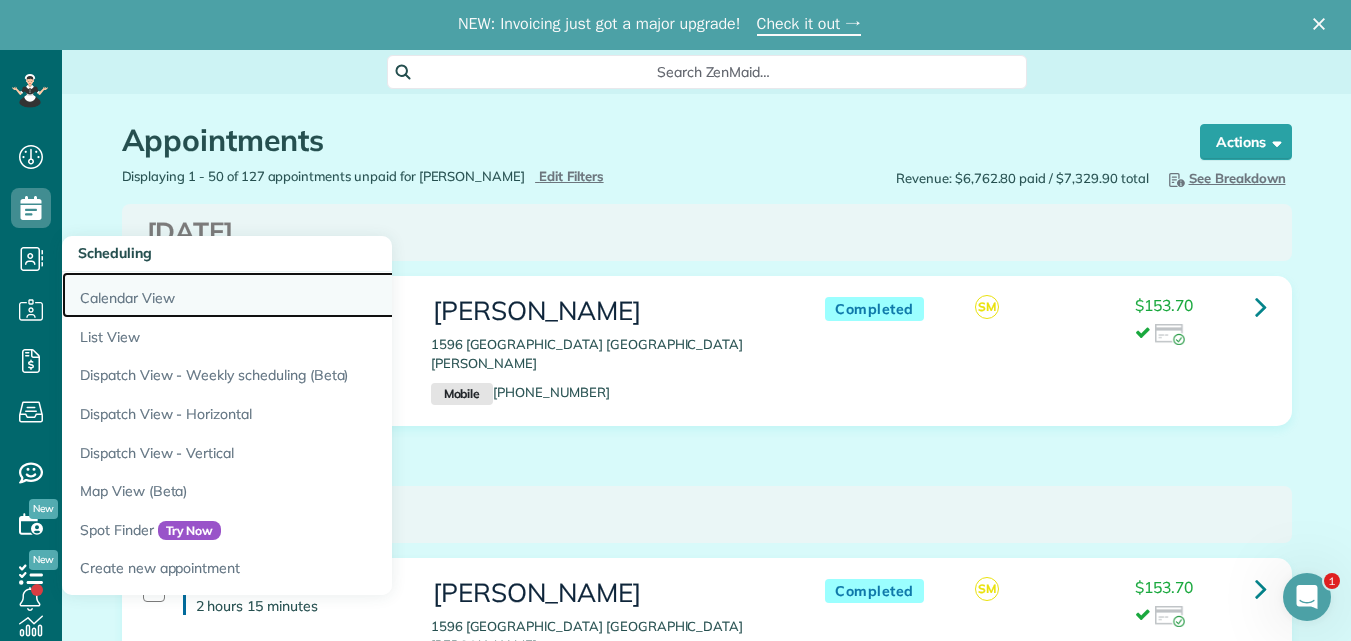 click on "Calendar View" at bounding box center [312, 295] 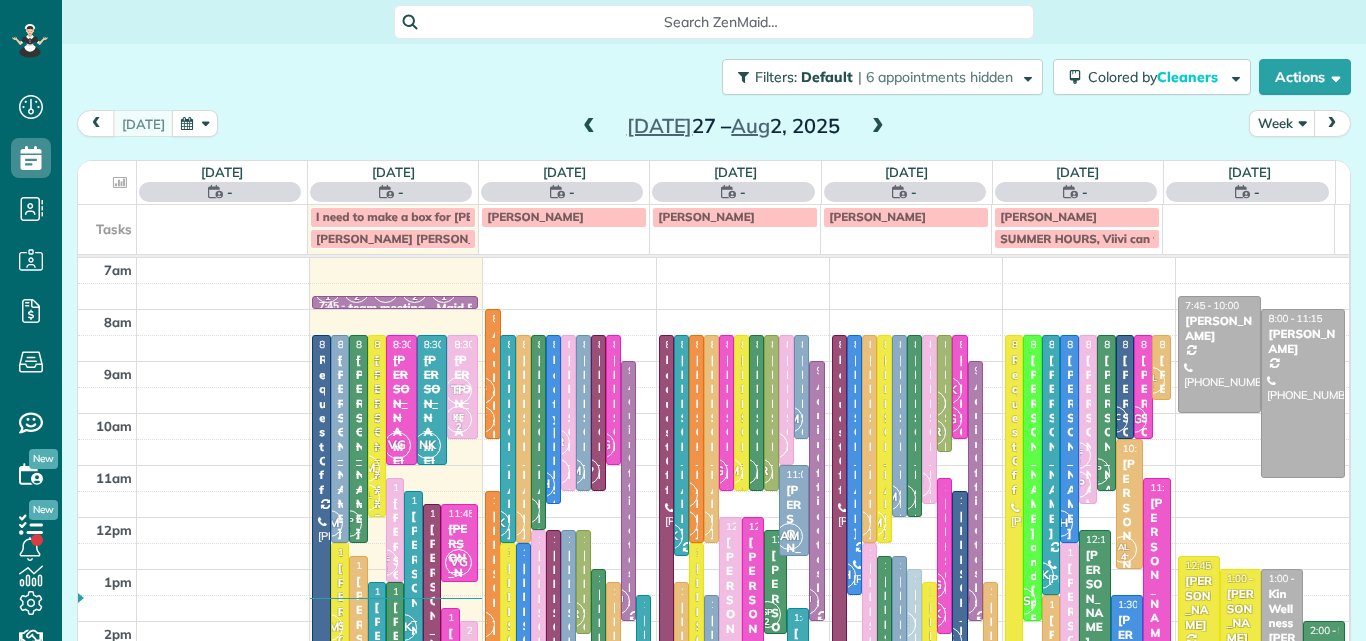 scroll, scrollTop: 0, scrollLeft: 0, axis: both 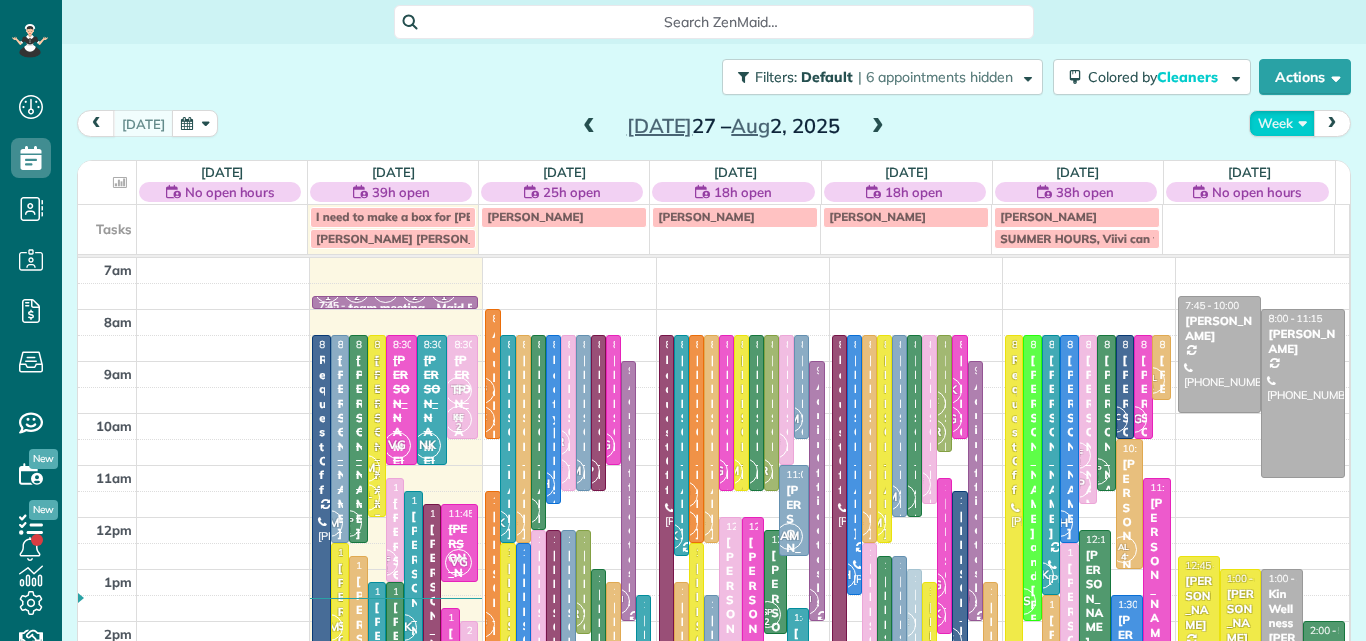 click on "Week" at bounding box center (1282, 123) 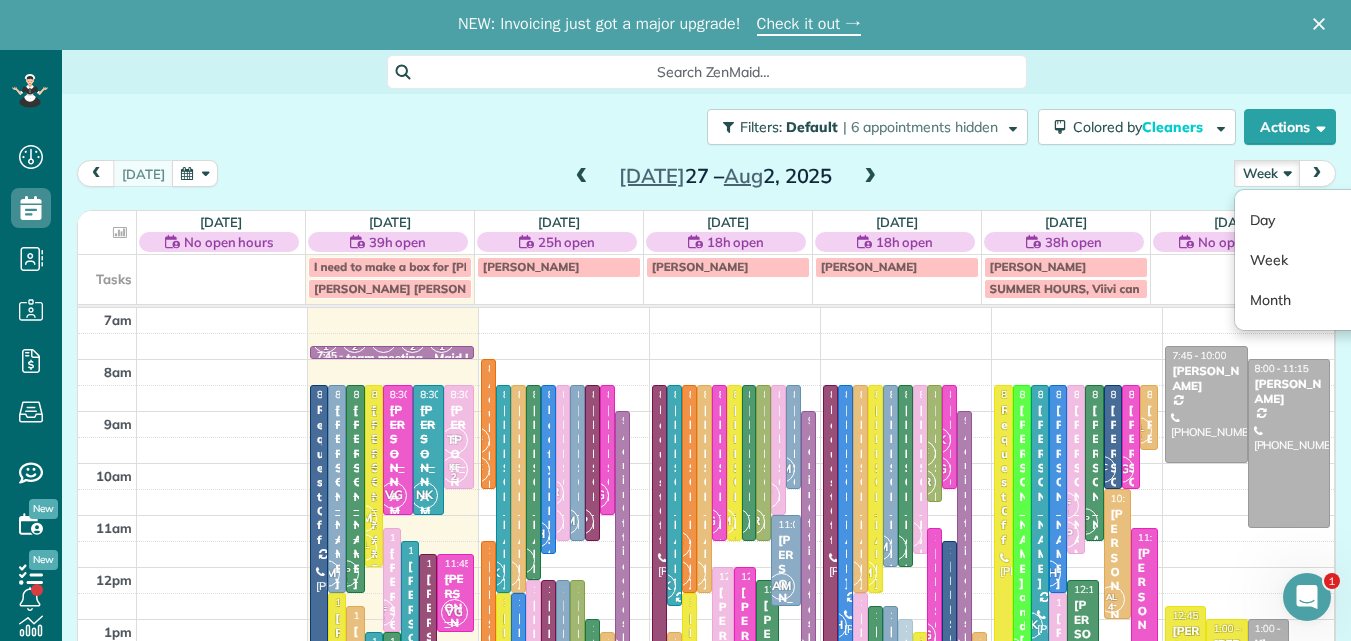 scroll, scrollTop: 0, scrollLeft: 0, axis: both 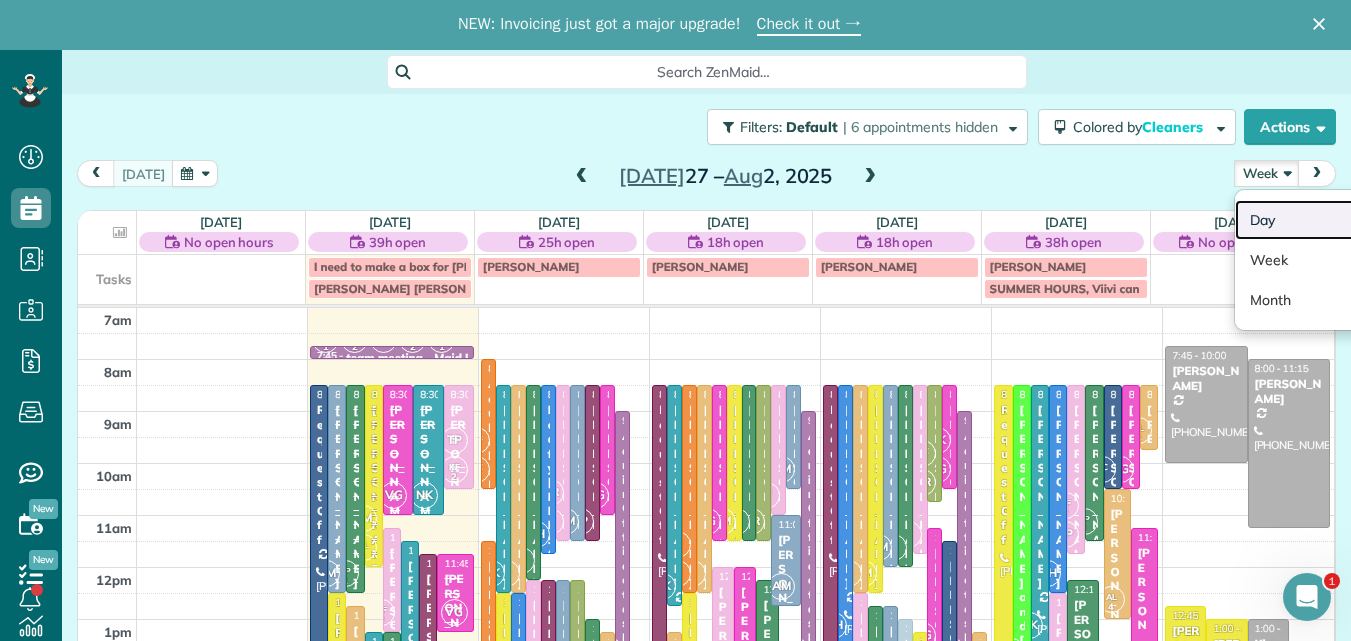 click on "Day" at bounding box center [1314, 220] 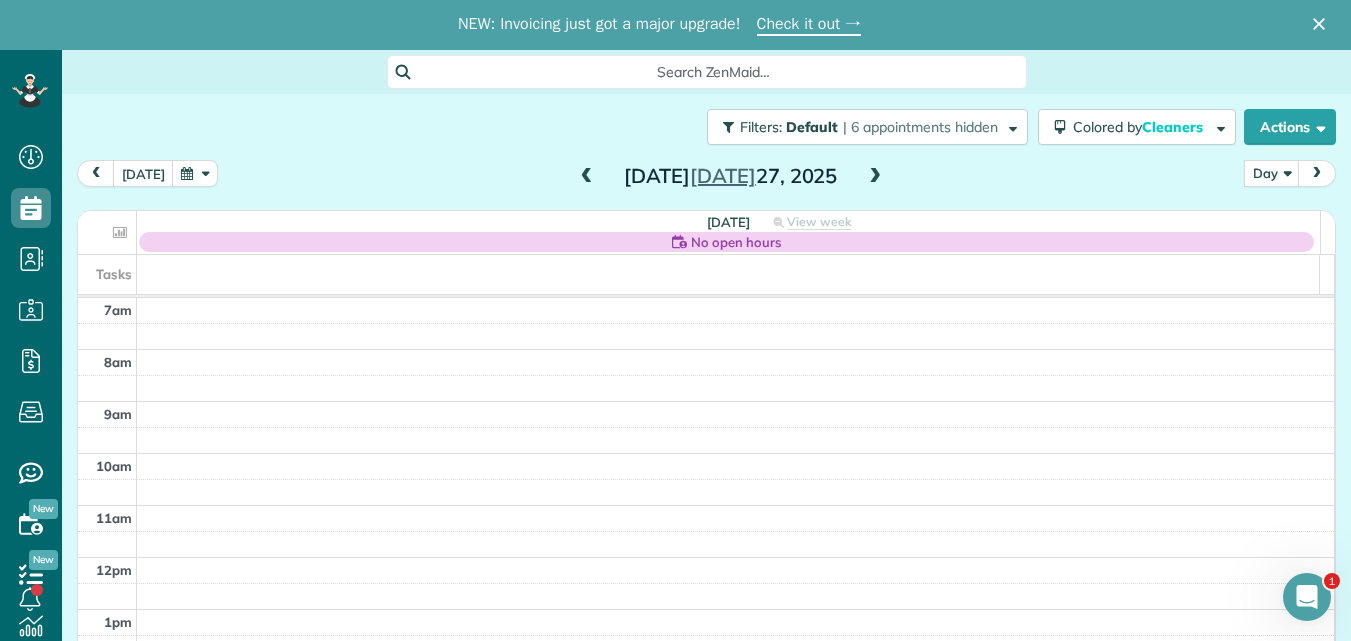 click at bounding box center [875, 177] 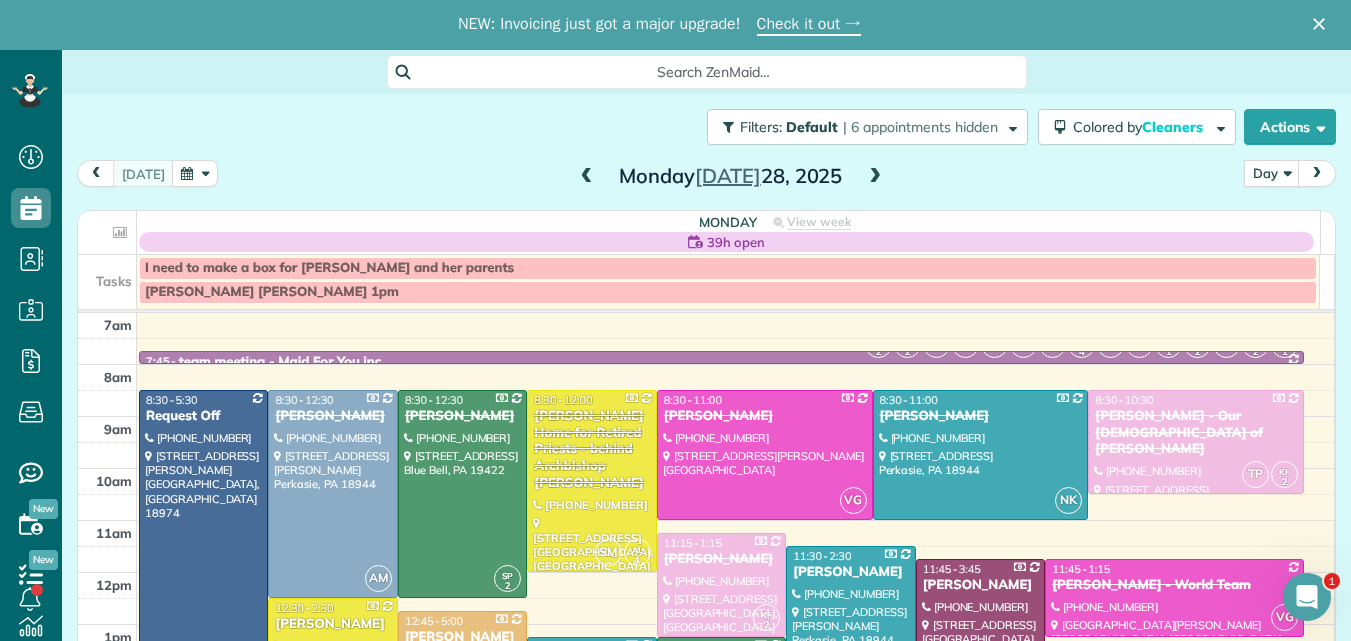 click at bounding box center [875, 177] 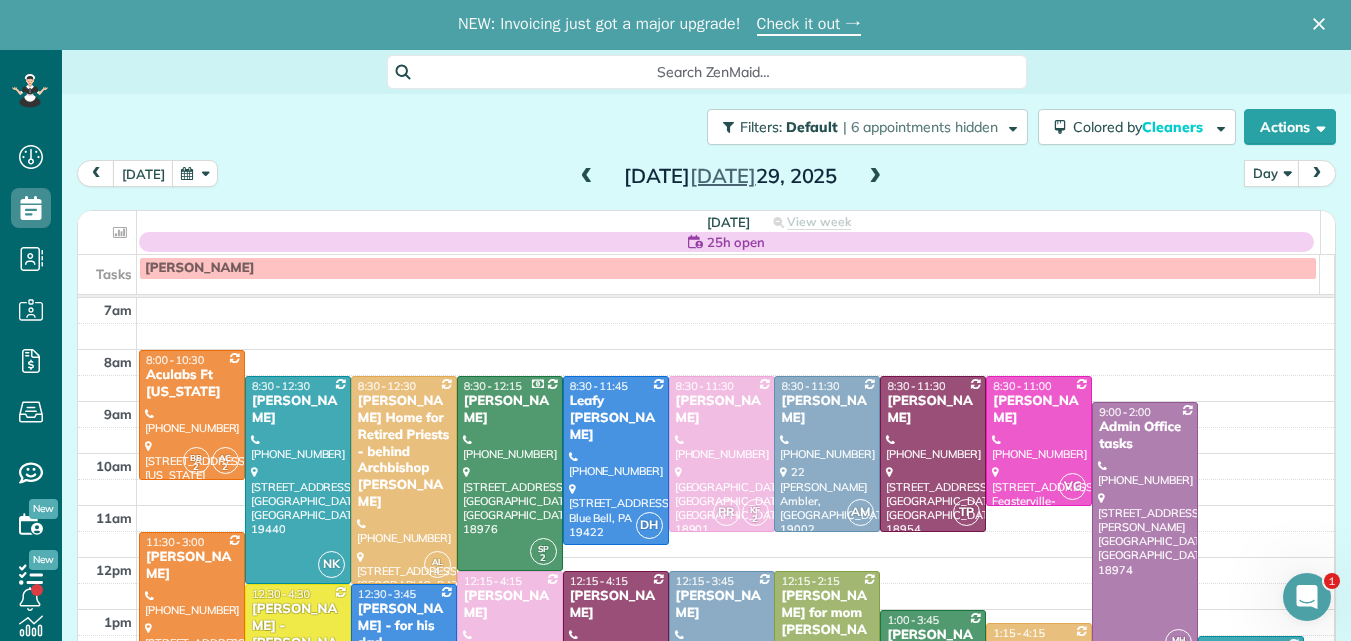 click at bounding box center [875, 177] 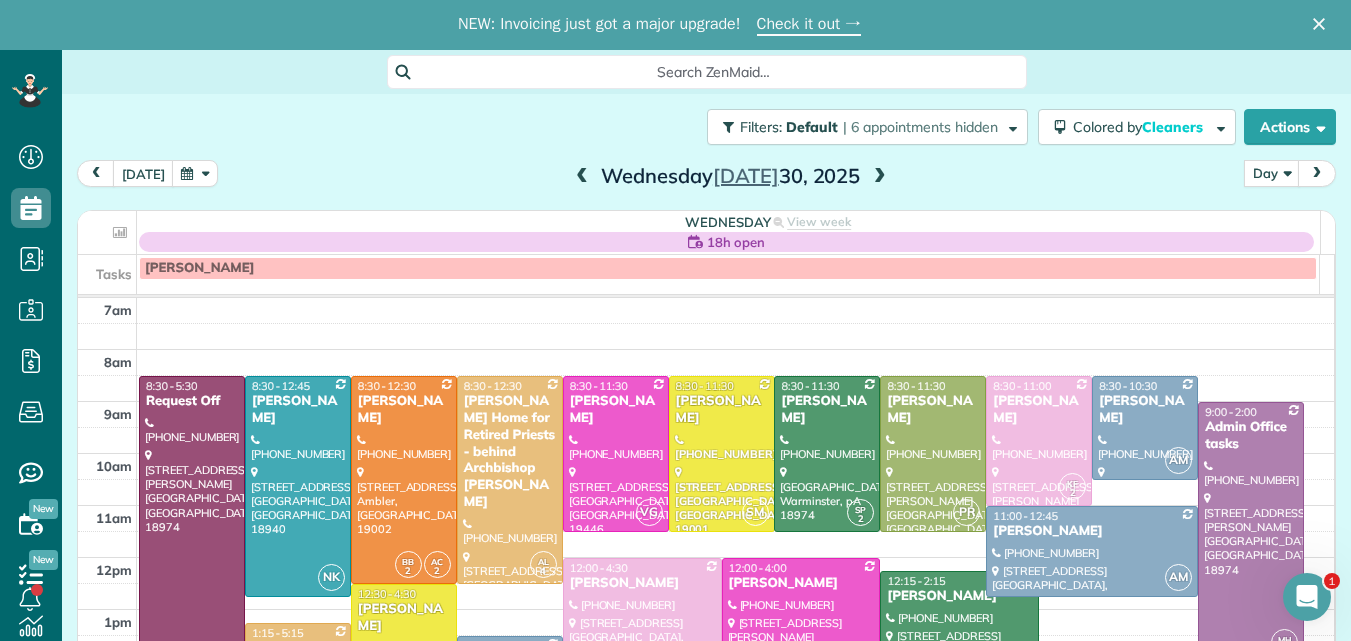 click at bounding box center [880, 177] 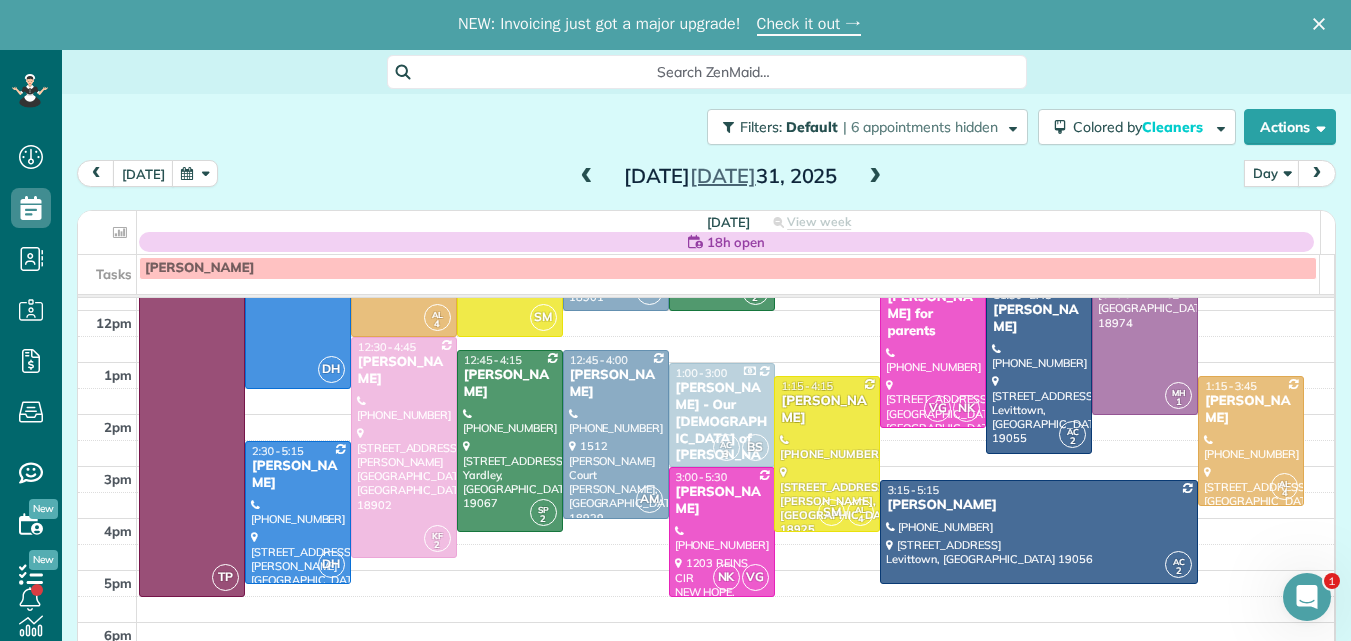 scroll, scrollTop: 251, scrollLeft: 0, axis: vertical 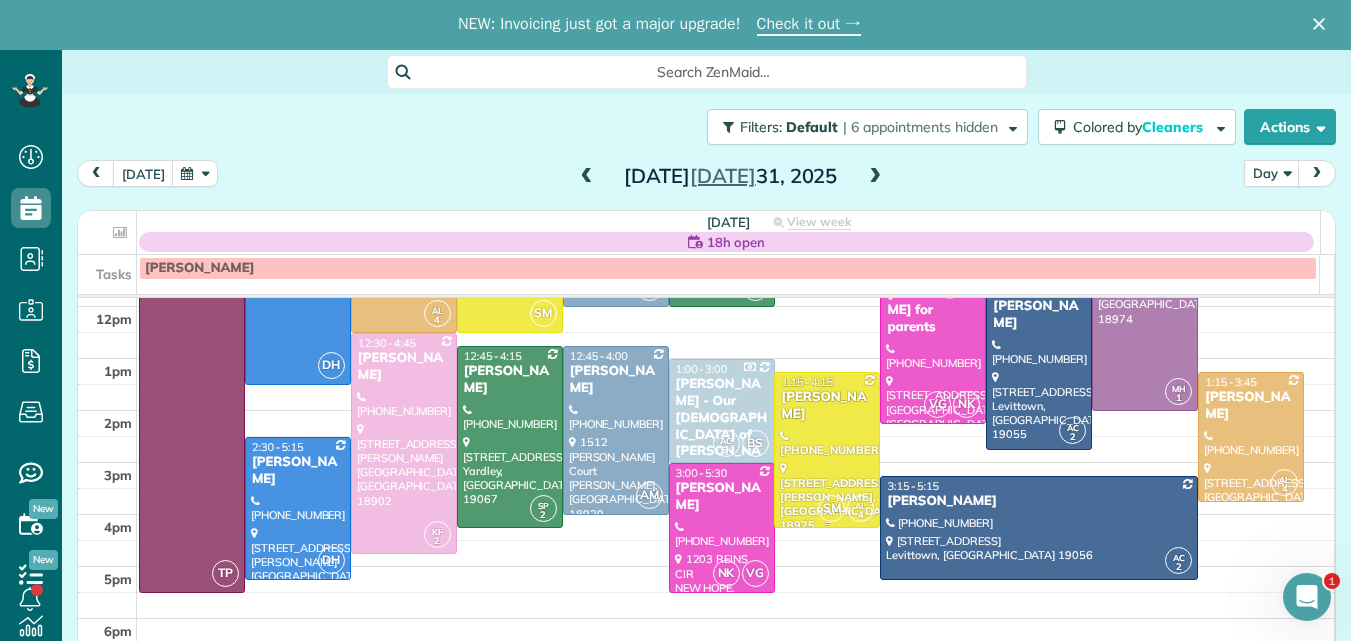 click at bounding box center (827, 450) 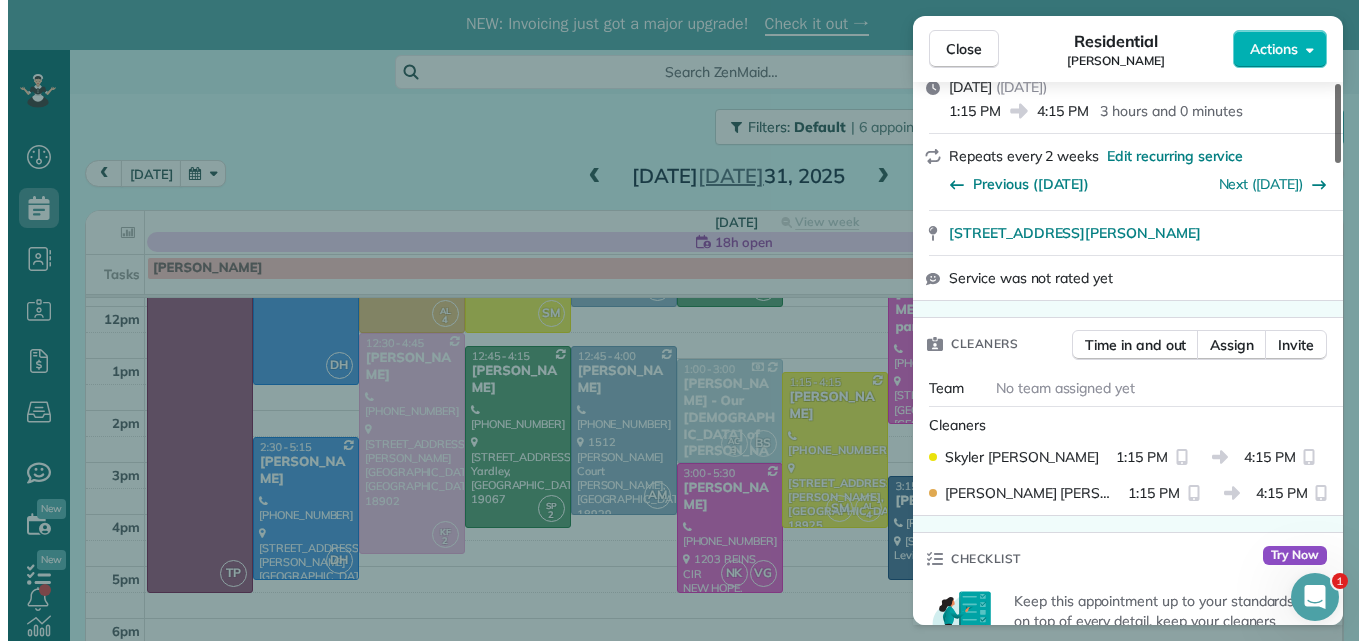 scroll, scrollTop: 275, scrollLeft: 0, axis: vertical 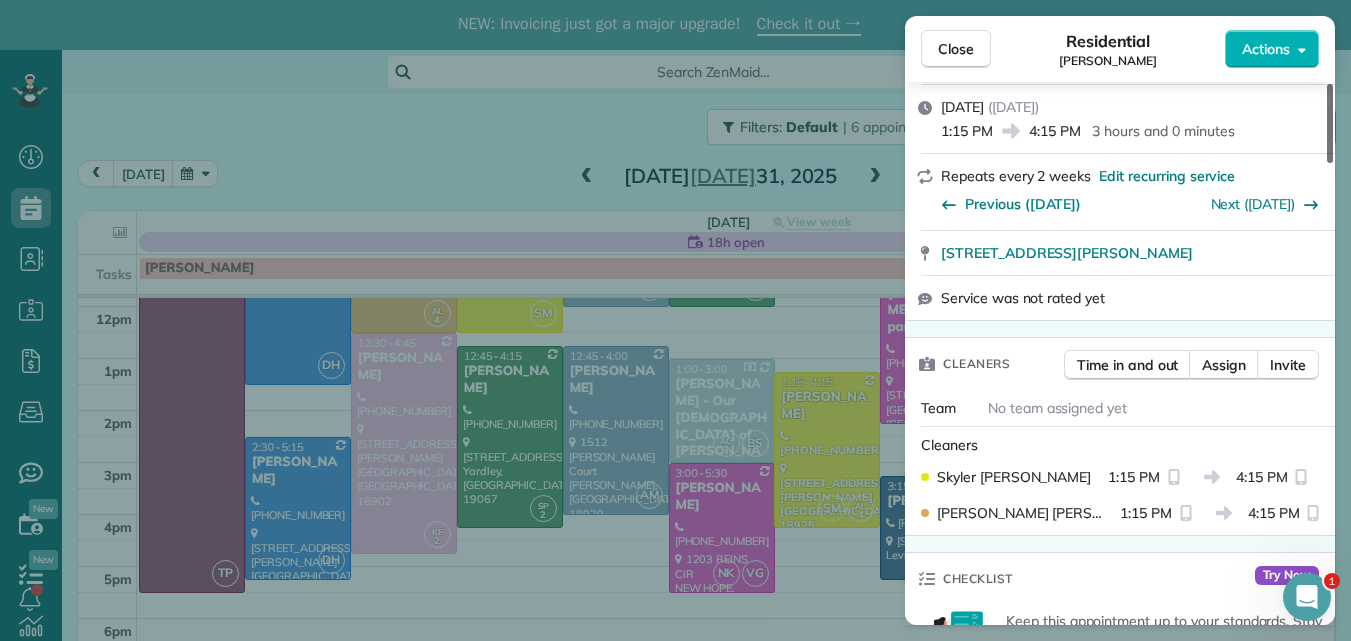 drag, startPoint x: 1328, startPoint y: 147, endPoint x: 1351, endPoint y: 187, distance: 46.141087 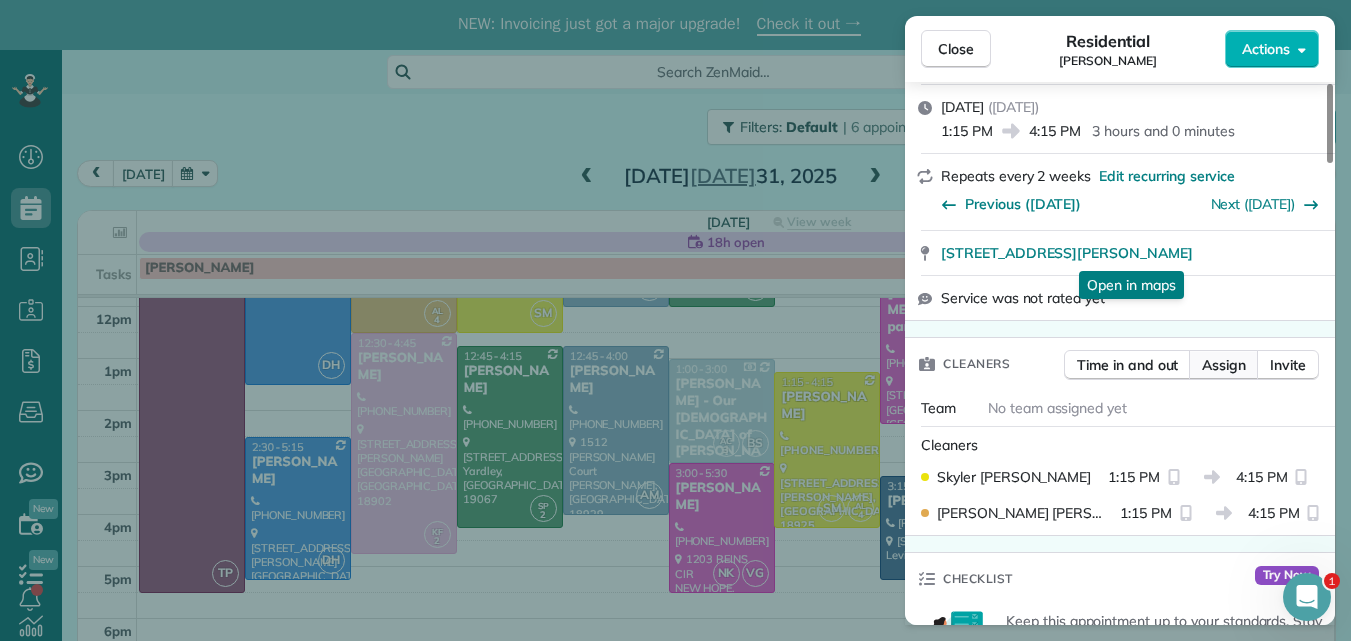 click on "Assign" at bounding box center (1224, 365) 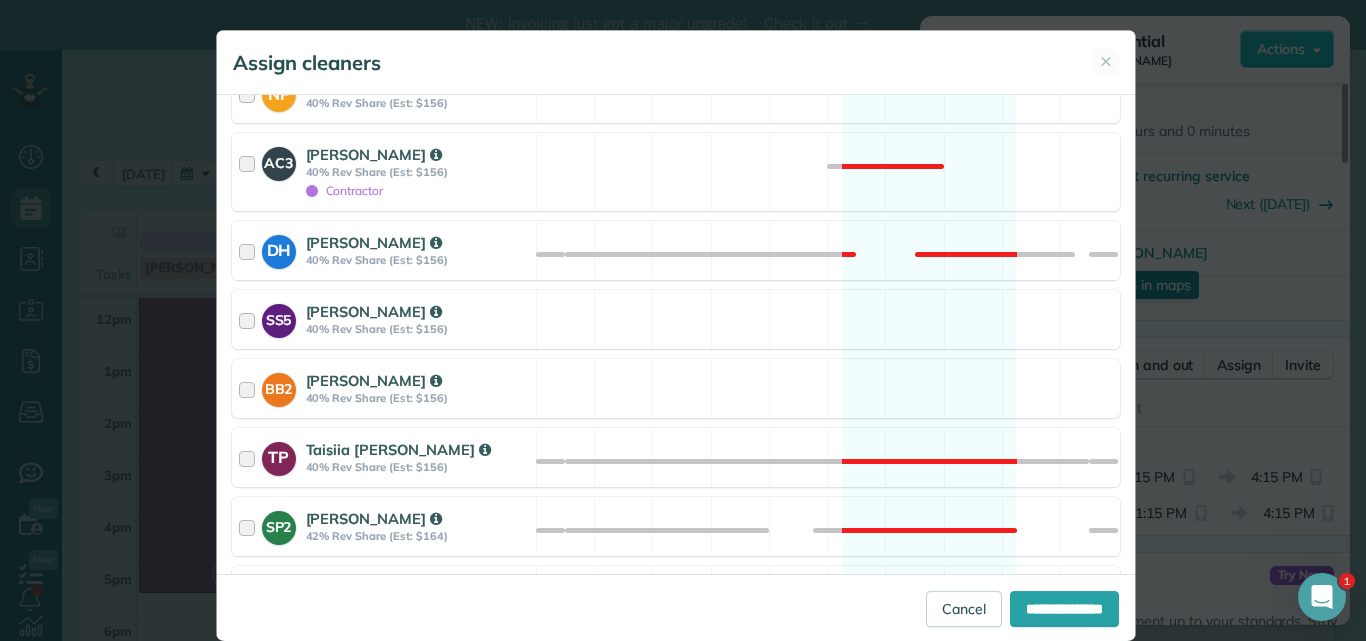 drag, startPoint x: 1097, startPoint y: 333, endPoint x: 1094, endPoint y: 353, distance: 20.22375 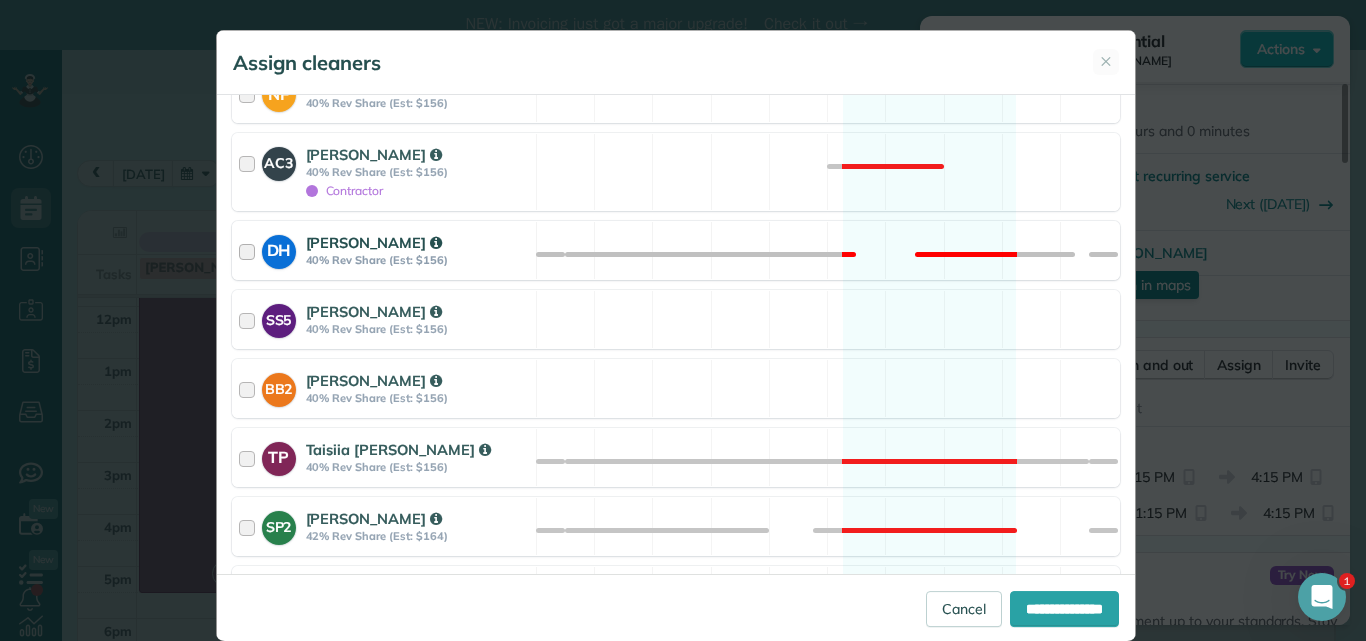 click at bounding box center [250, 250] 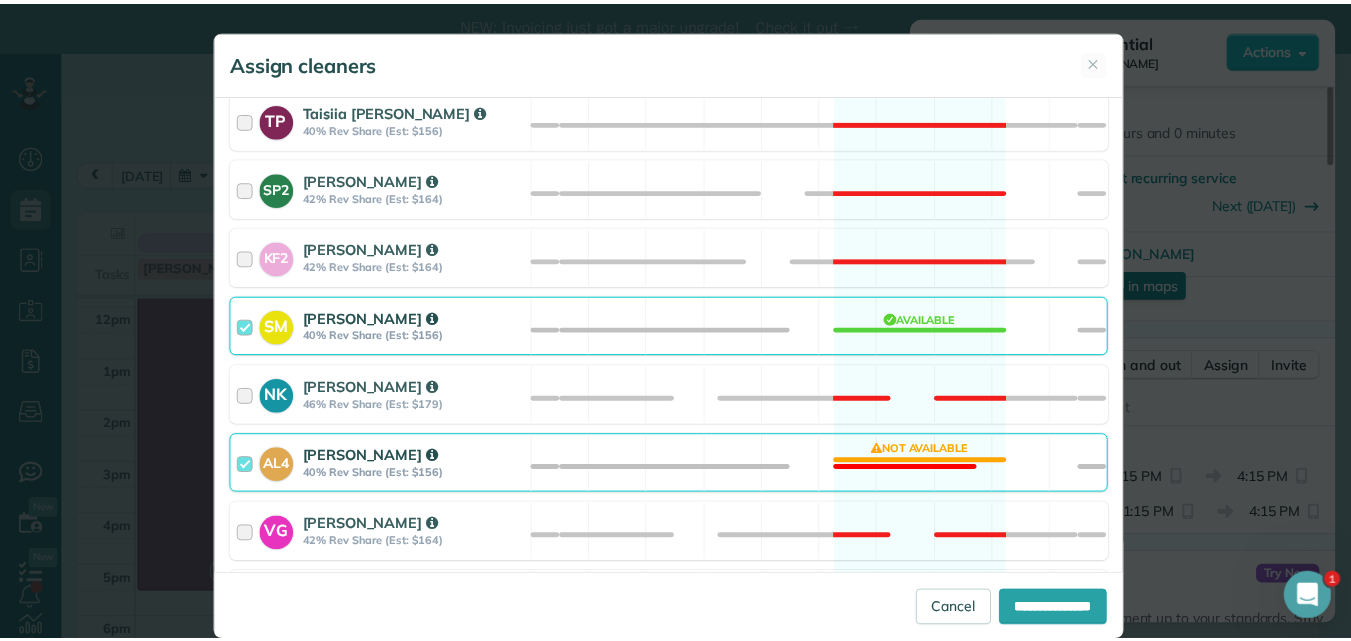 scroll, scrollTop: 1277, scrollLeft: 0, axis: vertical 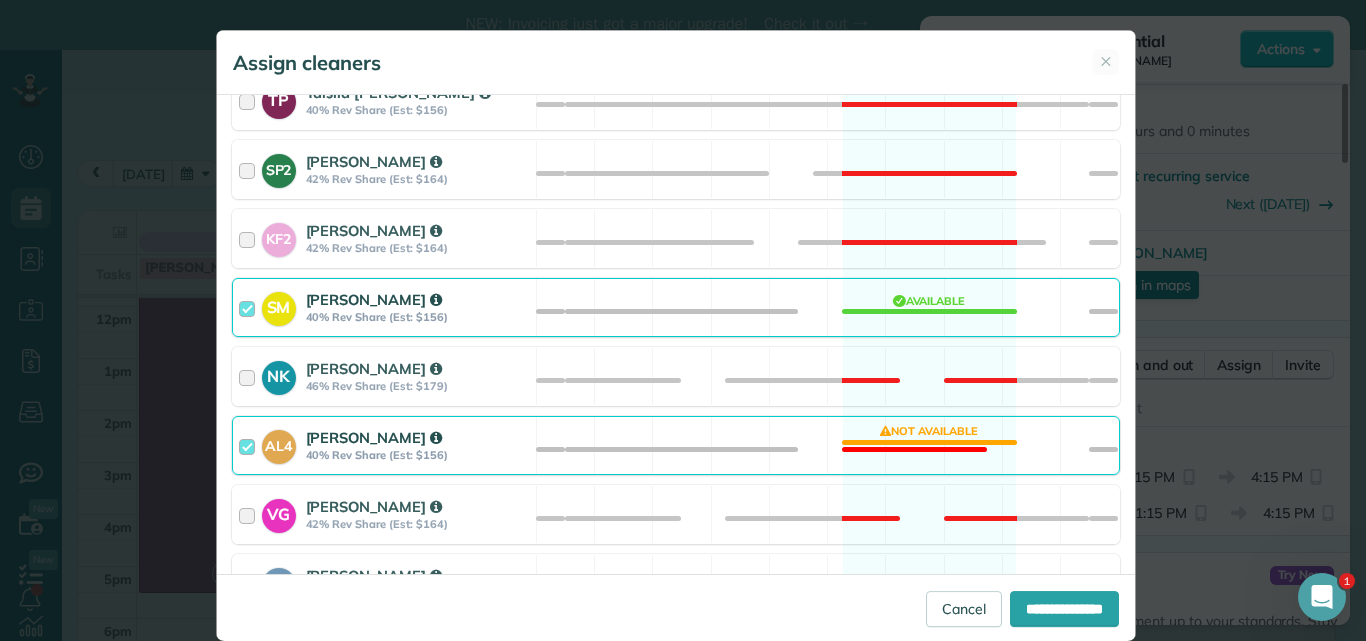 click at bounding box center (250, 445) 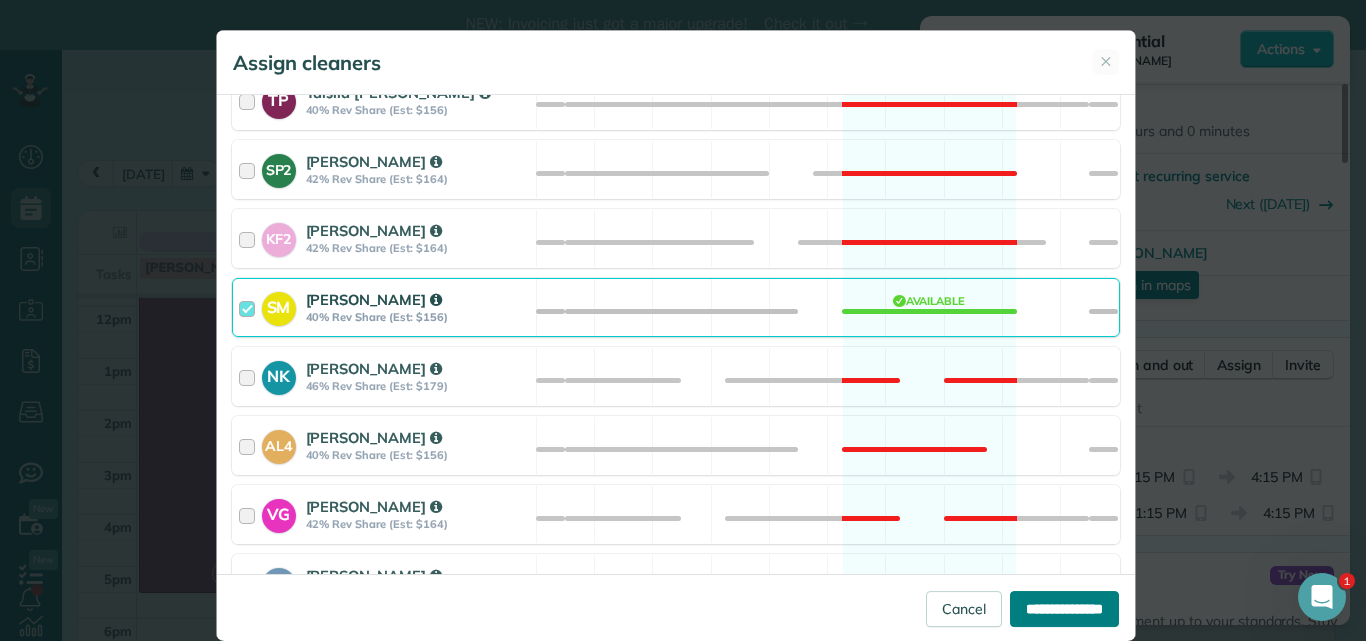 click on "**********" at bounding box center [1064, 609] 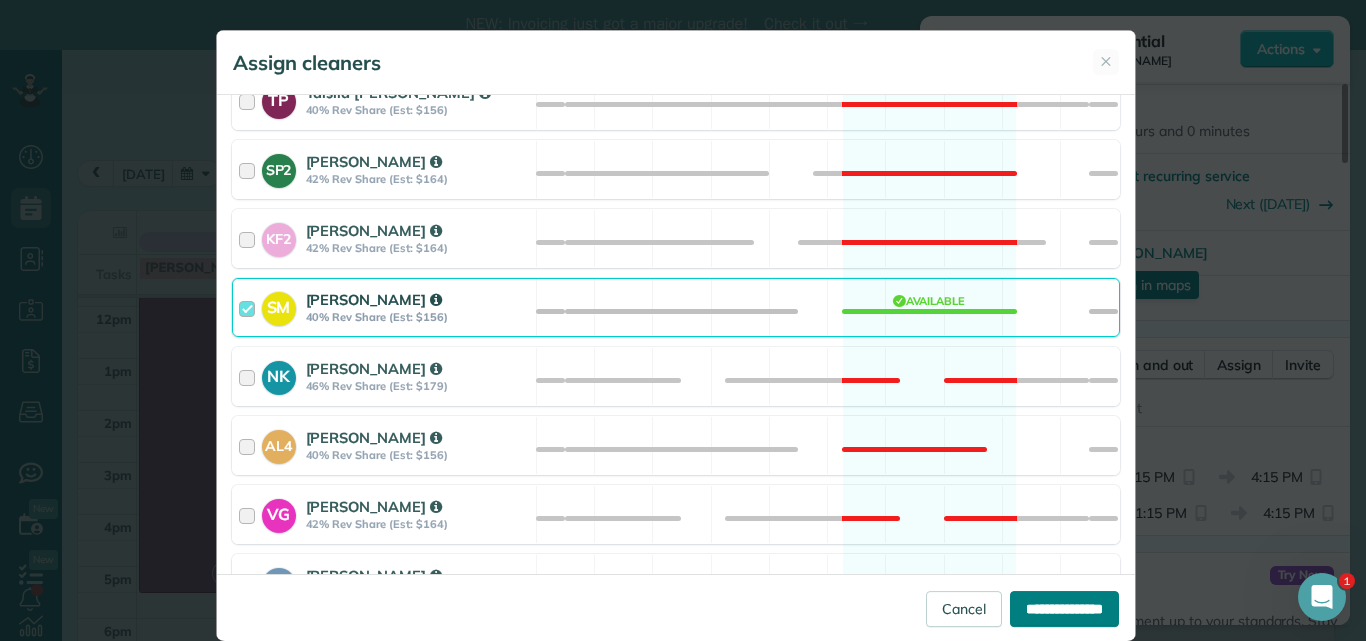 type on "**********" 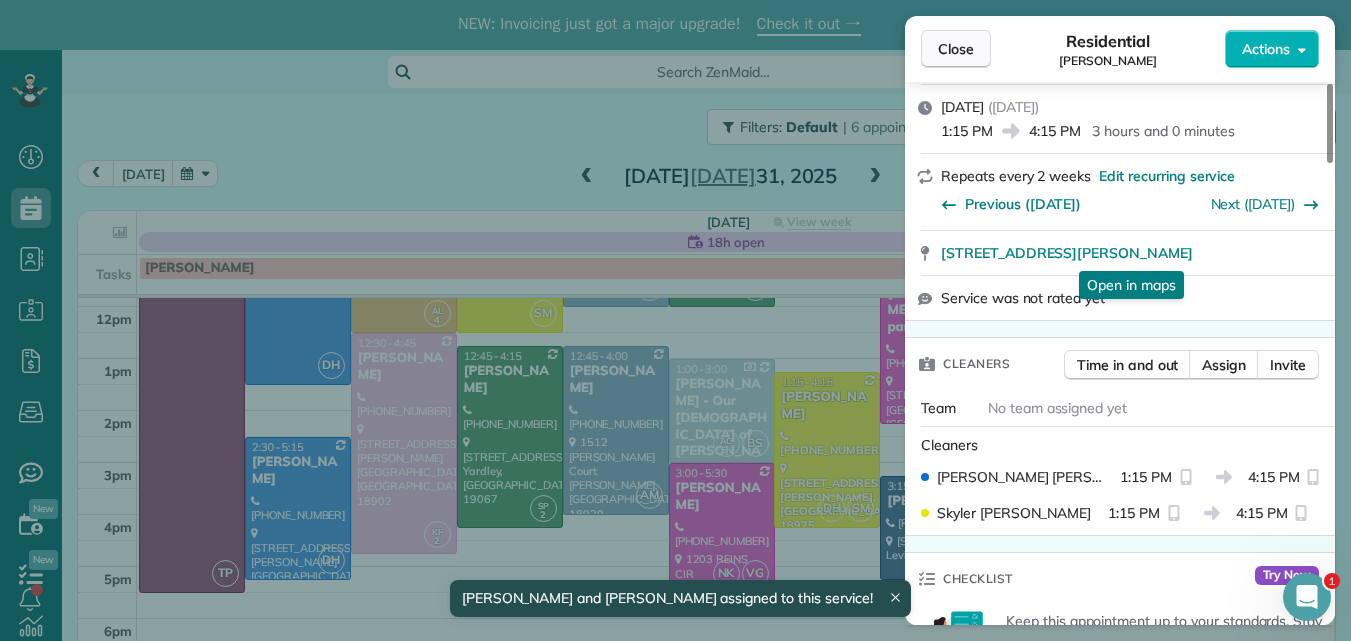 click on "Close" at bounding box center [956, 49] 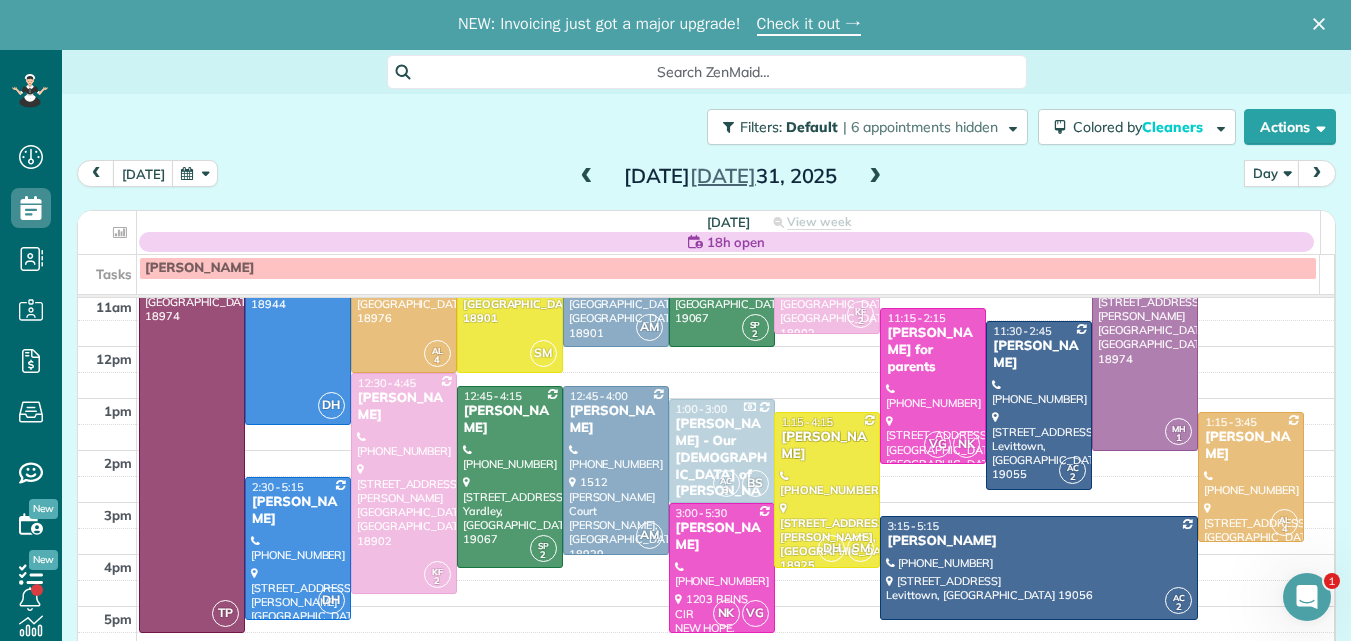 scroll, scrollTop: 64, scrollLeft: 0, axis: vertical 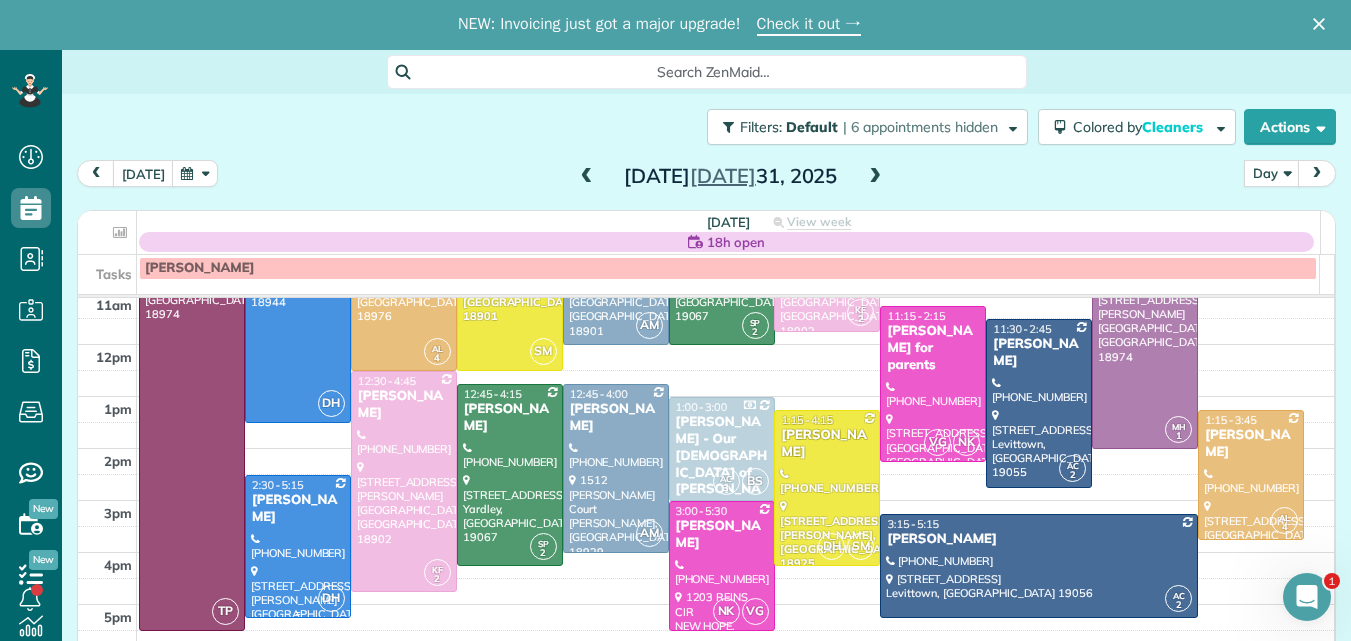click on "Jonathan Rudolph" at bounding box center [298, 509] 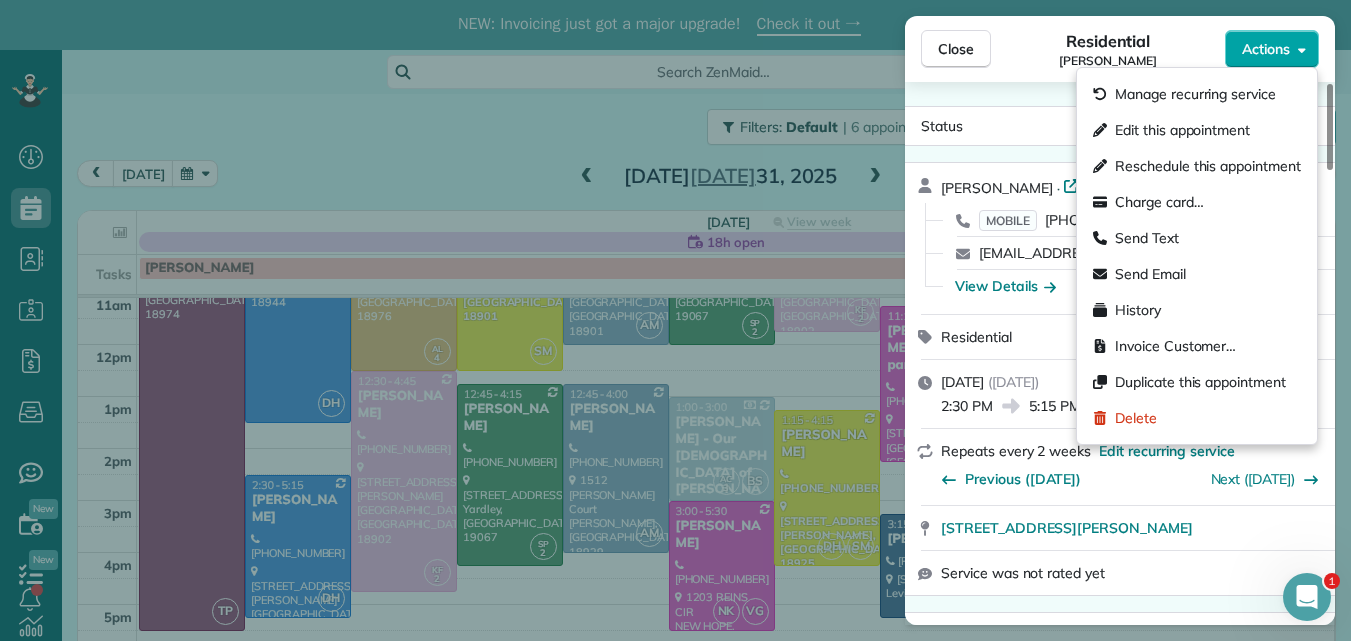 click on "Actions" at bounding box center [1266, 49] 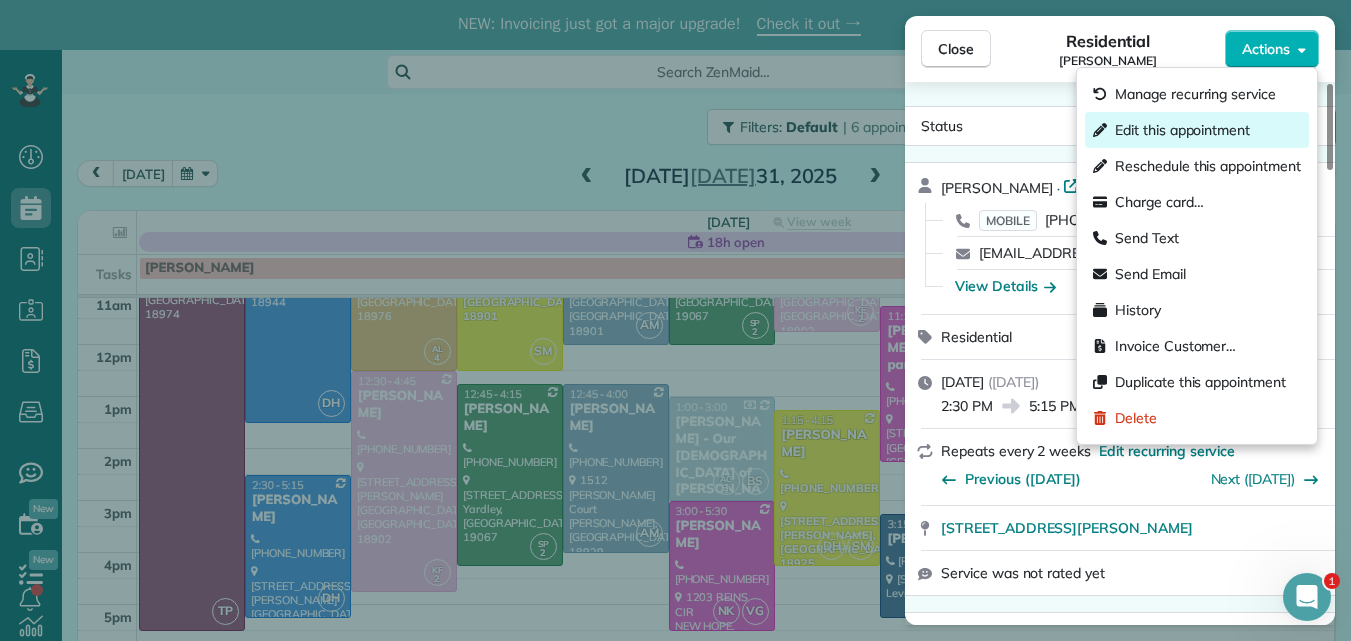 click on "Edit this appointment" at bounding box center (1182, 130) 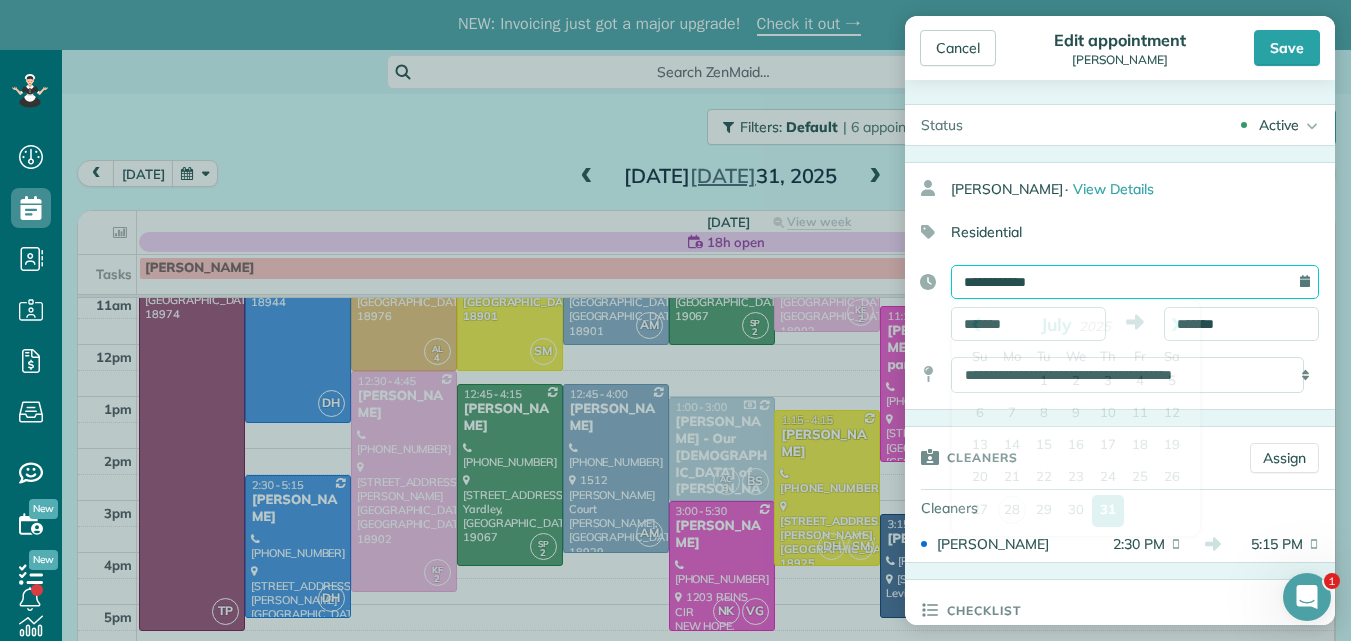 click on "**********" at bounding box center [1135, 282] 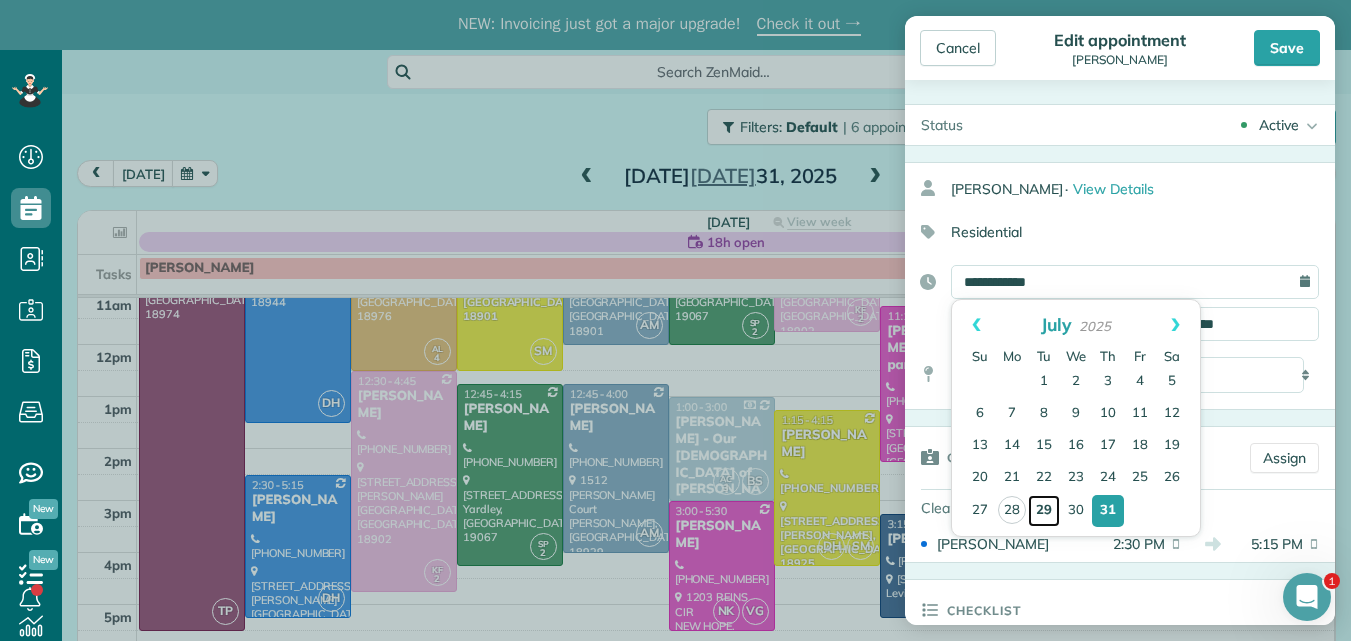 click on "29" at bounding box center (1044, 511) 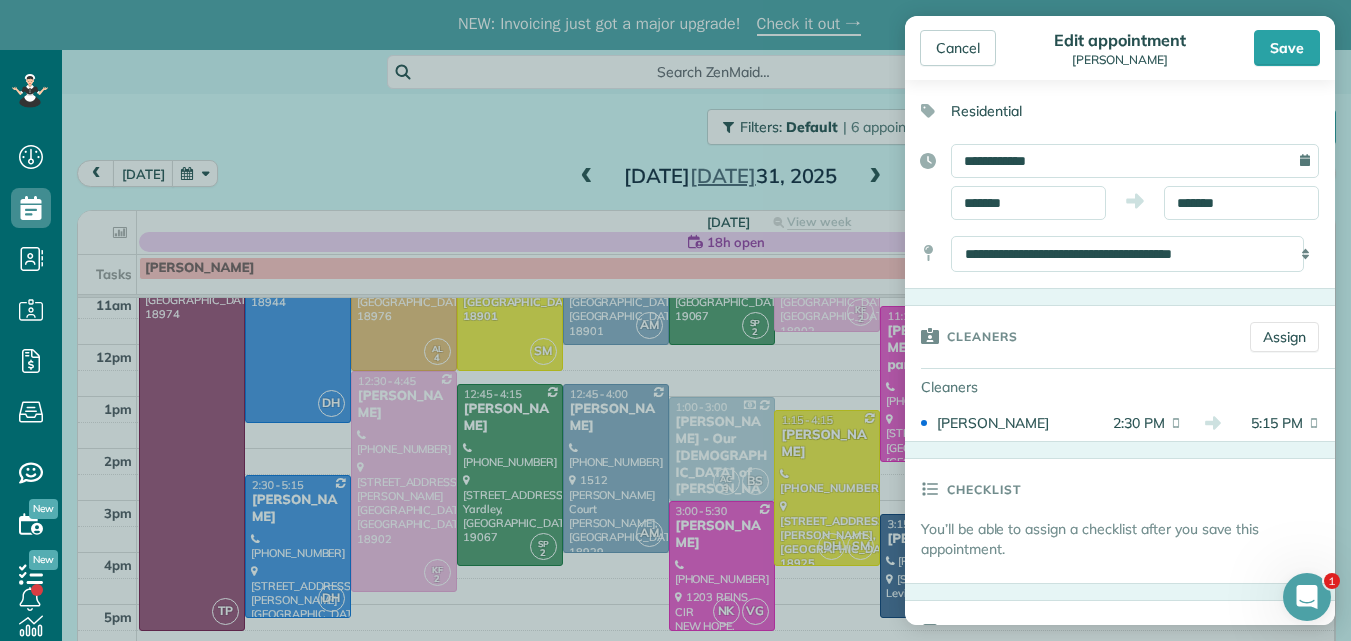 scroll, scrollTop: 0, scrollLeft: 0, axis: both 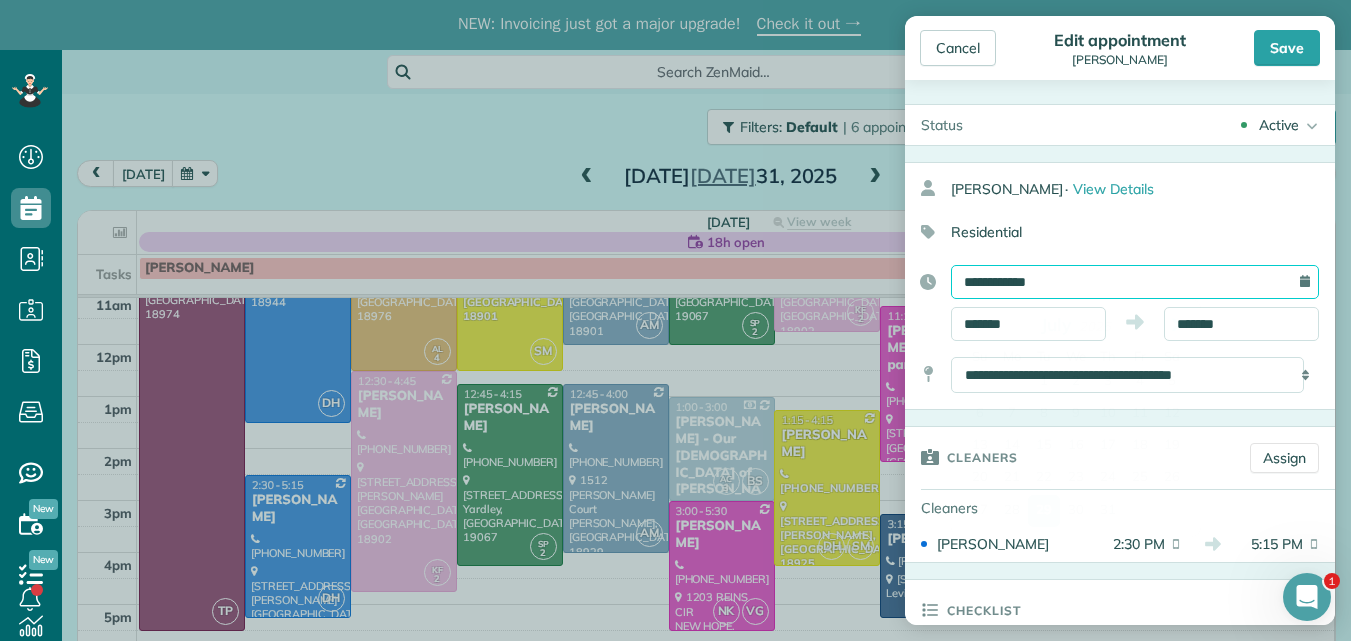 click on "**********" at bounding box center [1135, 282] 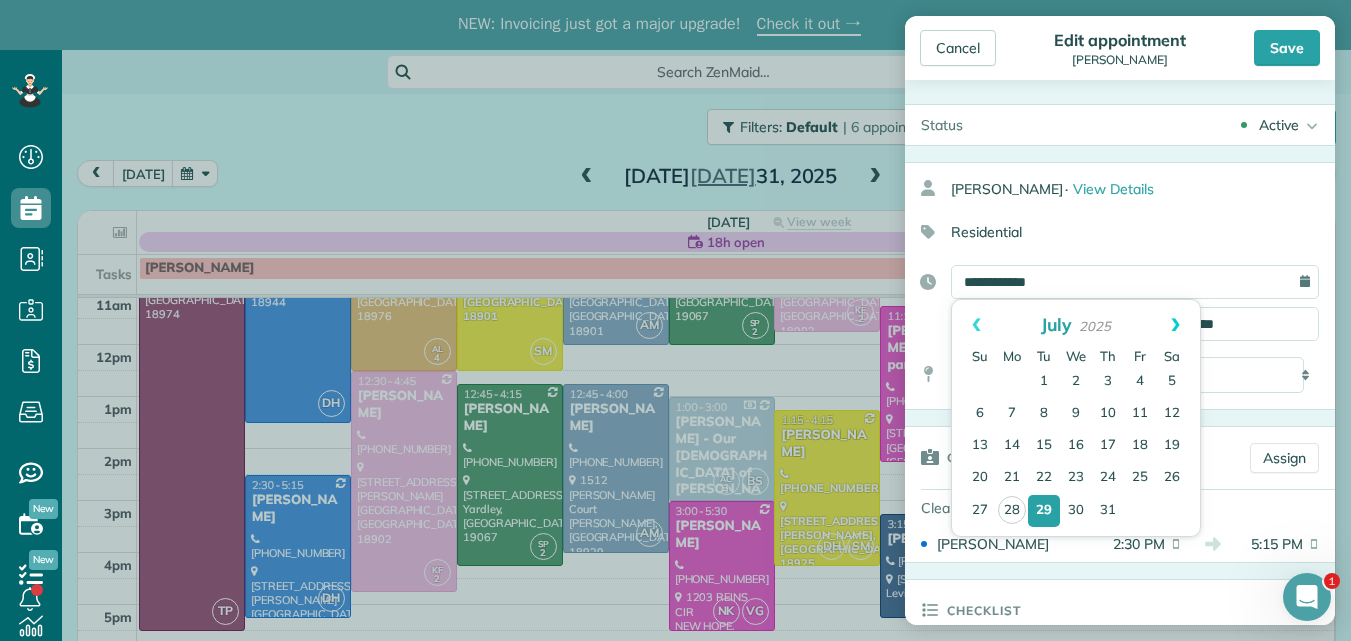 click on "Next" at bounding box center (1175, 325) 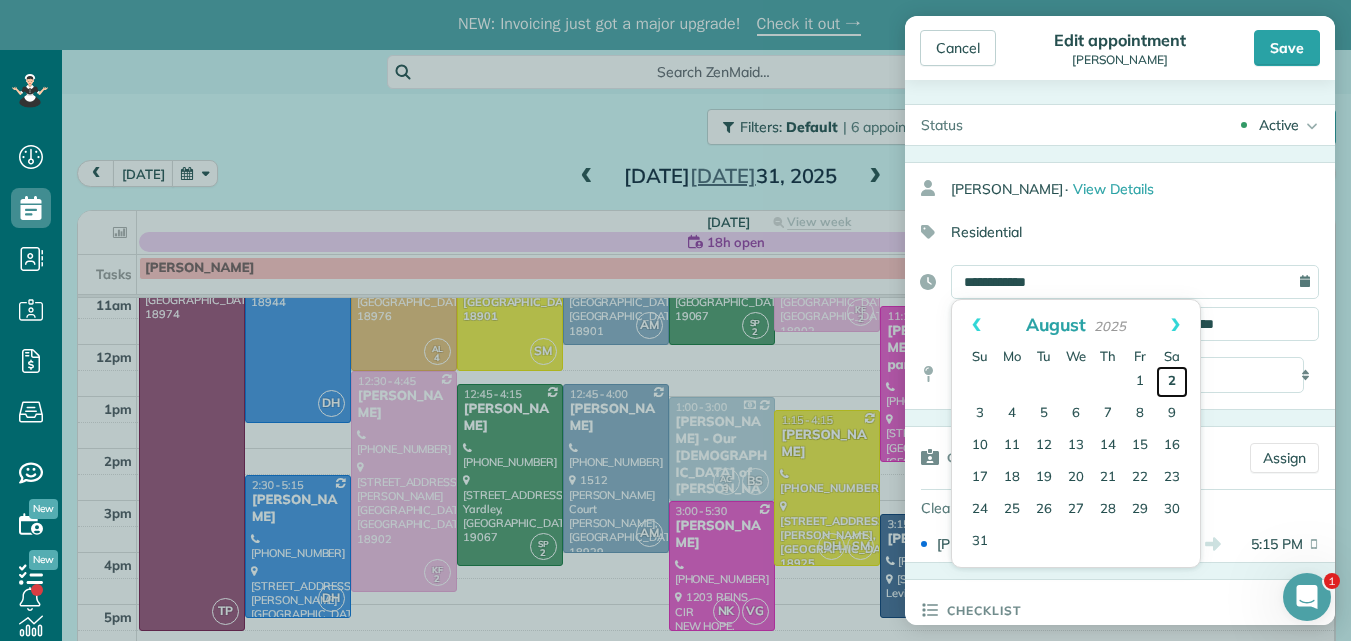 click on "2" at bounding box center [1172, 382] 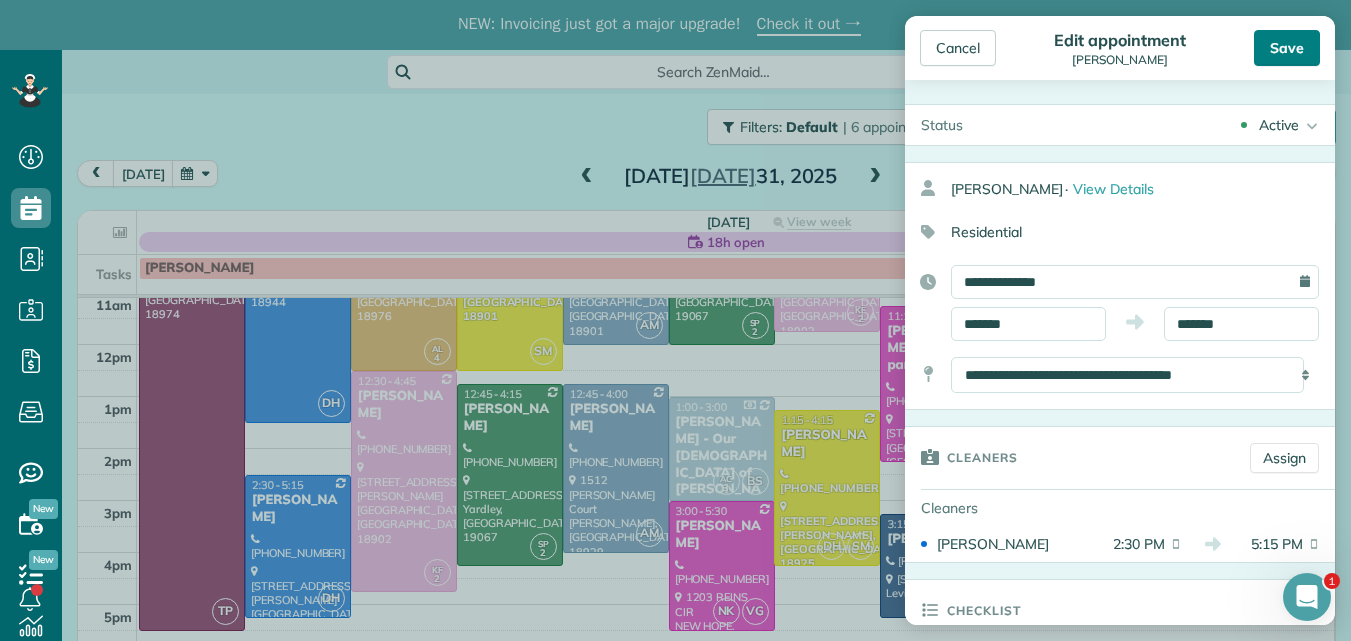 click on "Save" at bounding box center [1287, 48] 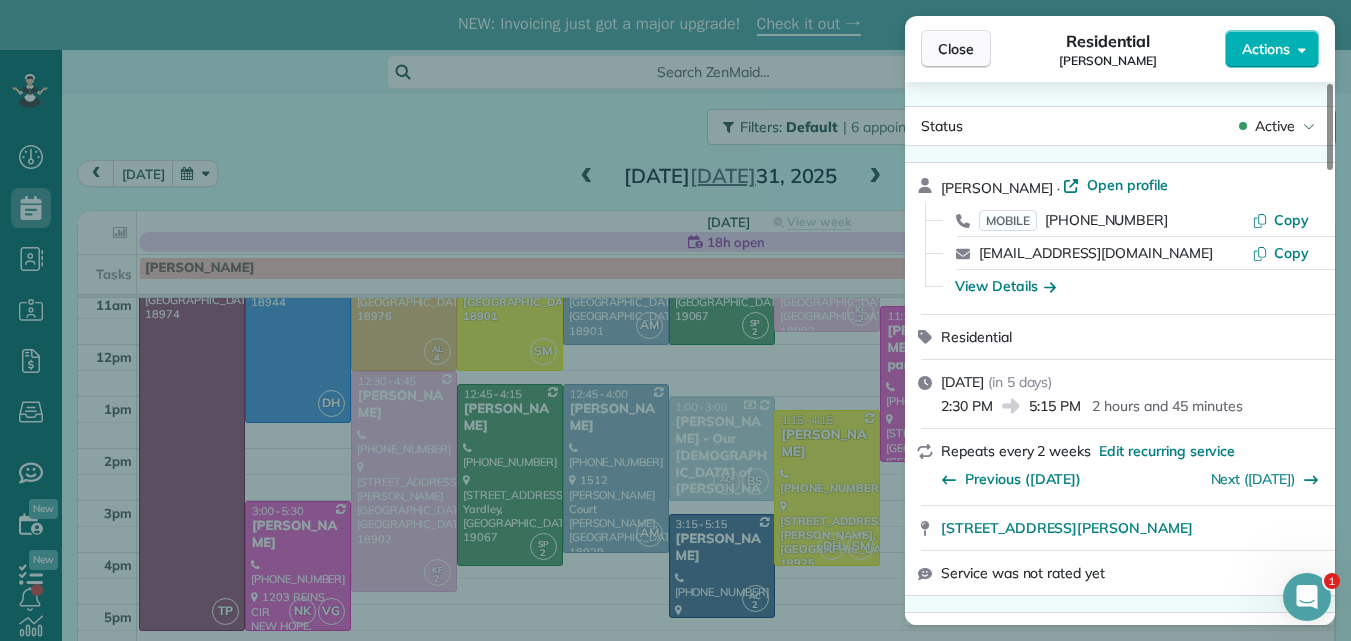 click on "Close" at bounding box center [956, 49] 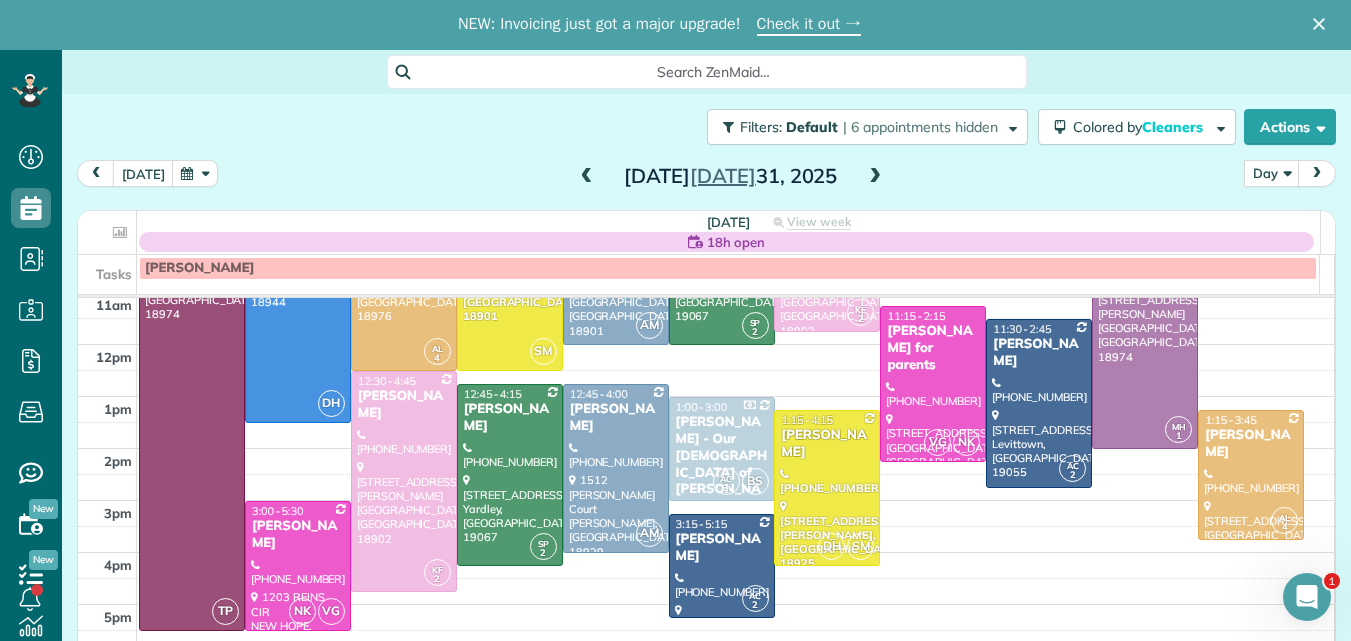 click at bounding box center [875, 177] 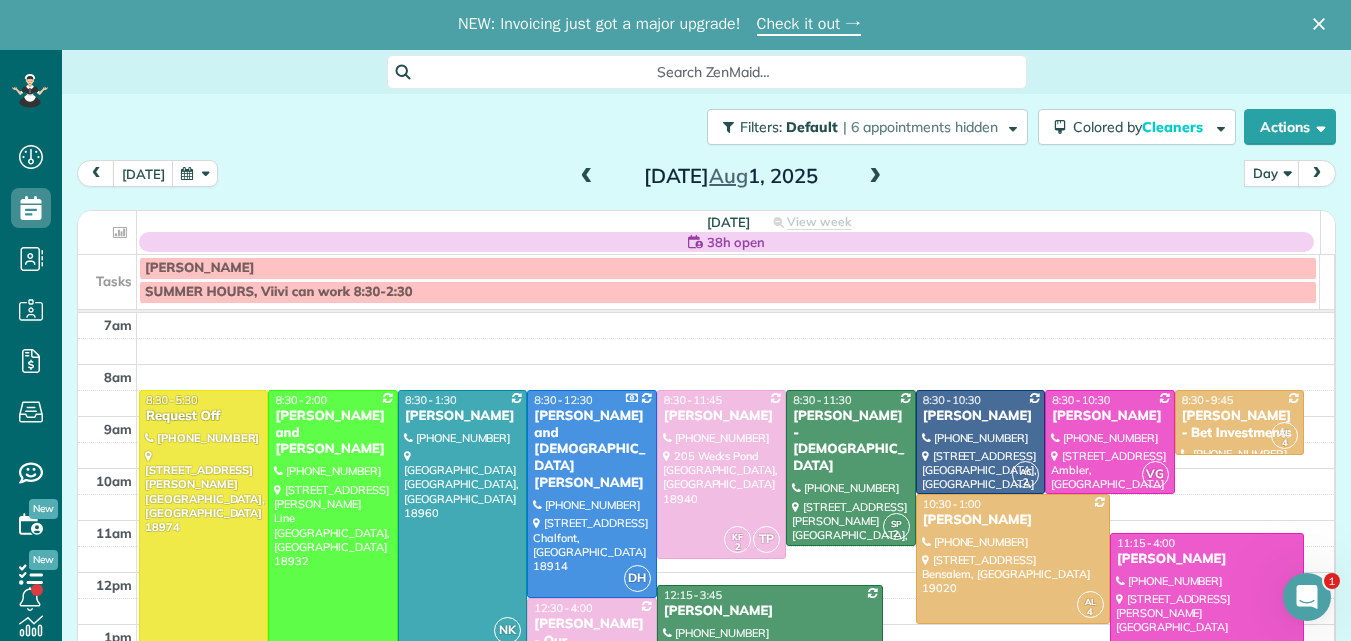 click at bounding box center (875, 177) 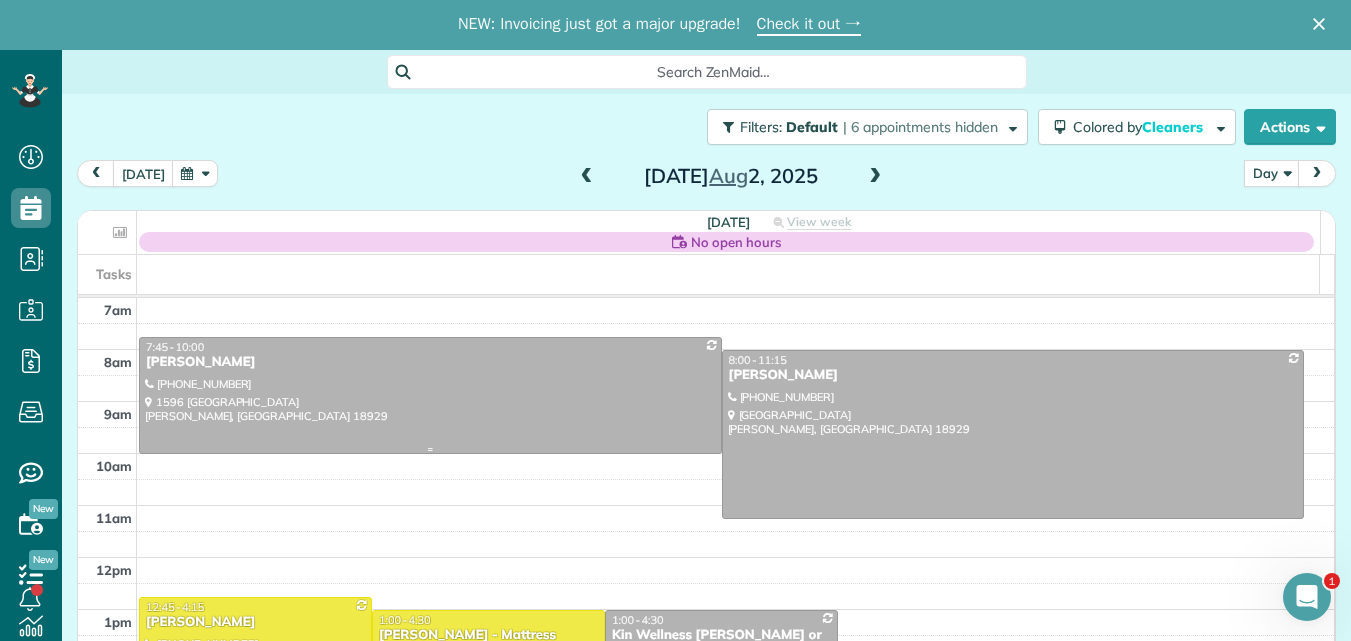 click at bounding box center (430, 395) 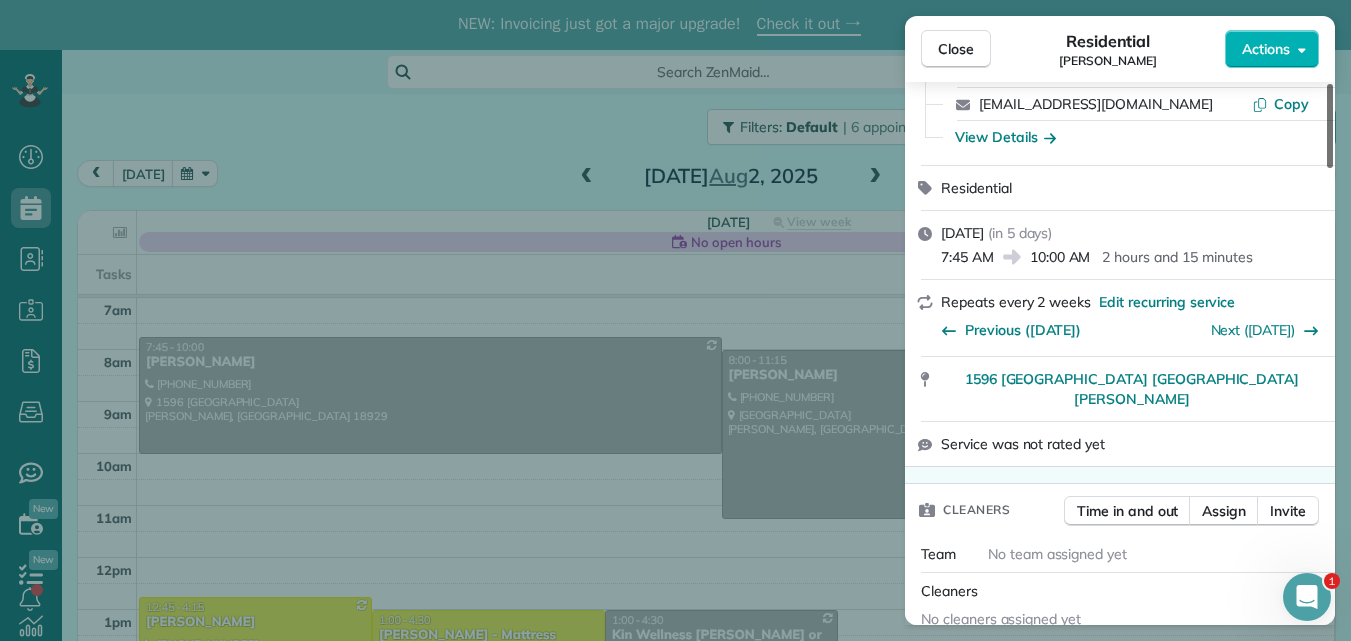 scroll, scrollTop: 0, scrollLeft: 0, axis: both 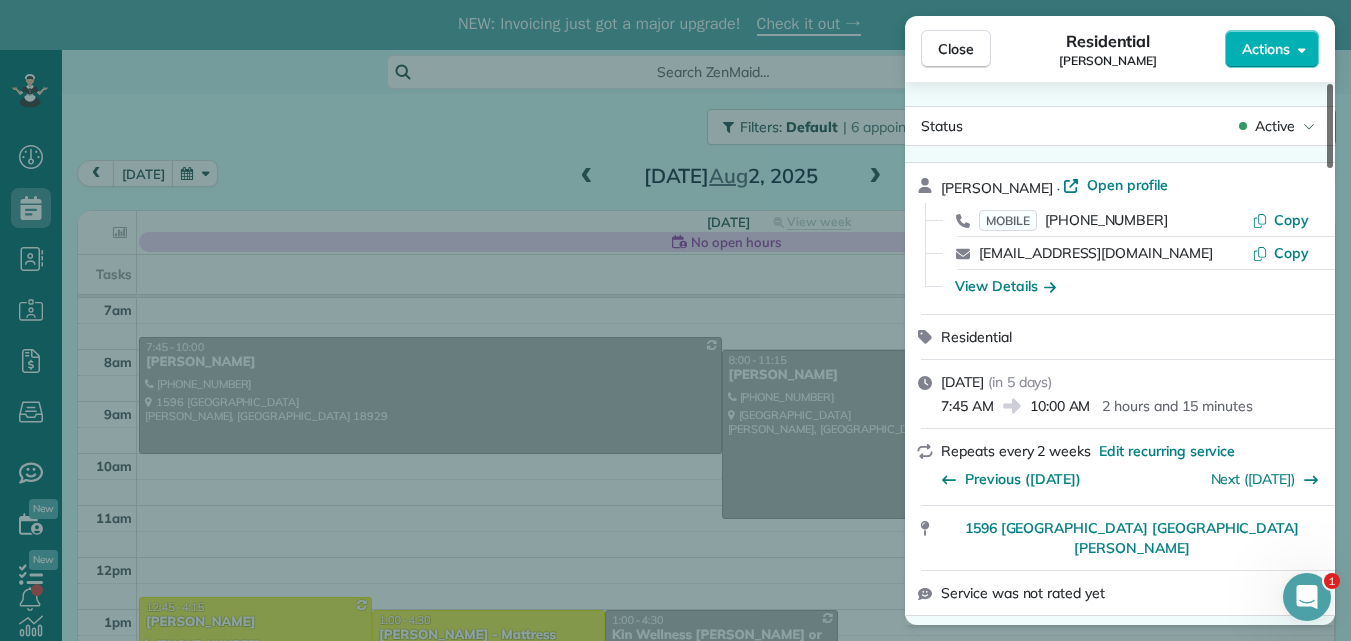 drag, startPoint x: 1330, startPoint y: 114, endPoint x: 1339, endPoint y: 90, distance: 25.632011 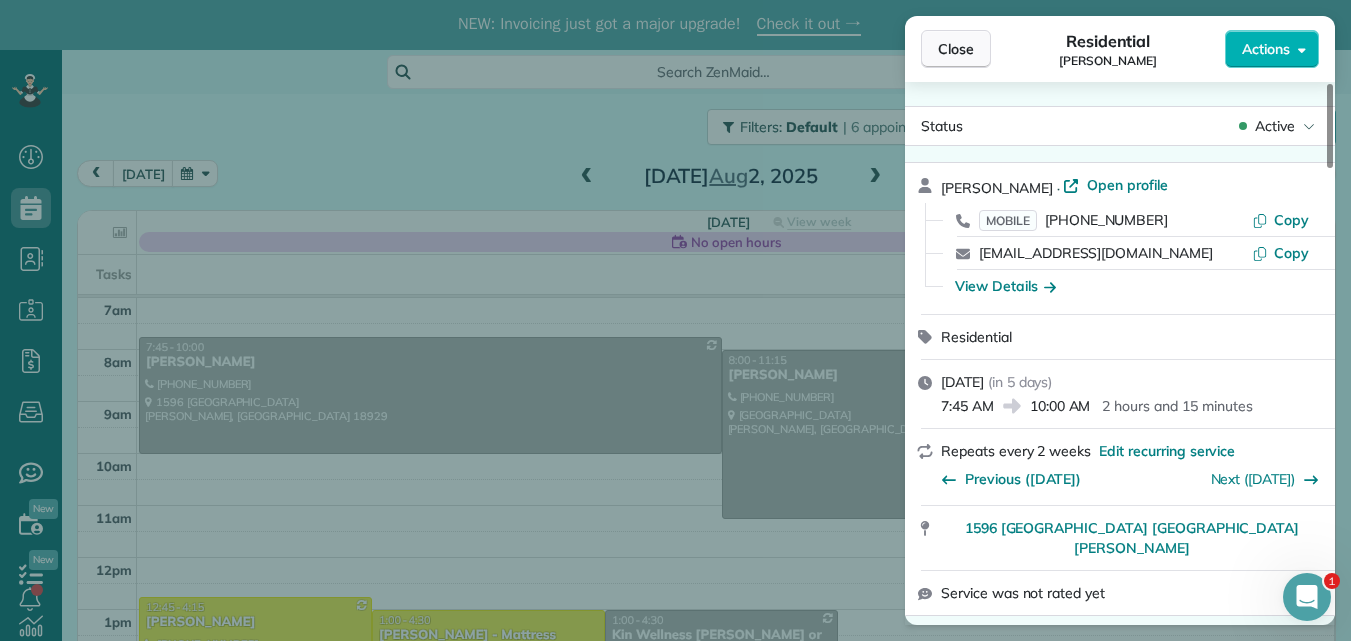 click on "Close" at bounding box center (956, 49) 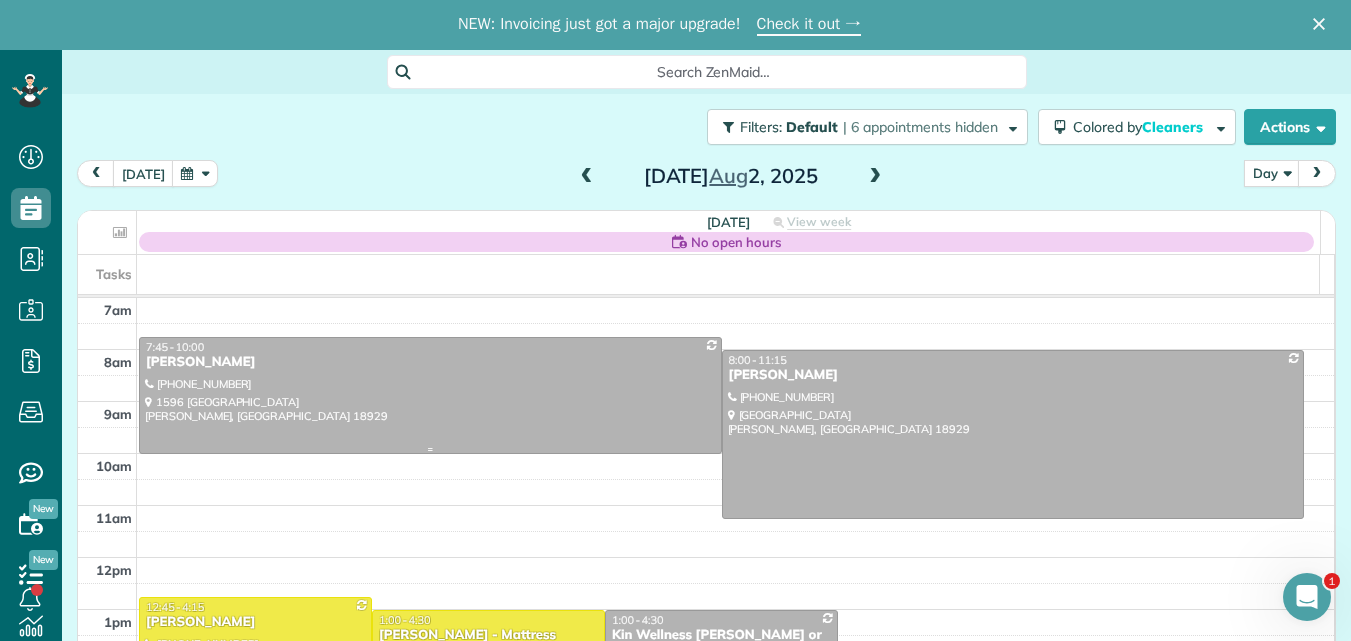 click on "[PERSON_NAME]" at bounding box center [430, 362] 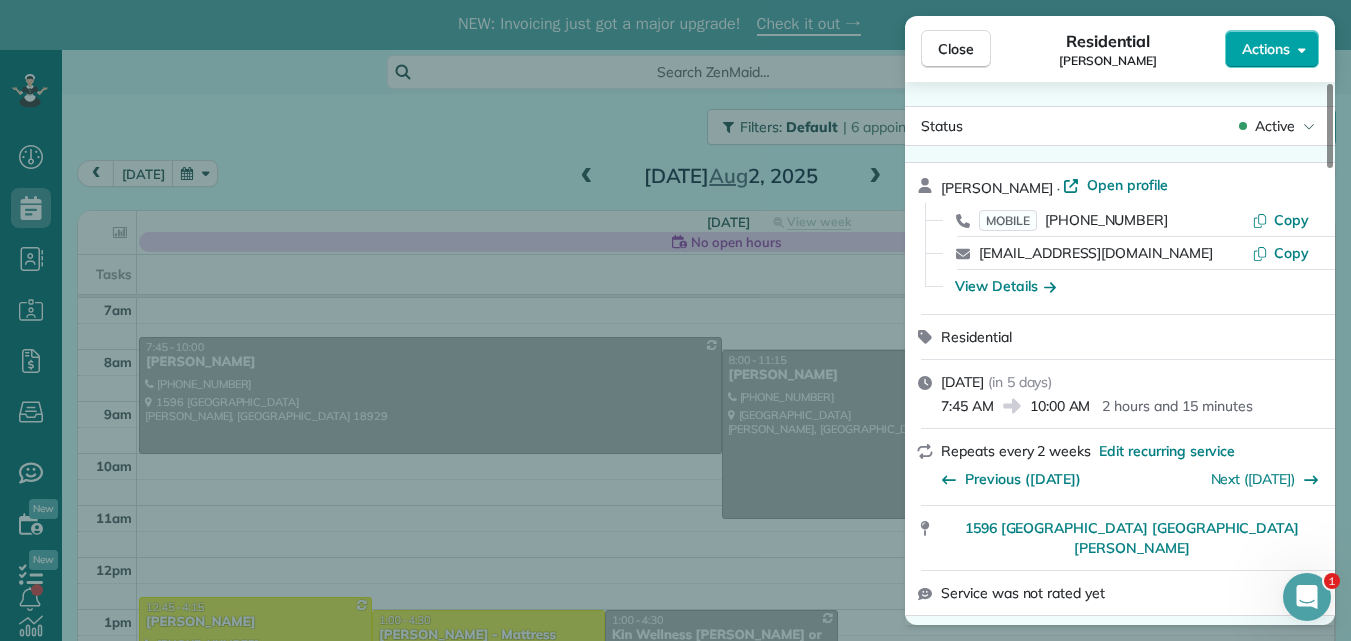 click on "Actions" at bounding box center (1266, 49) 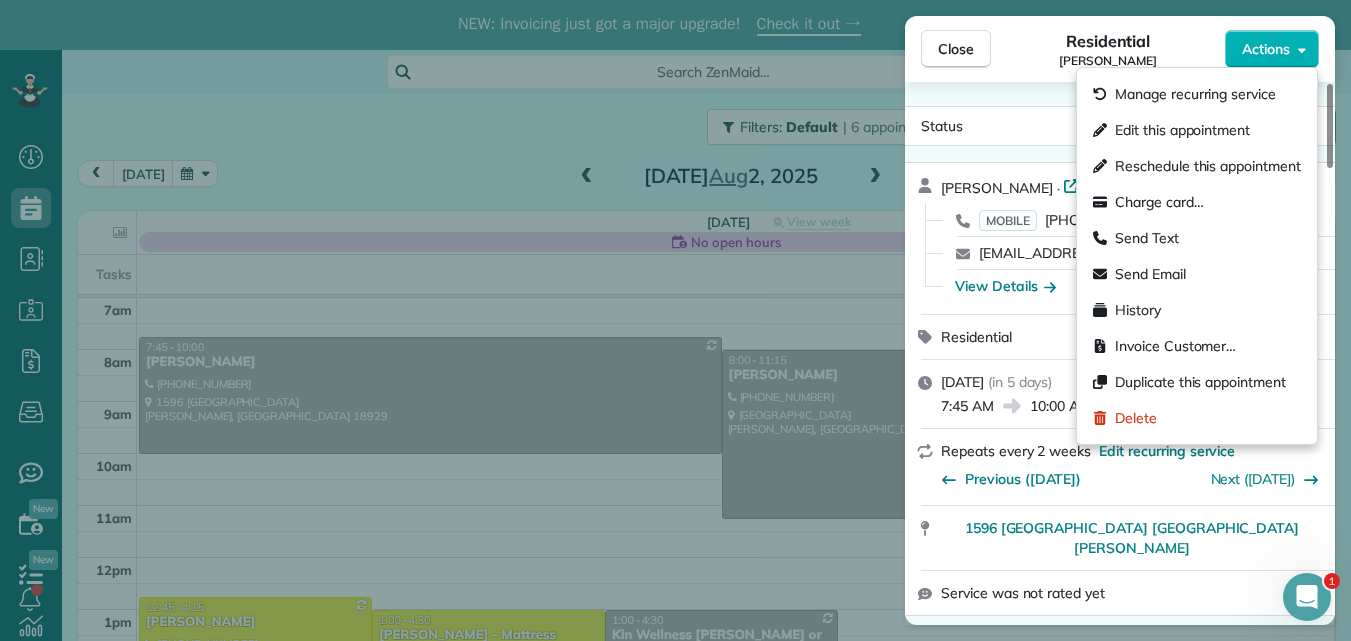 click on "Residential Mitch Stavitz" at bounding box center (1108, 49) 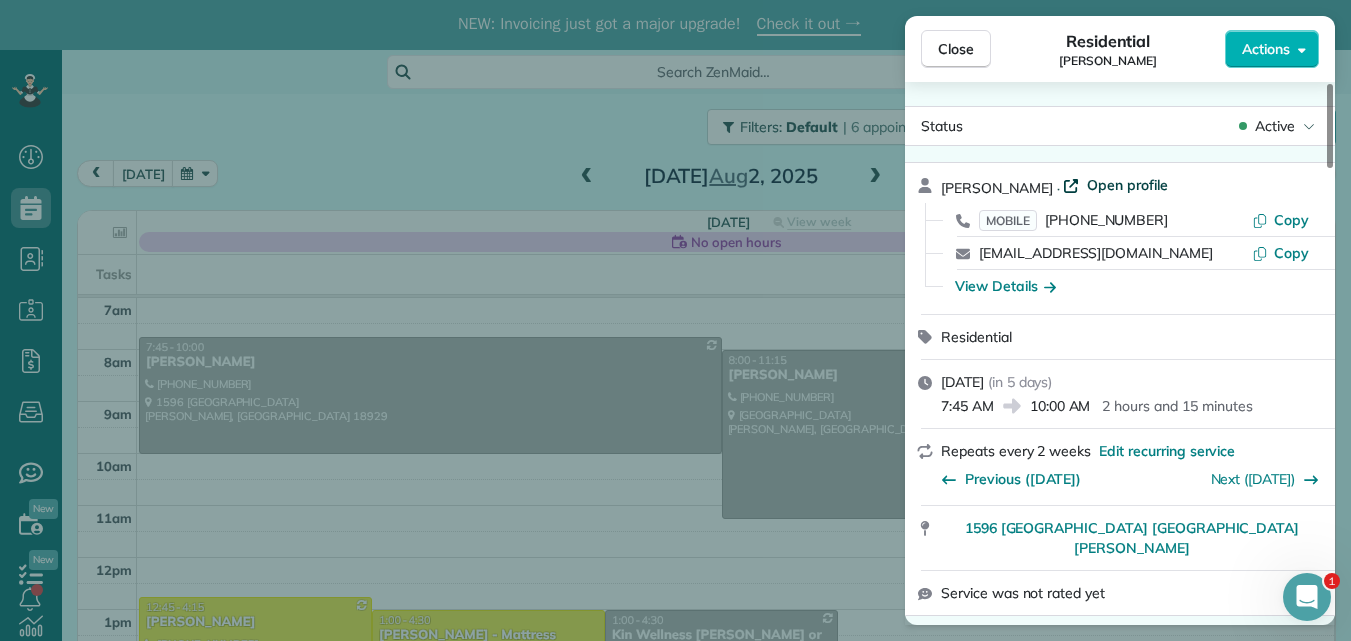 click on "Open profile" at bounding box center (1127, 185) 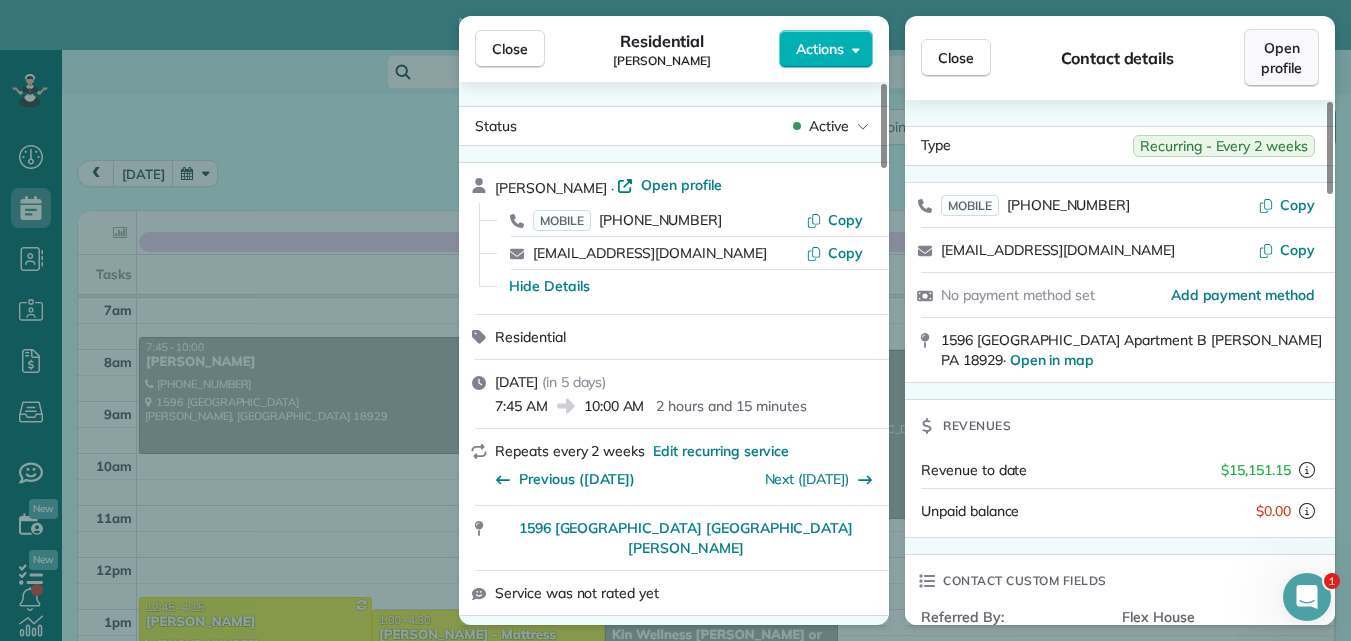 click on "Open profile" at bounding box center [1281, 58] 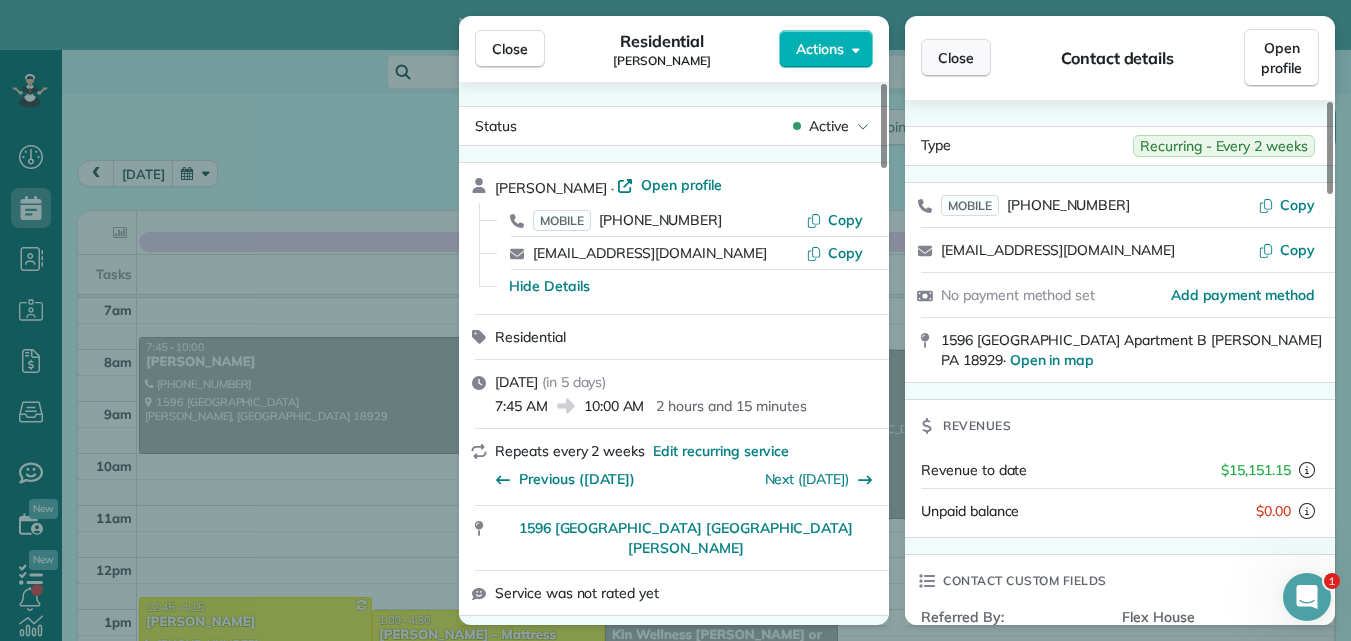click on "Close" at bounding box center [956, 58] 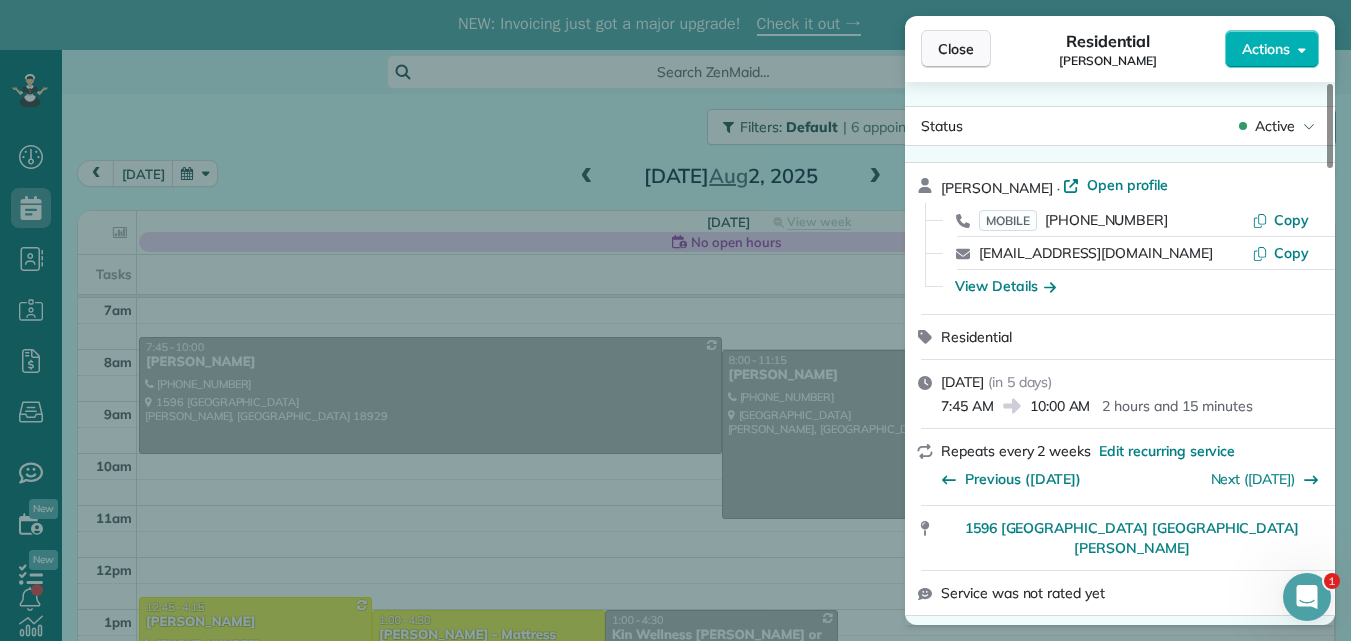 click on "Close" at bounding box center [956, 49] 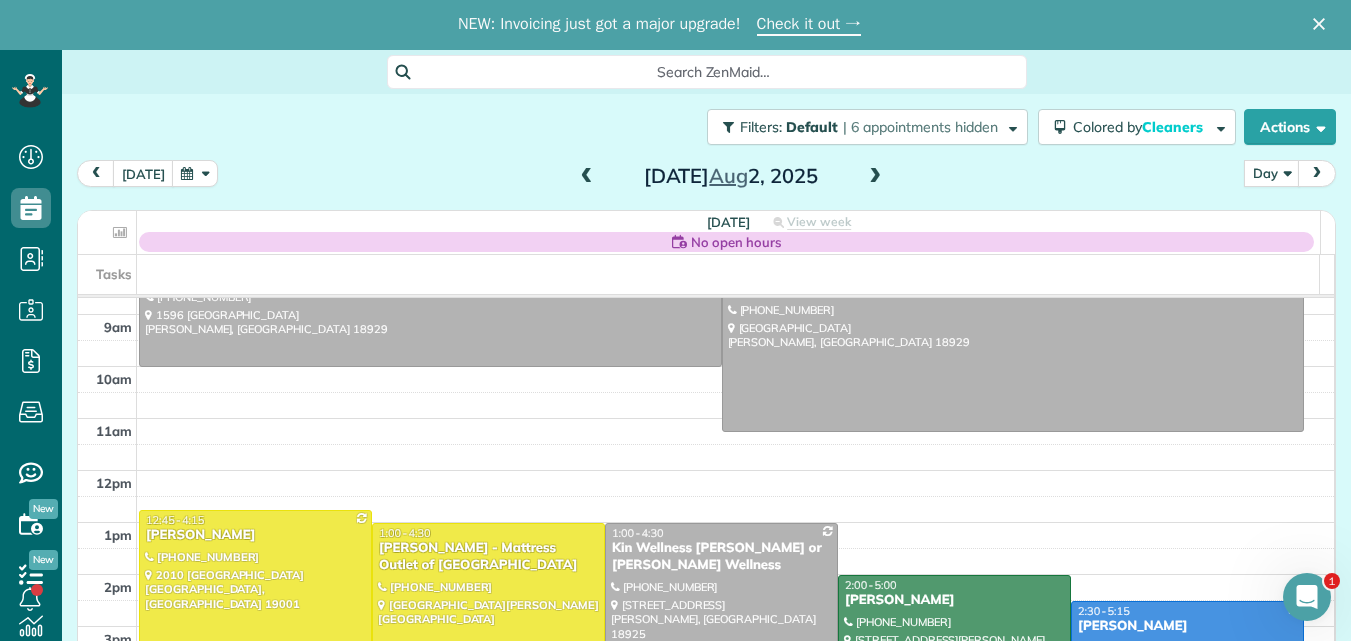 scroll, scrollTop: 0, scrollLeft: 0, axis: both 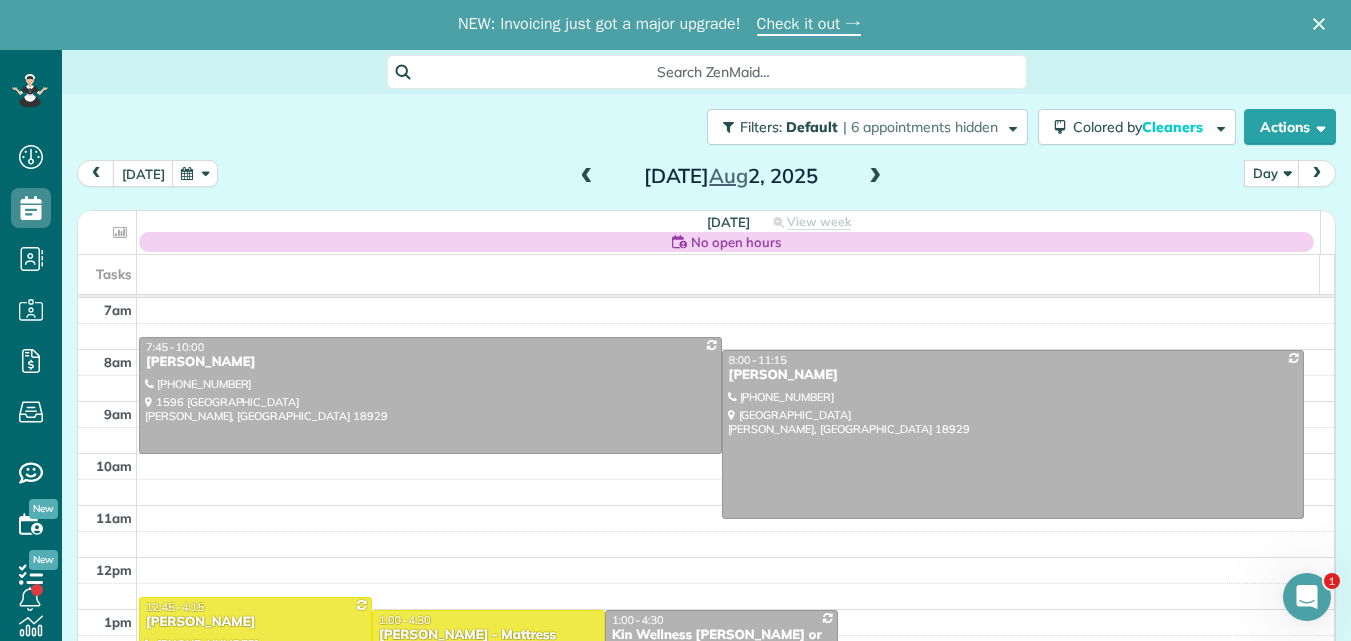 click at bounding box center [587, 177] 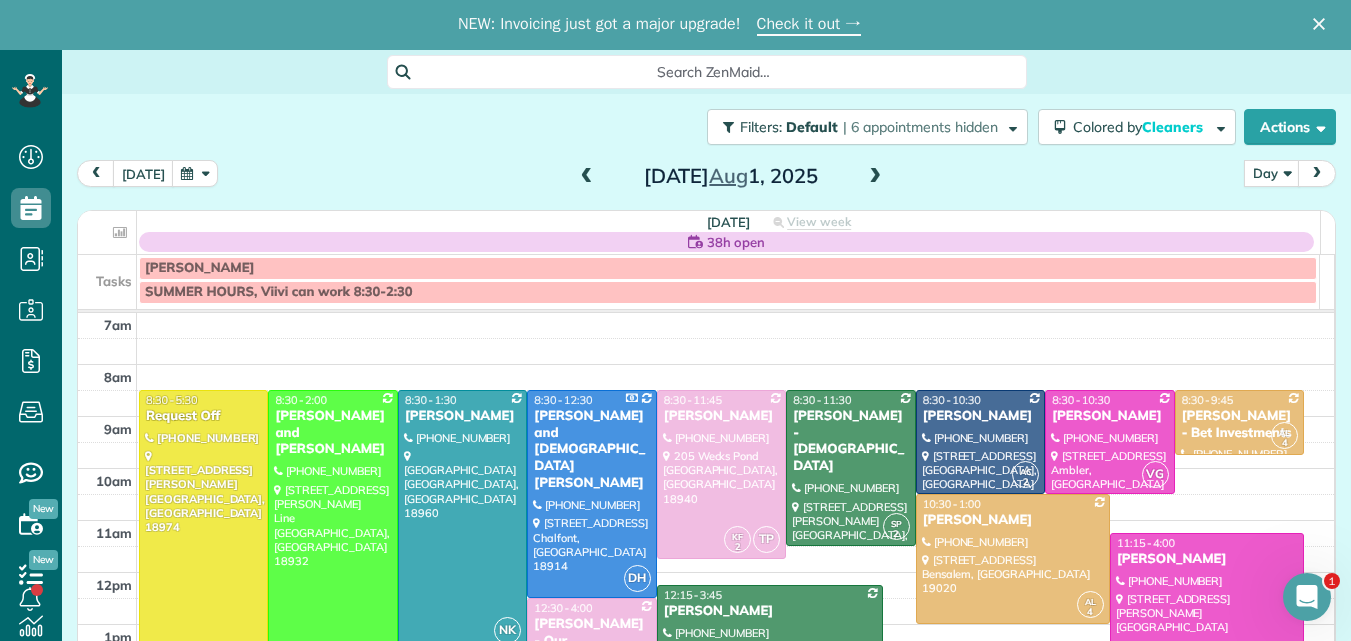 click at bounding box center (587, 177) 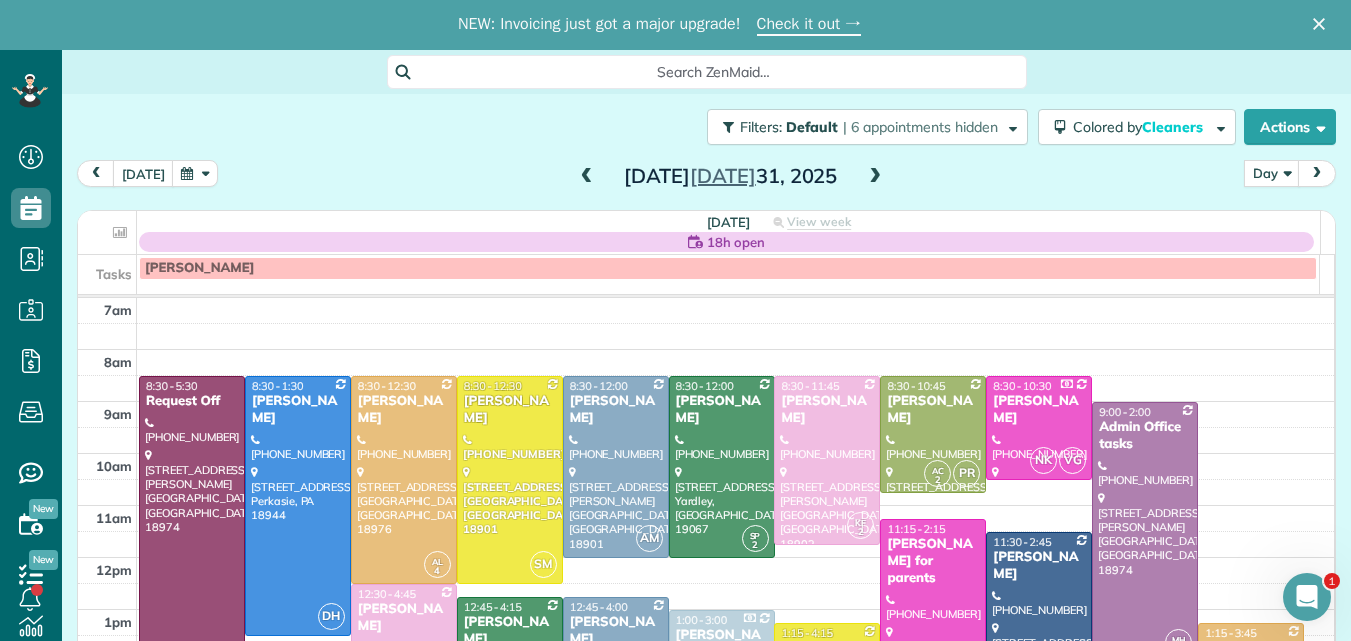click at bounding box center (587, 177) 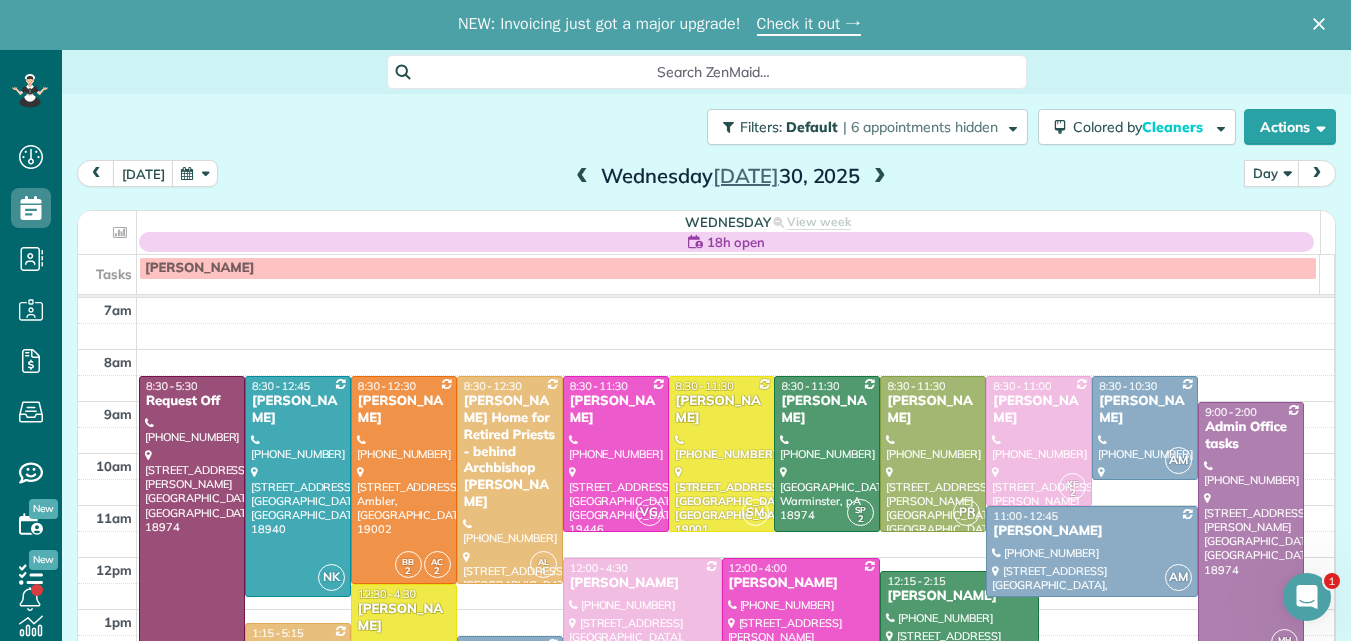 click at bounding box center (582, 177) 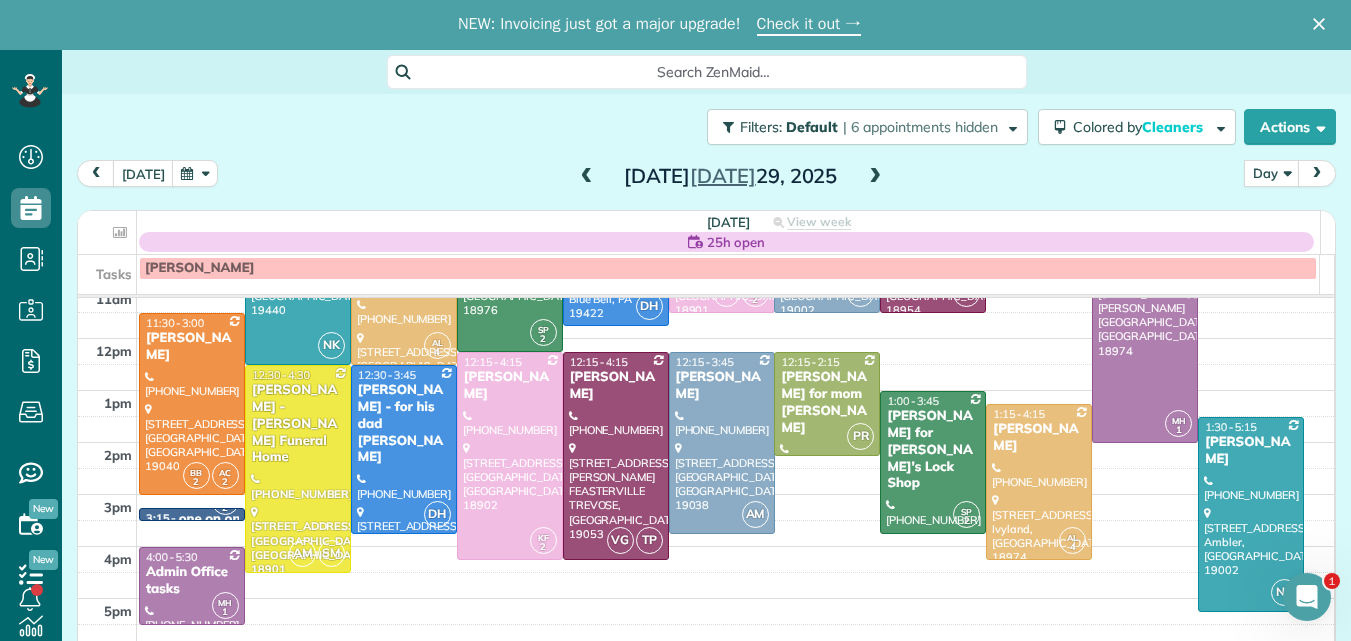 scroll, scrollTop: 222, scrollLeft: 0, axis: vertical 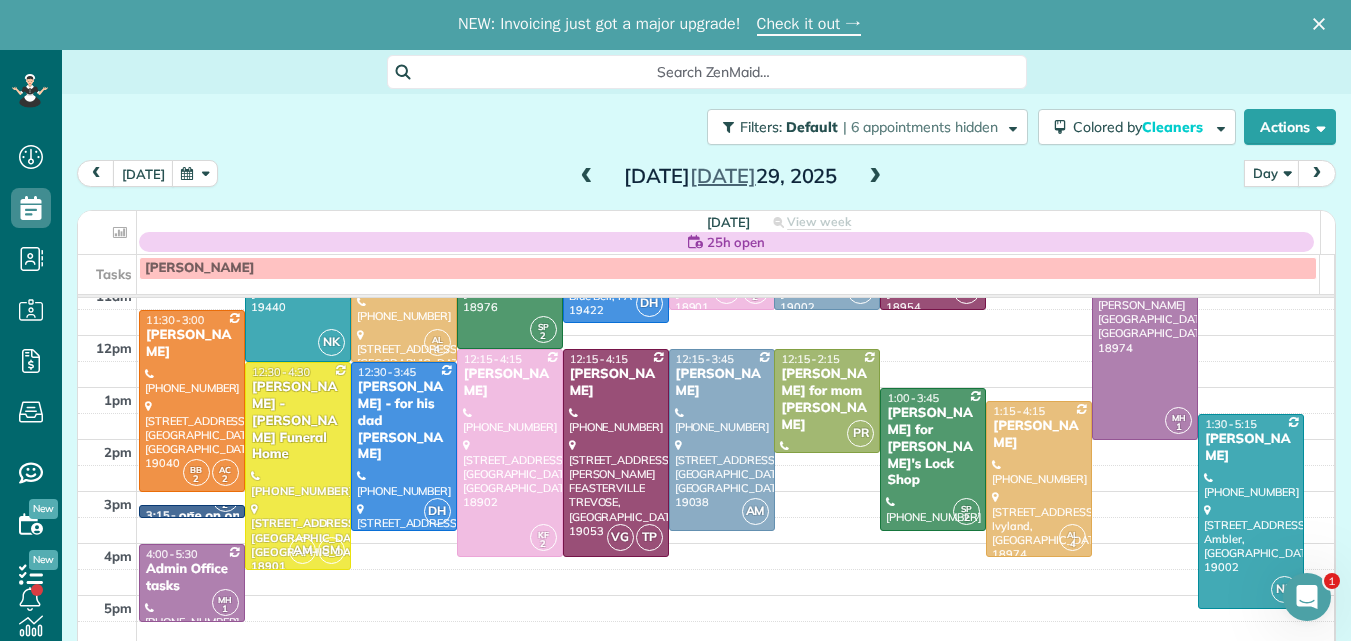click at bounding box center (192, 513) 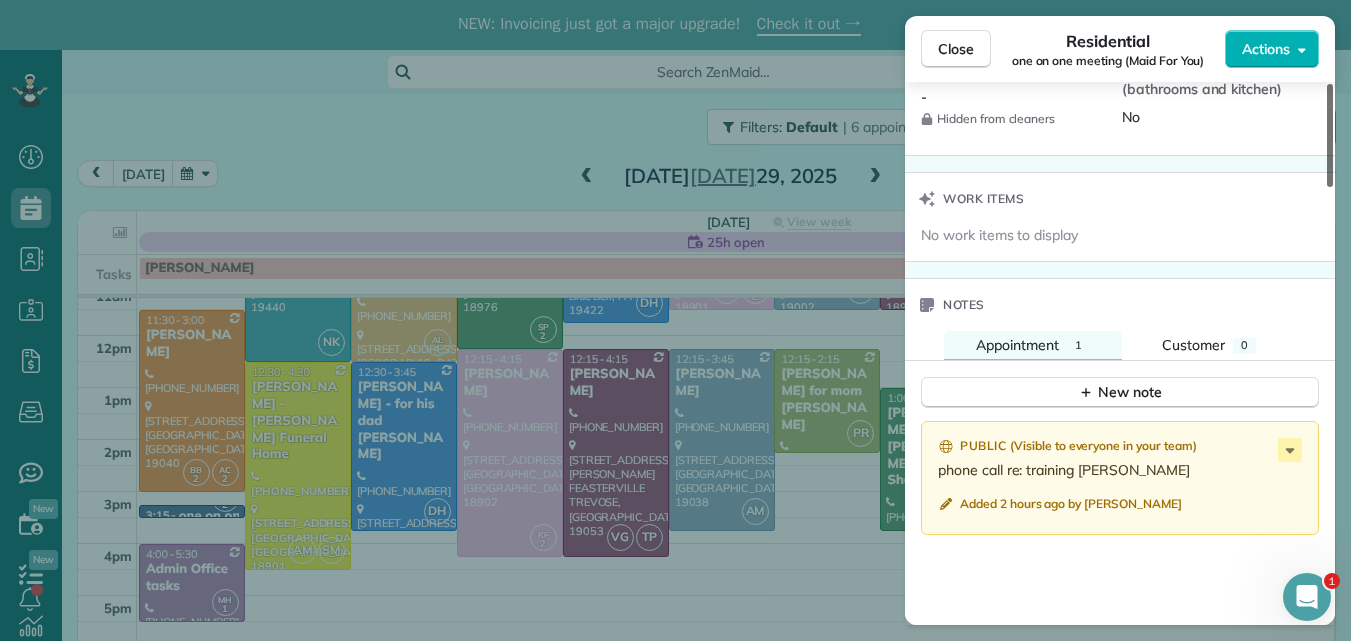 scroll, scrollTop: 1927, scrollLeft: 0, axis: vertical 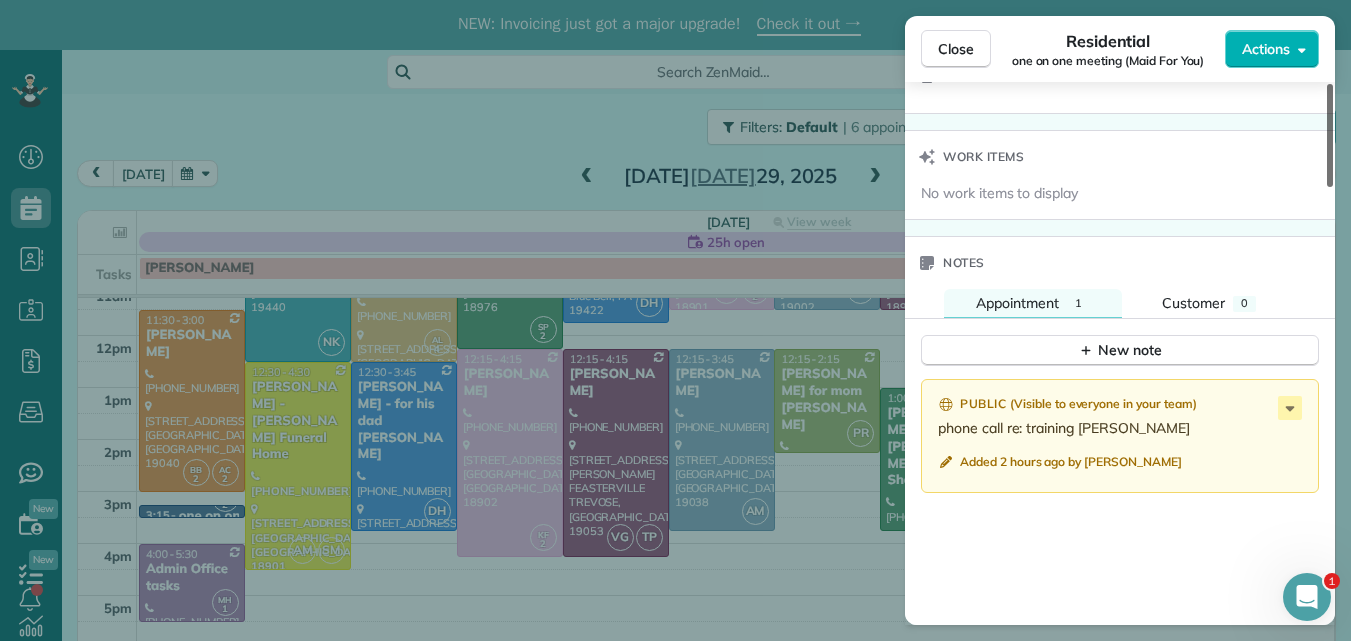 drag, startPoint x: 1331, startPoint y: 159, endPoint x: 1334, endPoint y: 523, distance: 364.01236 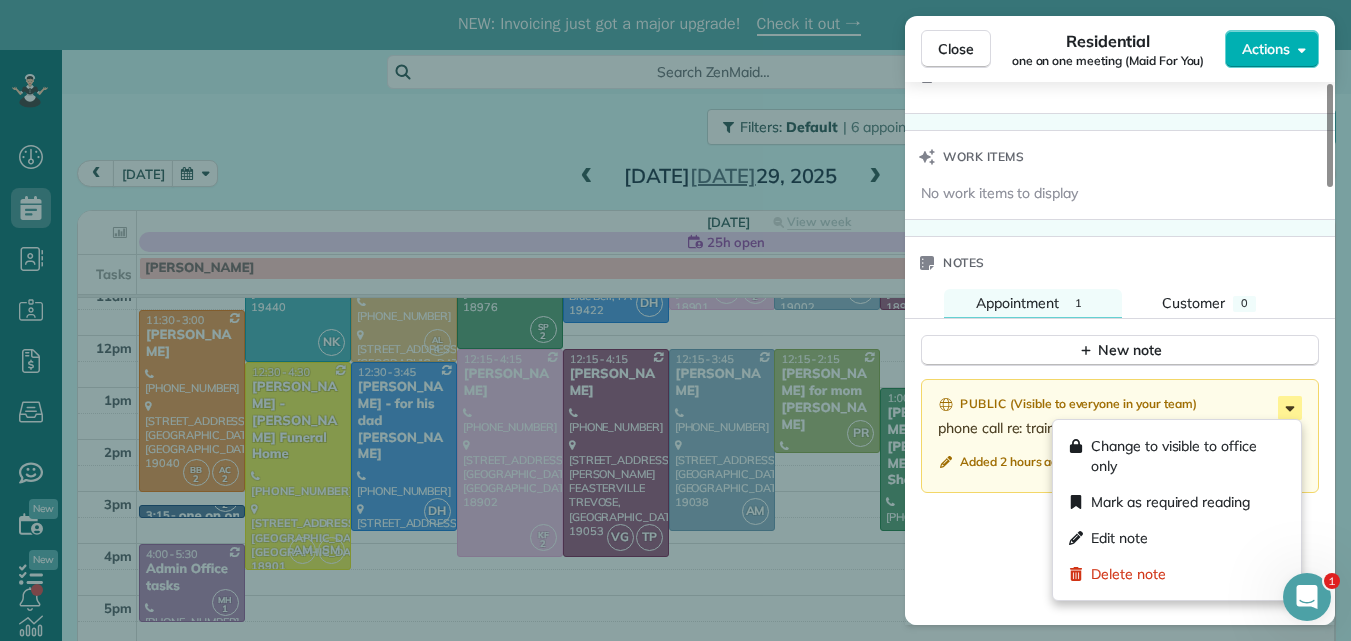 click 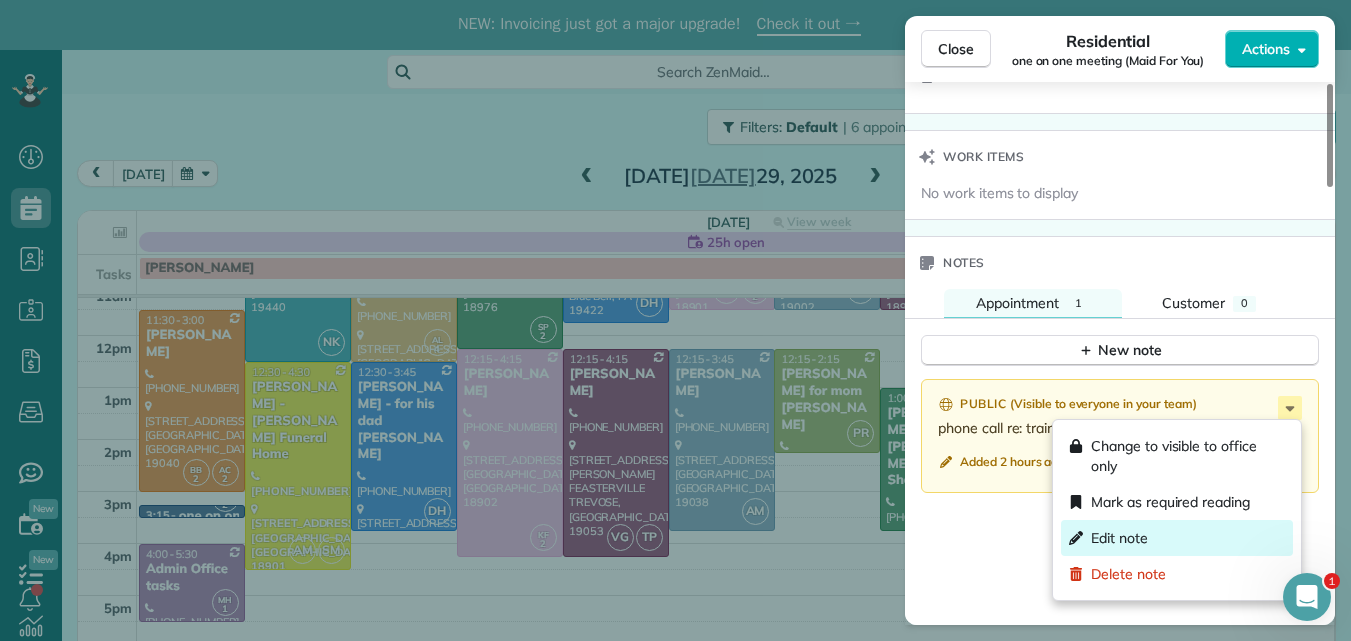 click on "Edit note" at bounding box center (1119, 538) 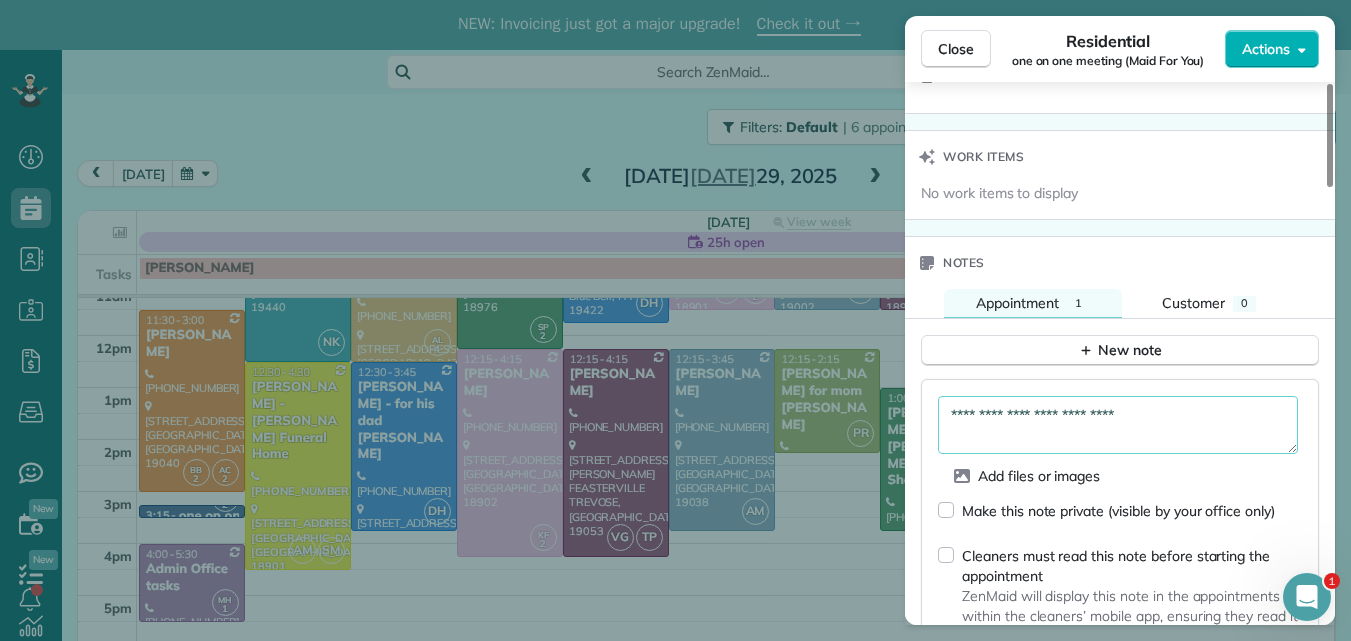 click on "**********" at bounding box center (1118, 425) 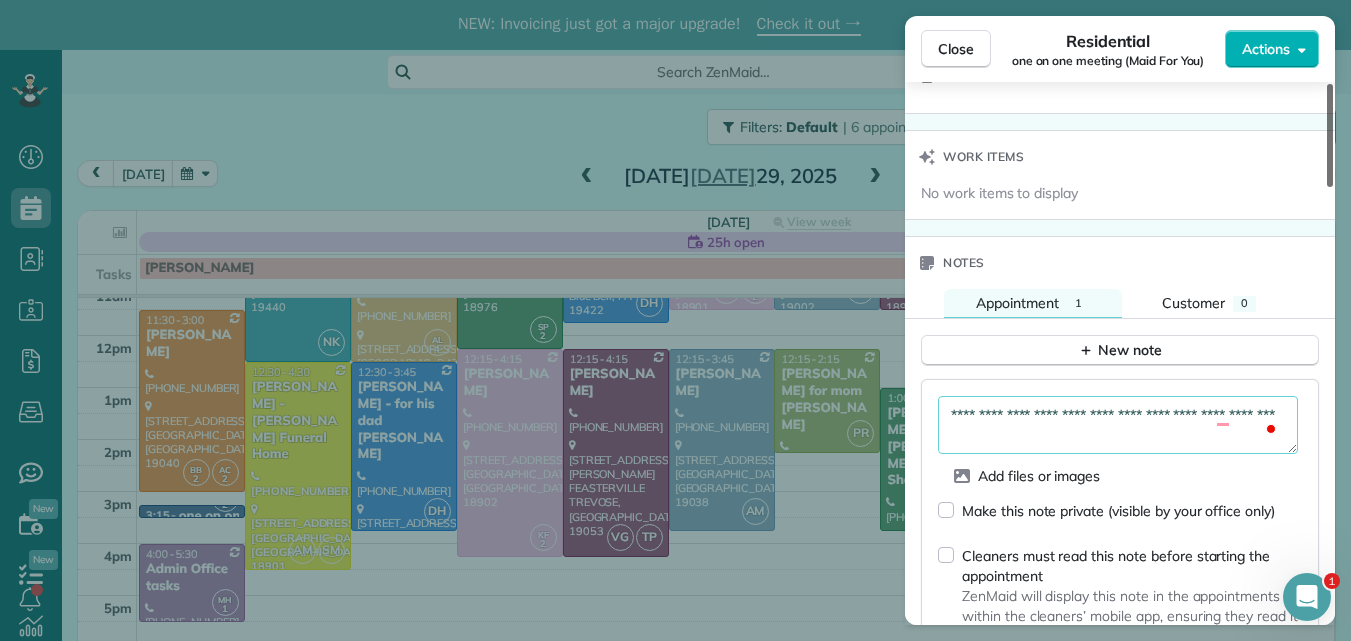 type on "**********" 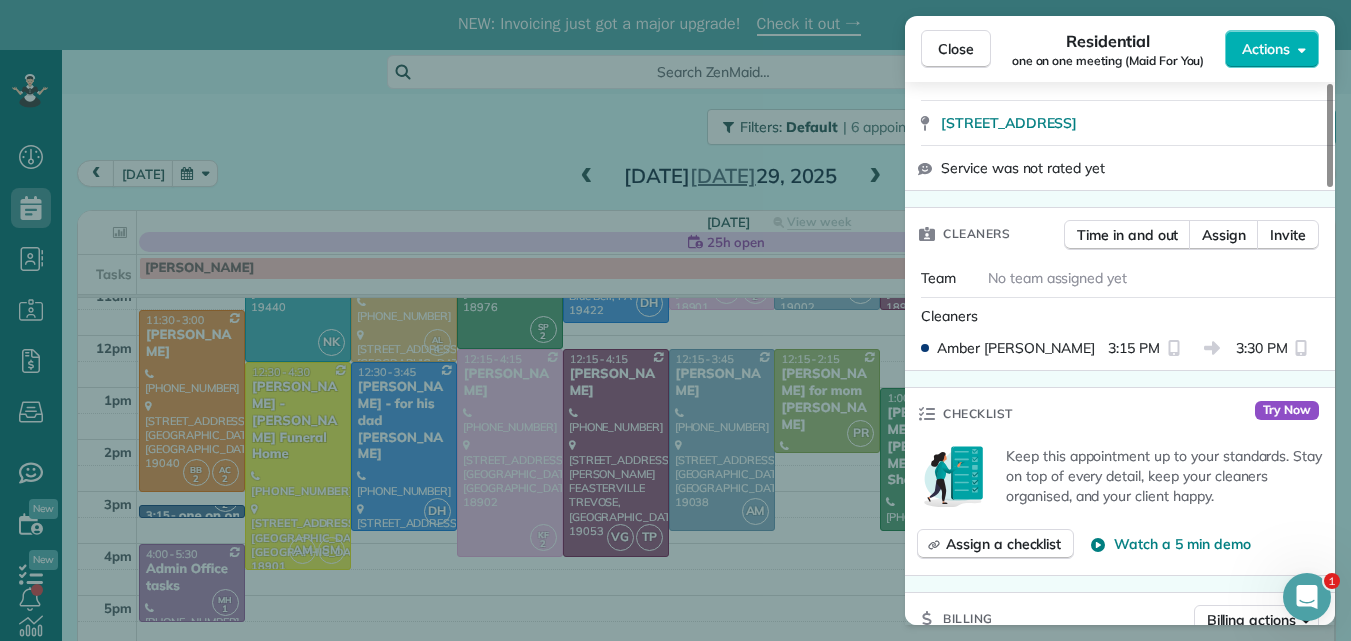 drag, startPoint x: 1331, startPoint y: 465, endPoint x: 1341, endPoint y: 172, distance: 293.1706 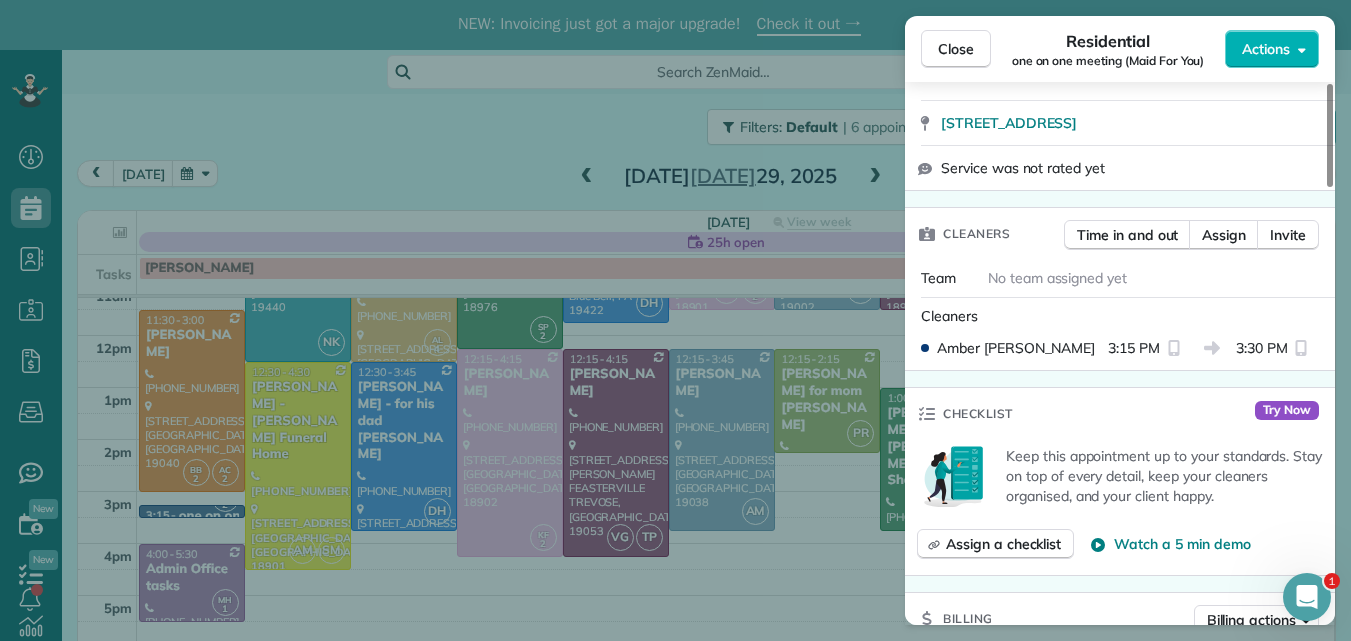 click at bounding box center (1330, 135) 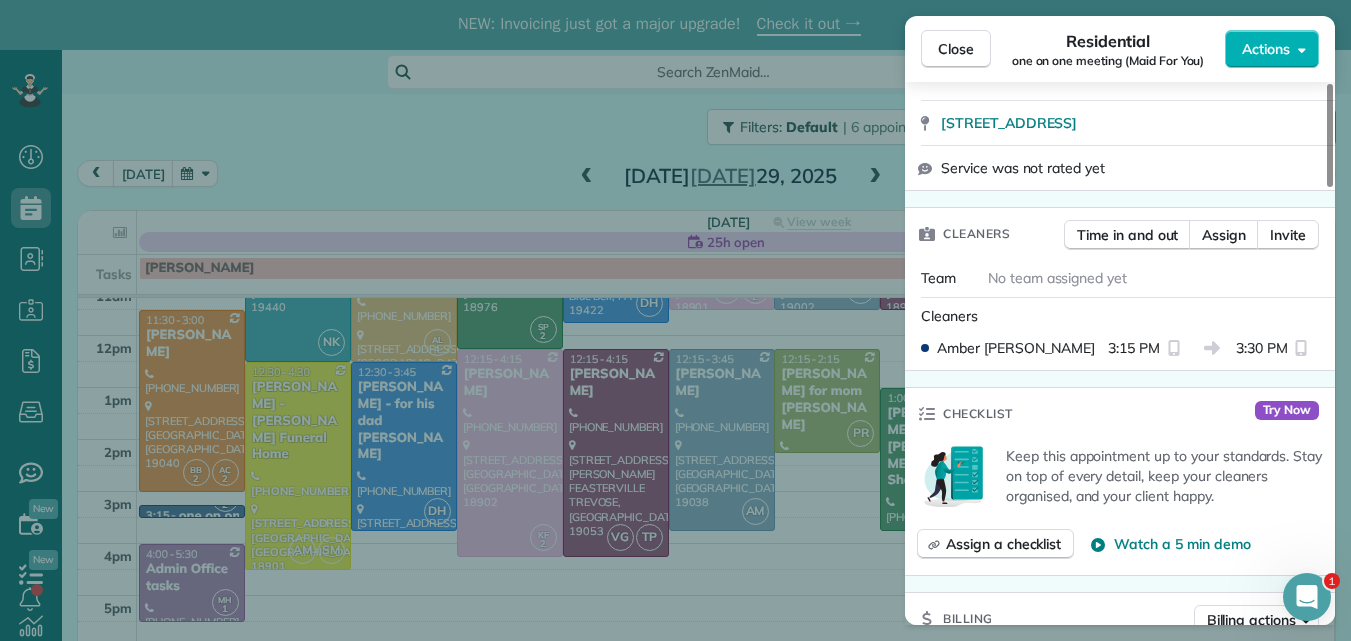 scroll, scrollTop: 376, scrollLeft: 0, axis: vertical 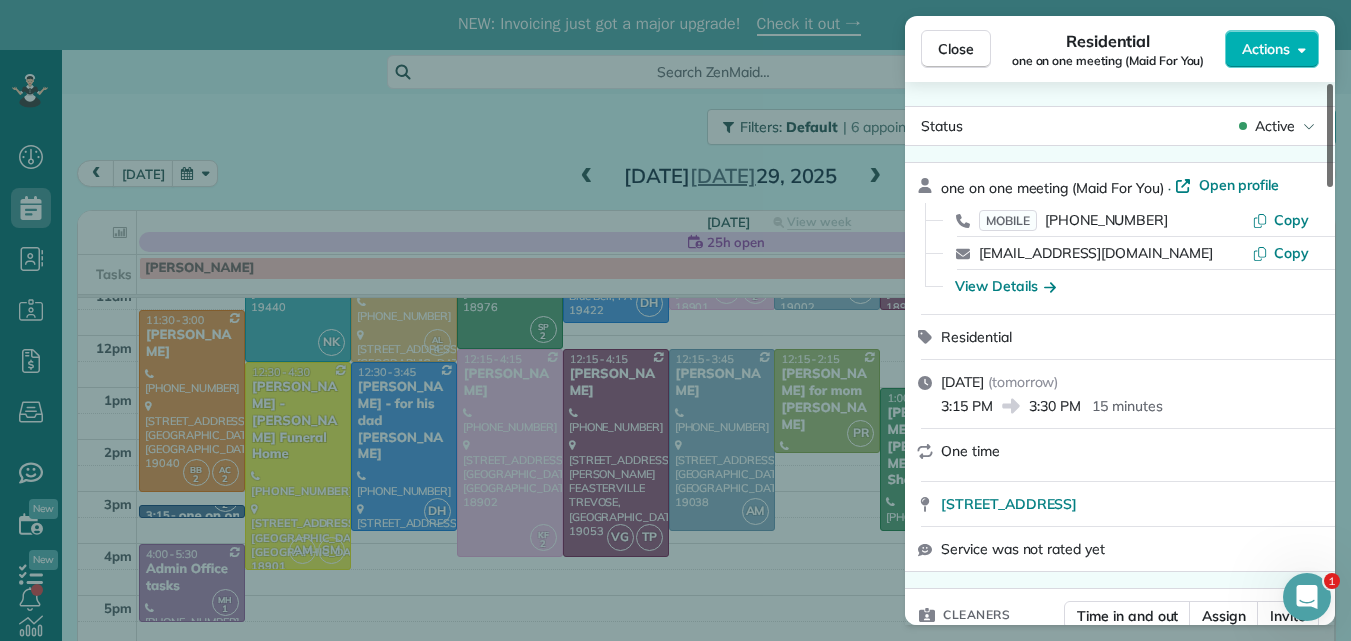 drag, startPoint x: 1328, startPoint y: 220, endPoint x: 1340, endPoint y: 104, distance: 116.61904 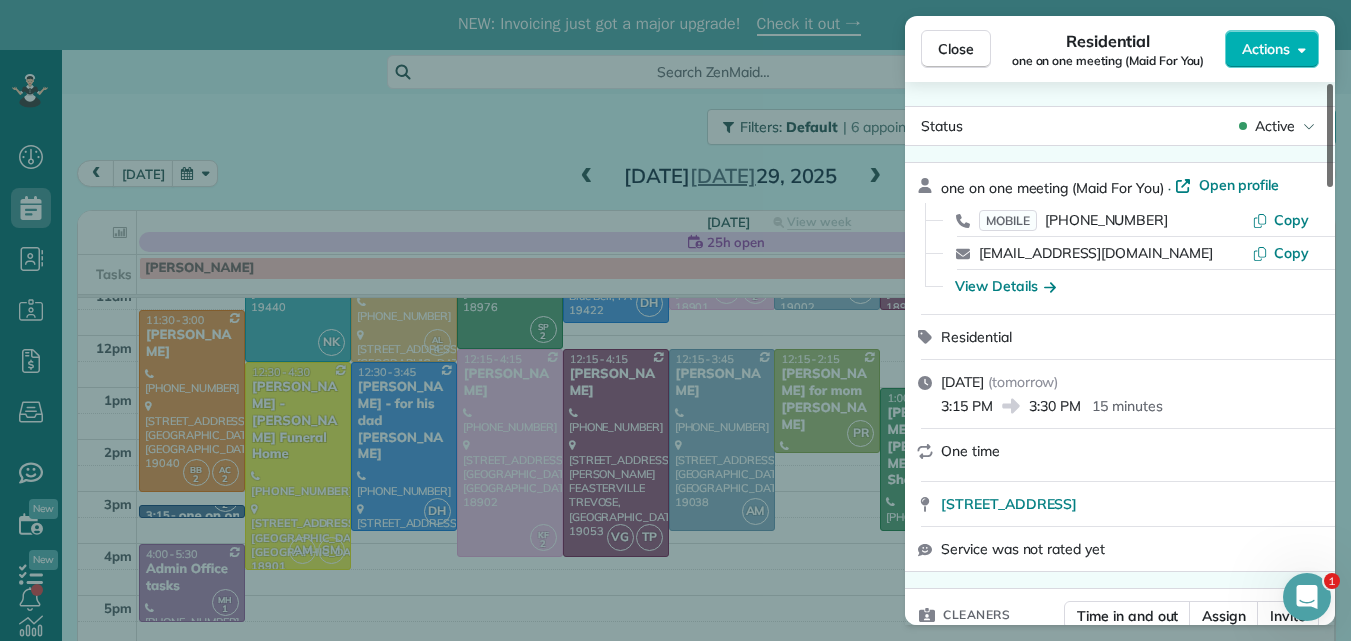 click at bounding box center [1330, 135] 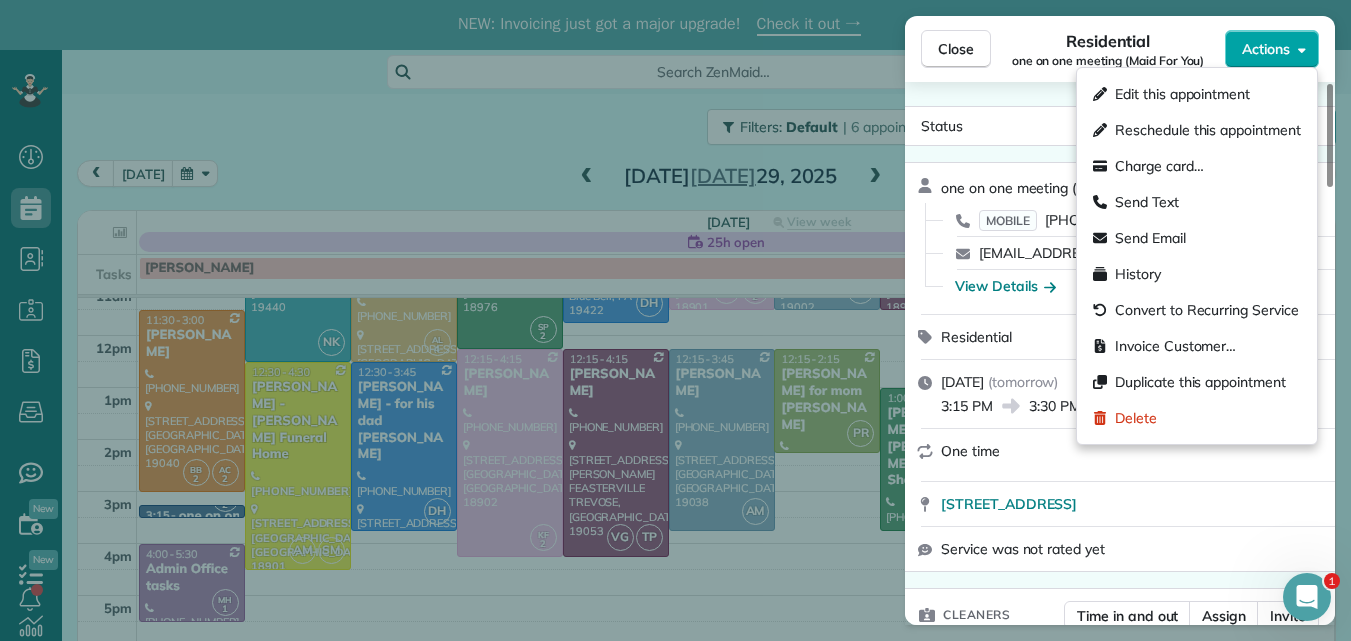 click on "Actions" at bounding box center (1266, 49) 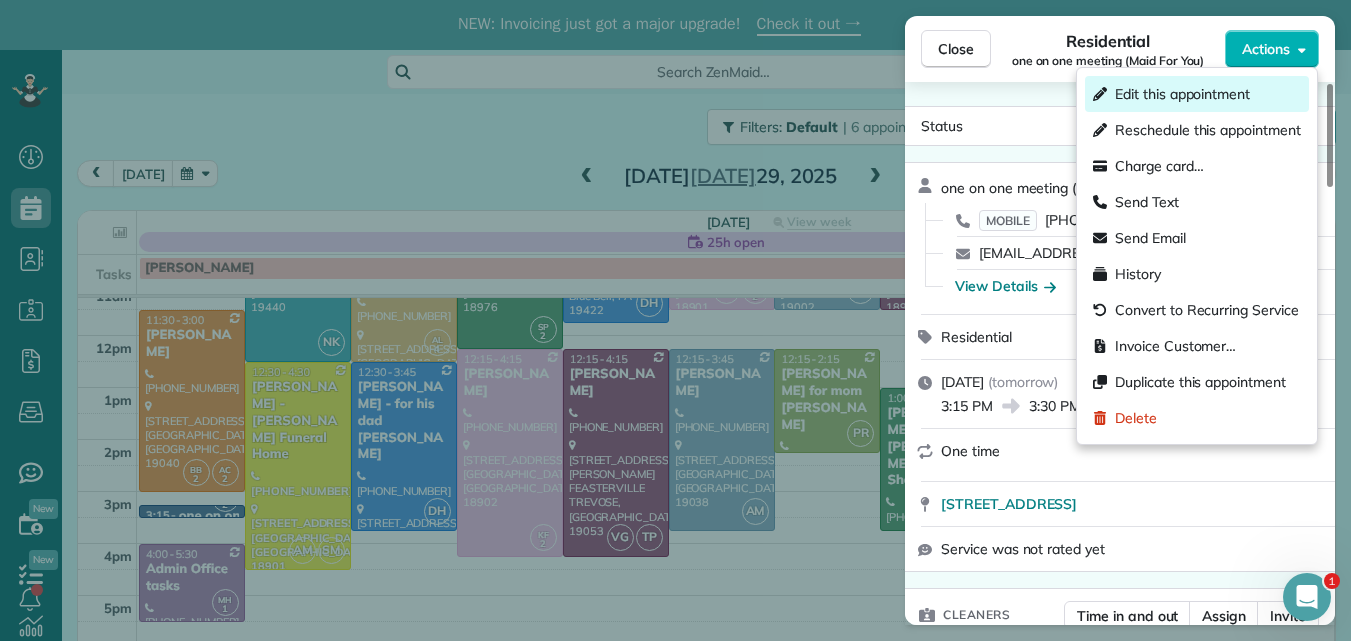 click on "Edit this appointment" at bounding box center (1182, 94) 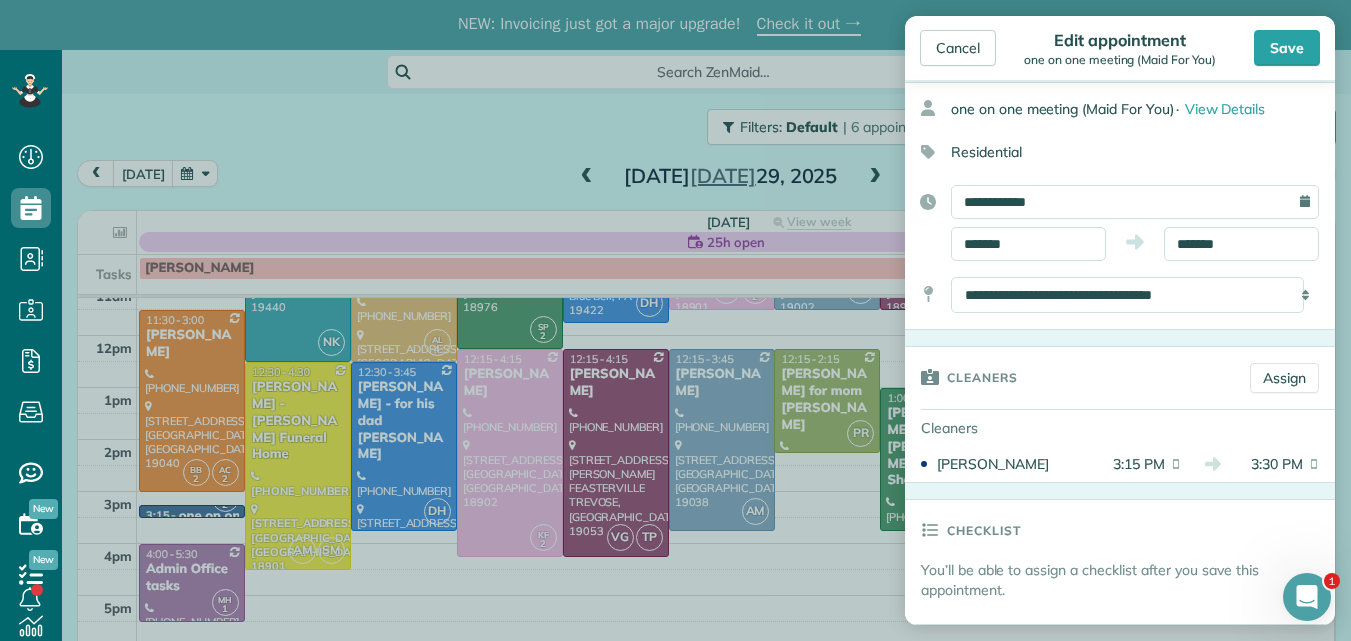 scroll, scrollTop: 169, scrollLeft: 0, axis: vertical 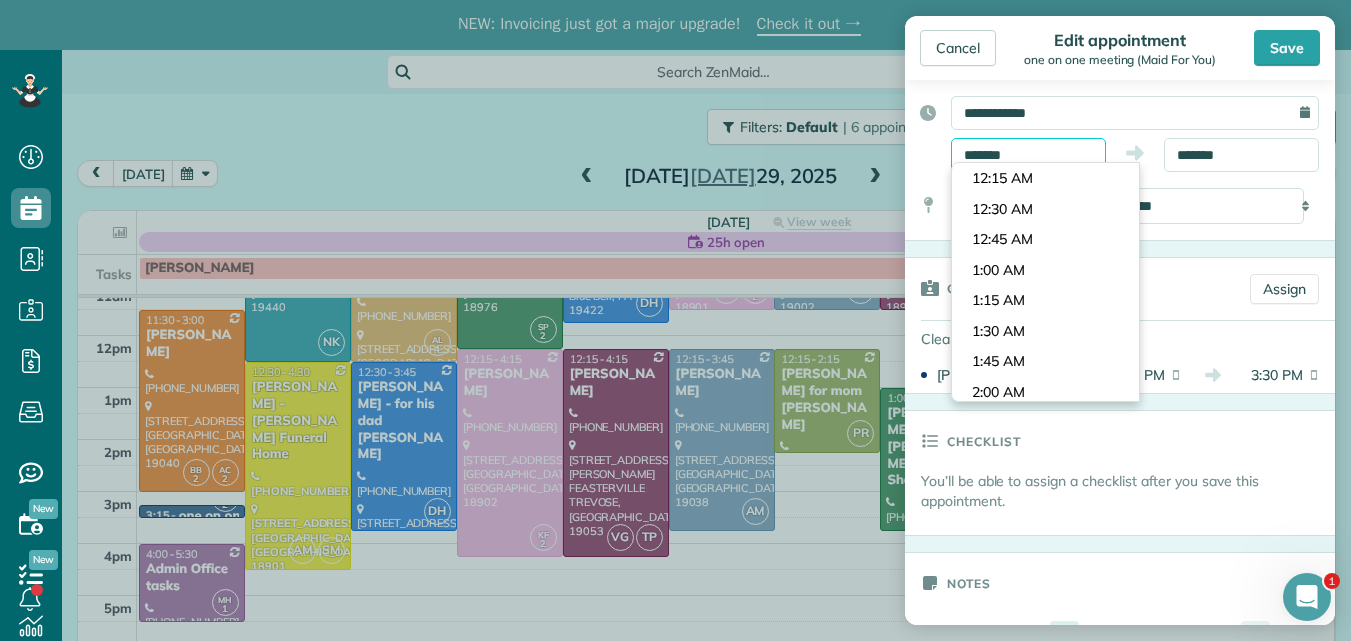 click on "*******" at bounding box center [1028, 155] 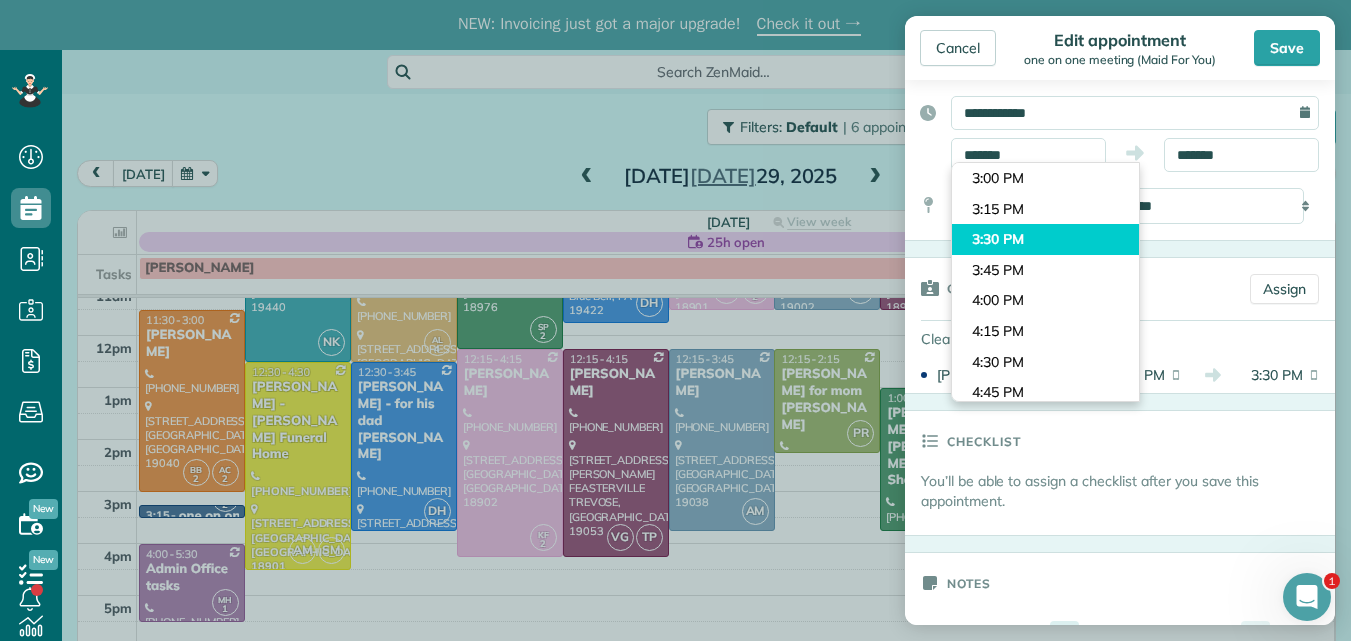 type on "*******" 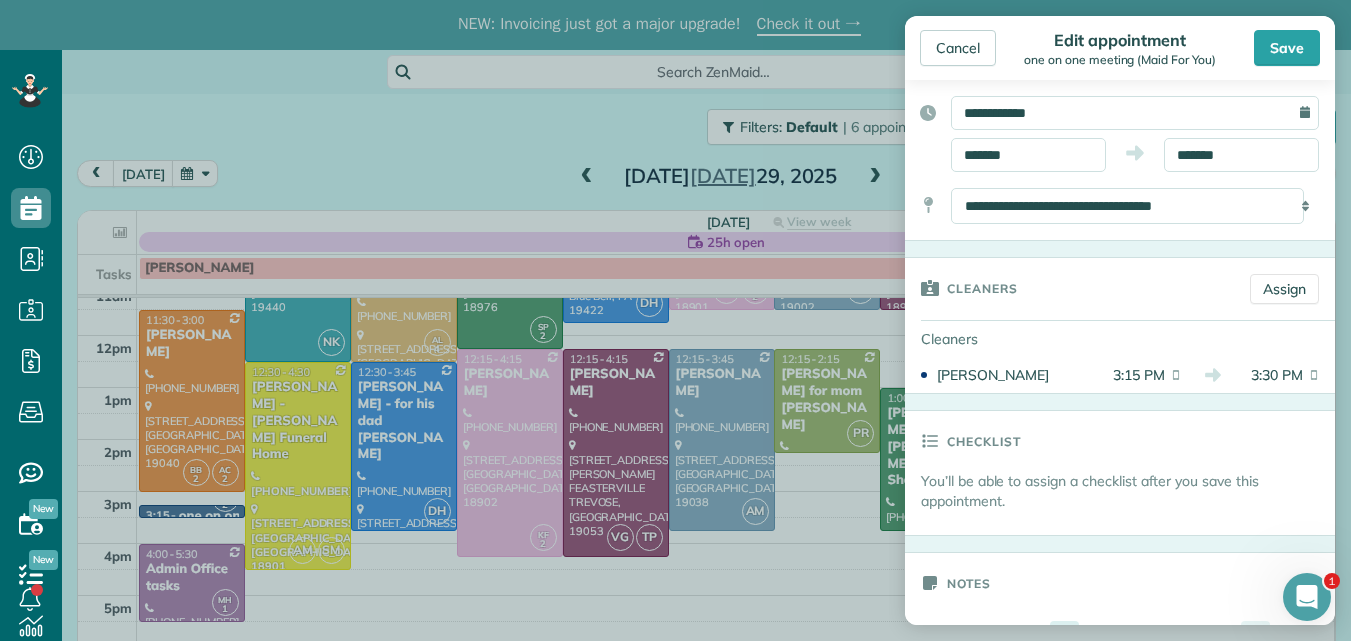 click on "Dashboard
Scheduling
Calendar View
List View
Dispatch View - Weekly scheduling (Beta)" at bounding box center [675, 370] 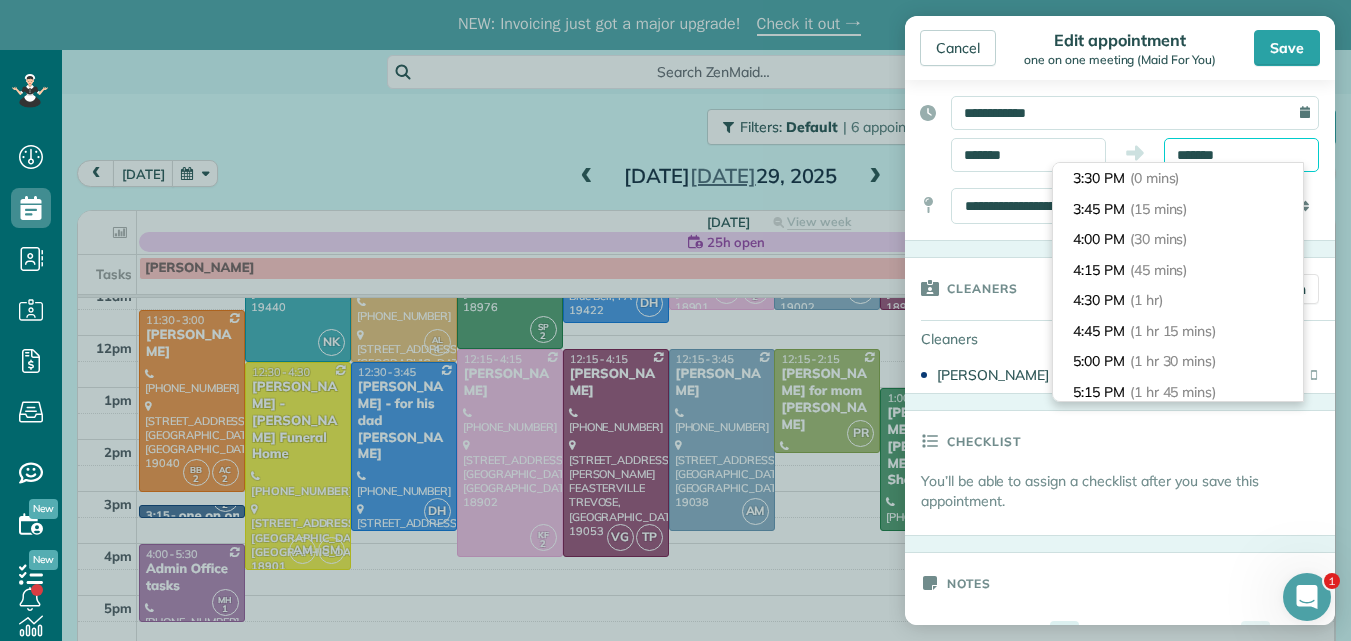 click on "*******" at bounding box center (1241, 155) 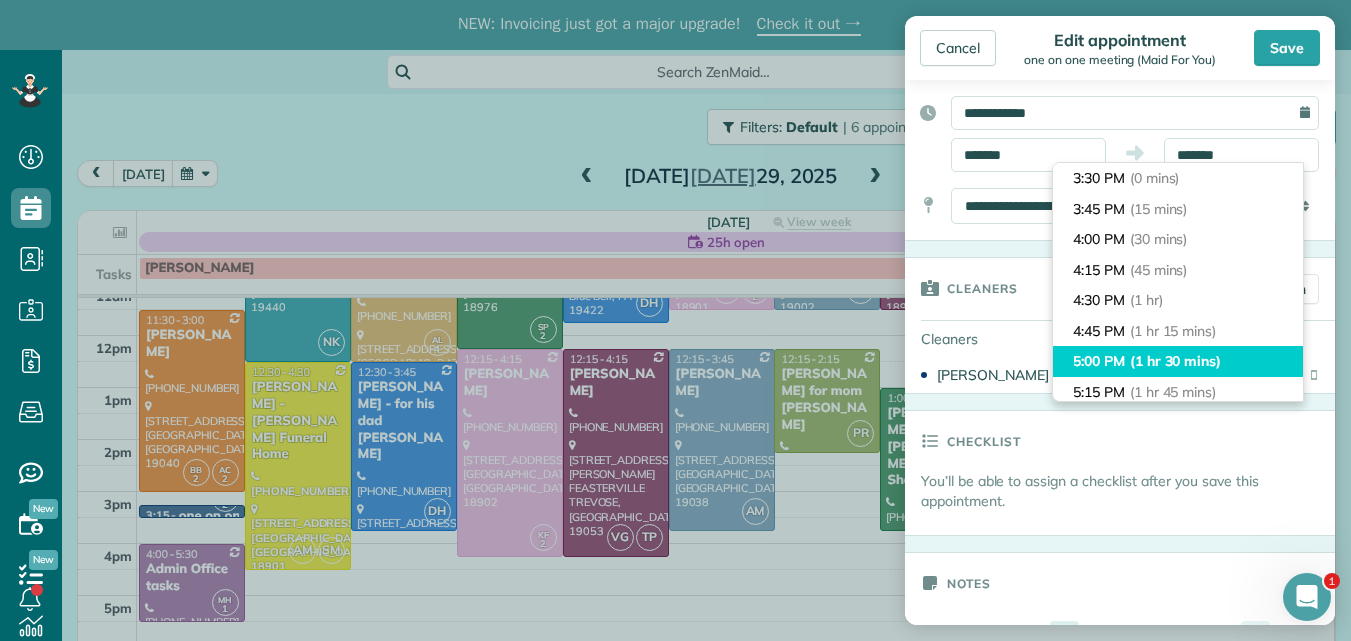 type on "*******" 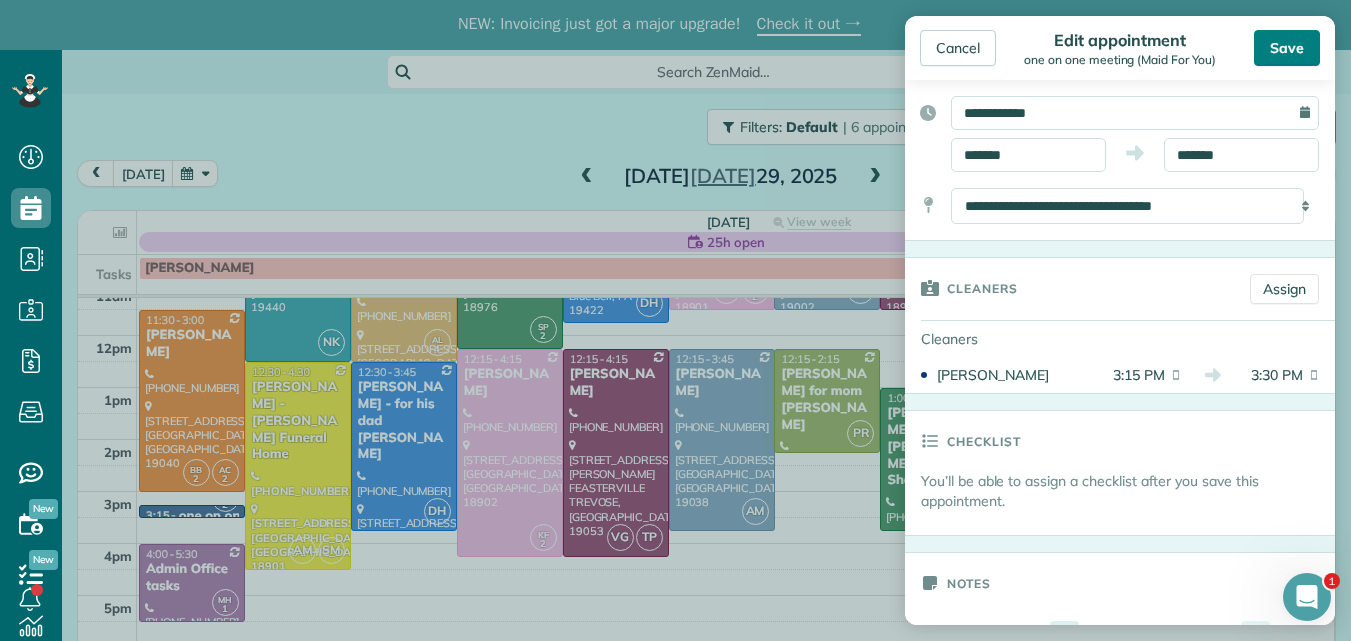 click on "Save" at bounding box center [1287, 48] 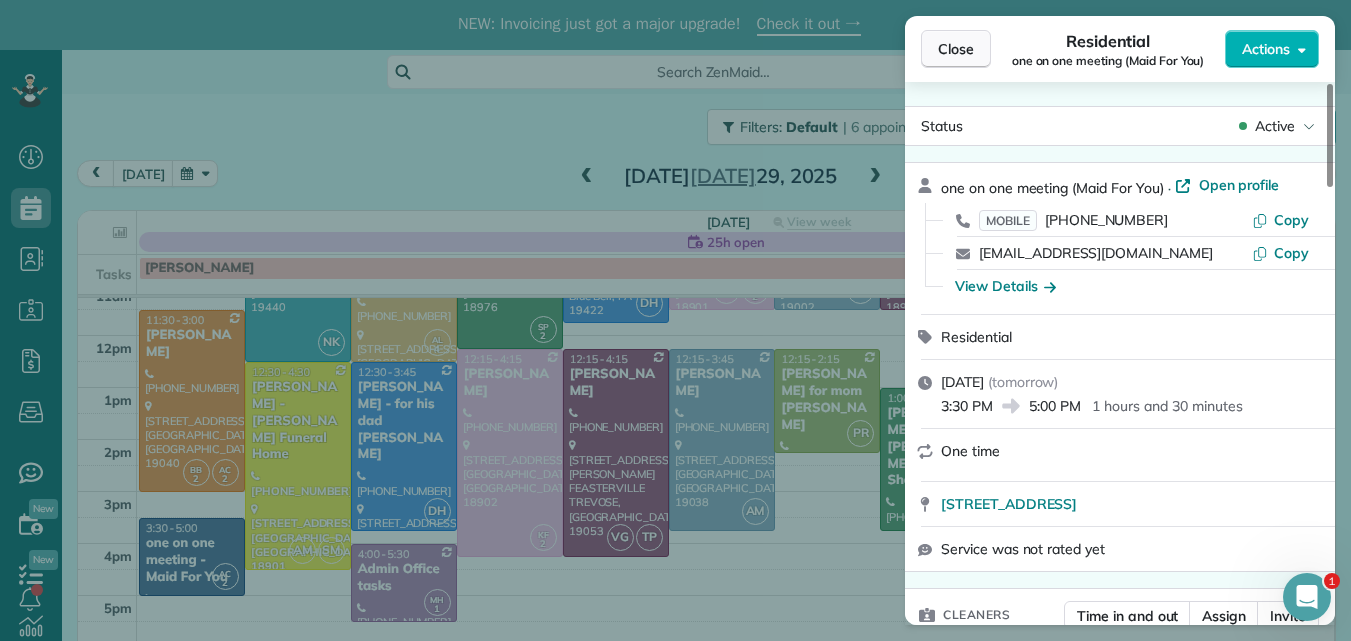 click on "Close" at bounding box center [956, 49] 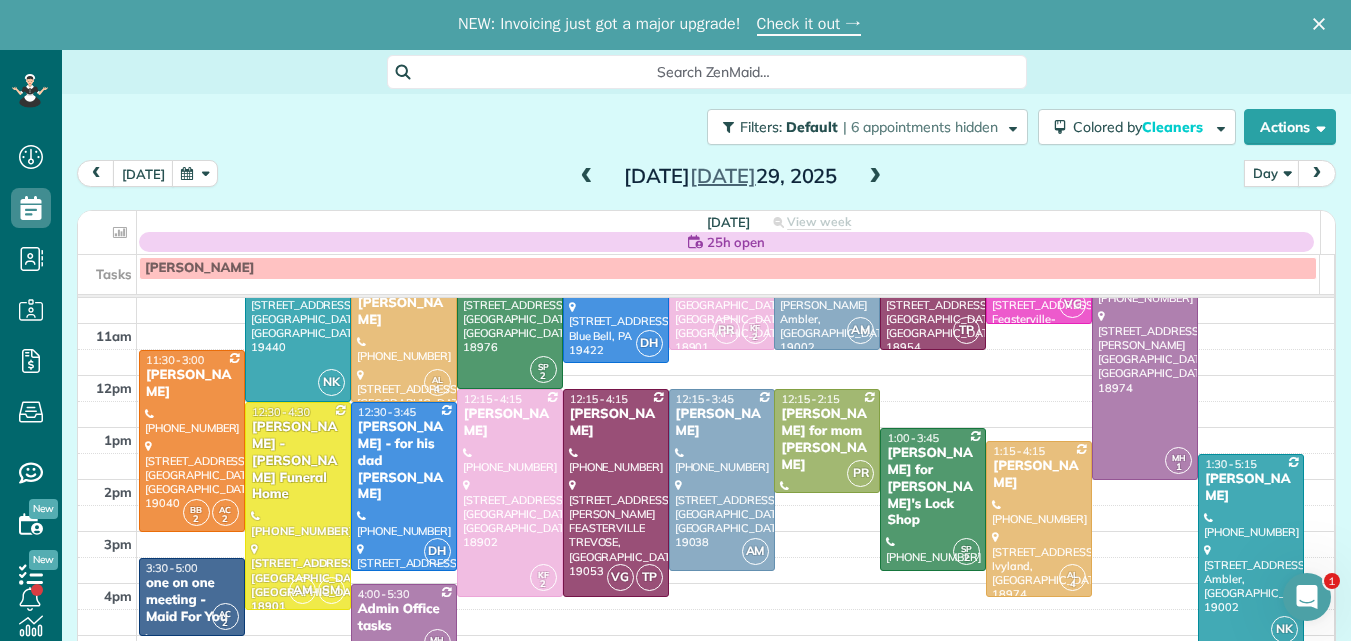 scroll, scrollTop: 9, scrollLeft: 0, axis: vertical 